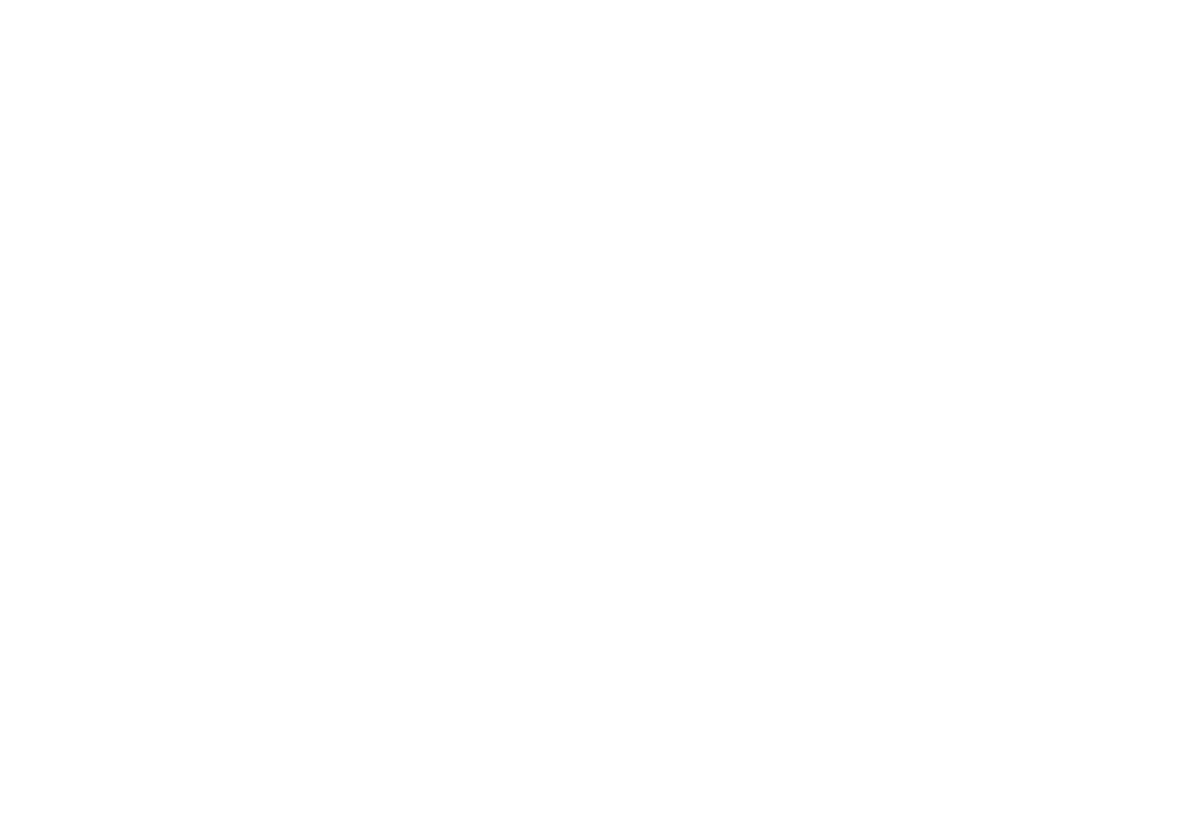 scroll, scrollTop: 0, scrollLeft: 0, axis: both 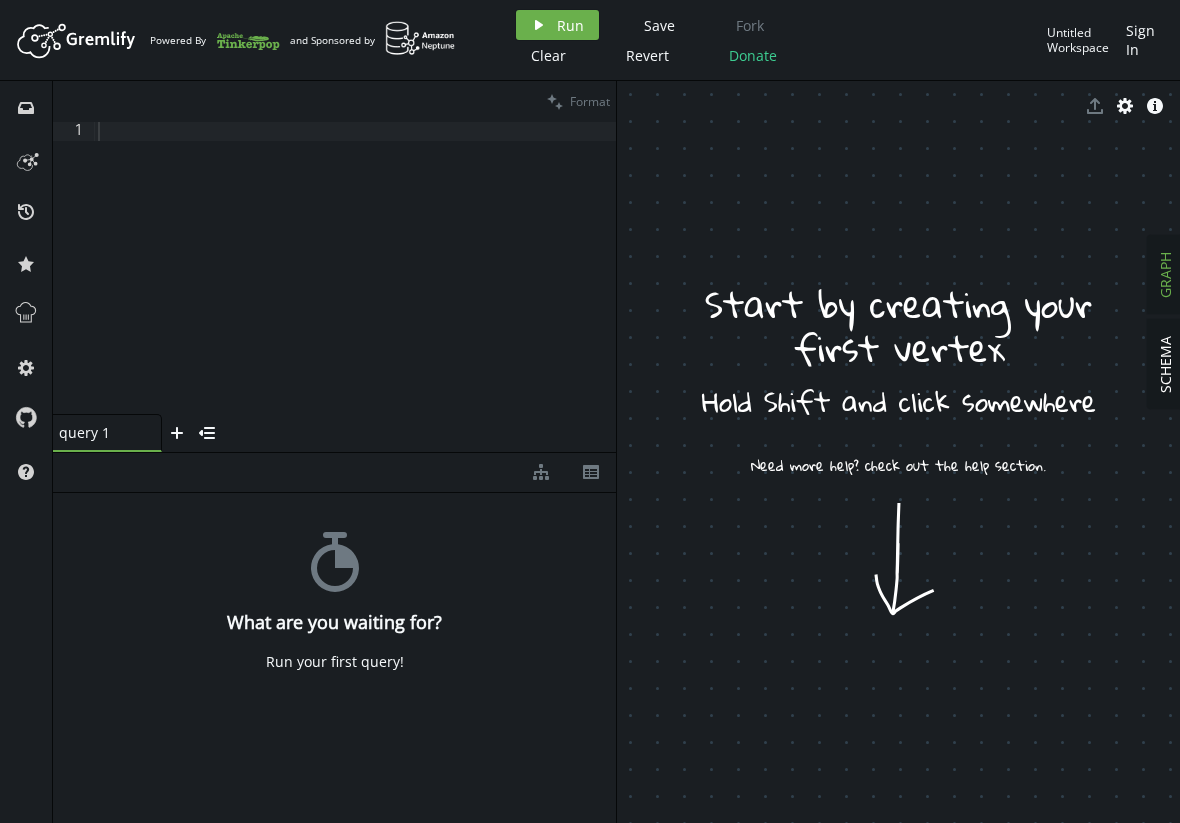 click at bounding box center [355, 287] 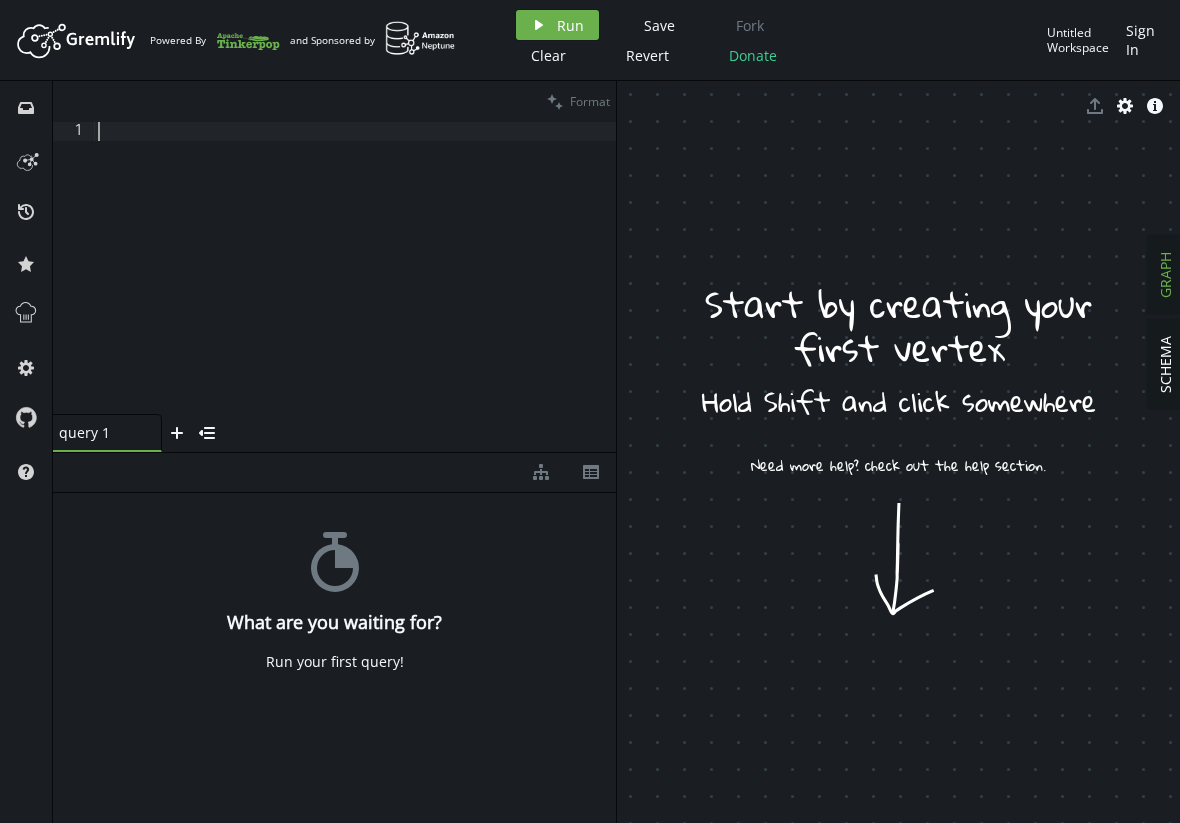 paste on ").toList()" 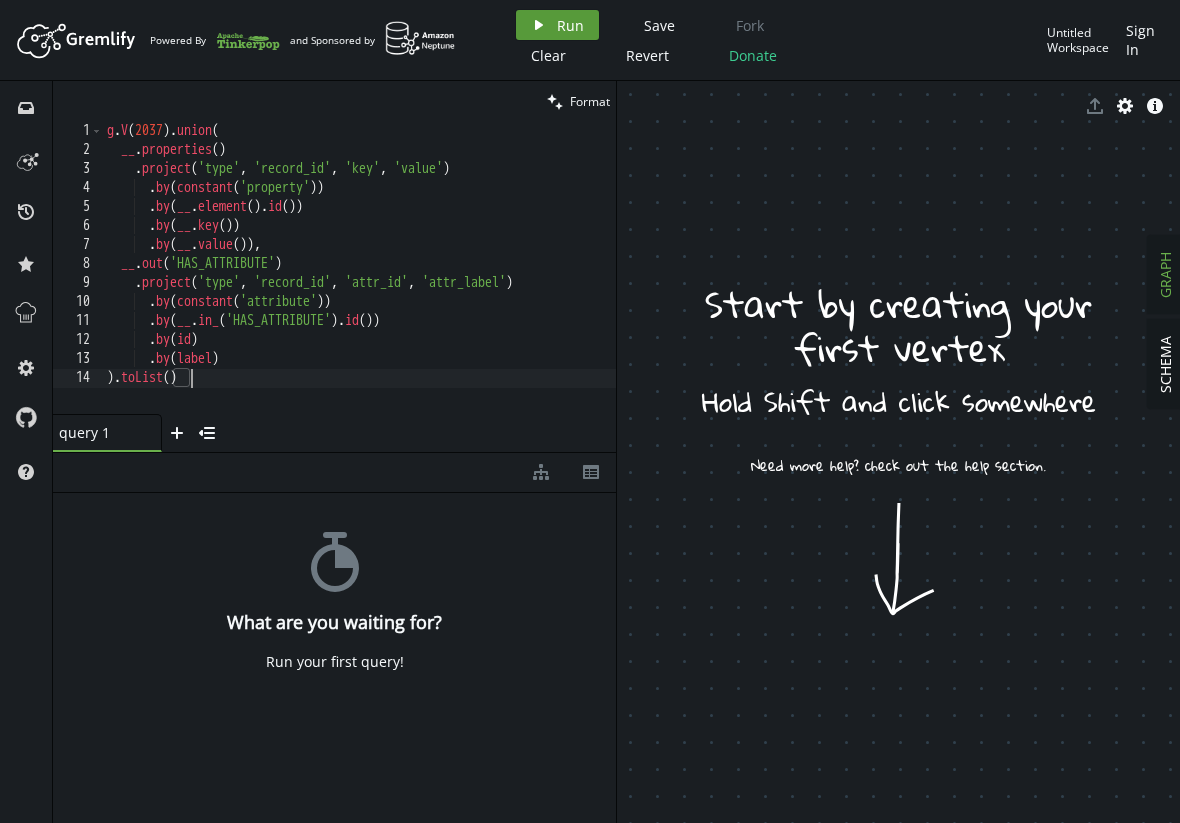 click on "Run" at bounding box center [570, 25] 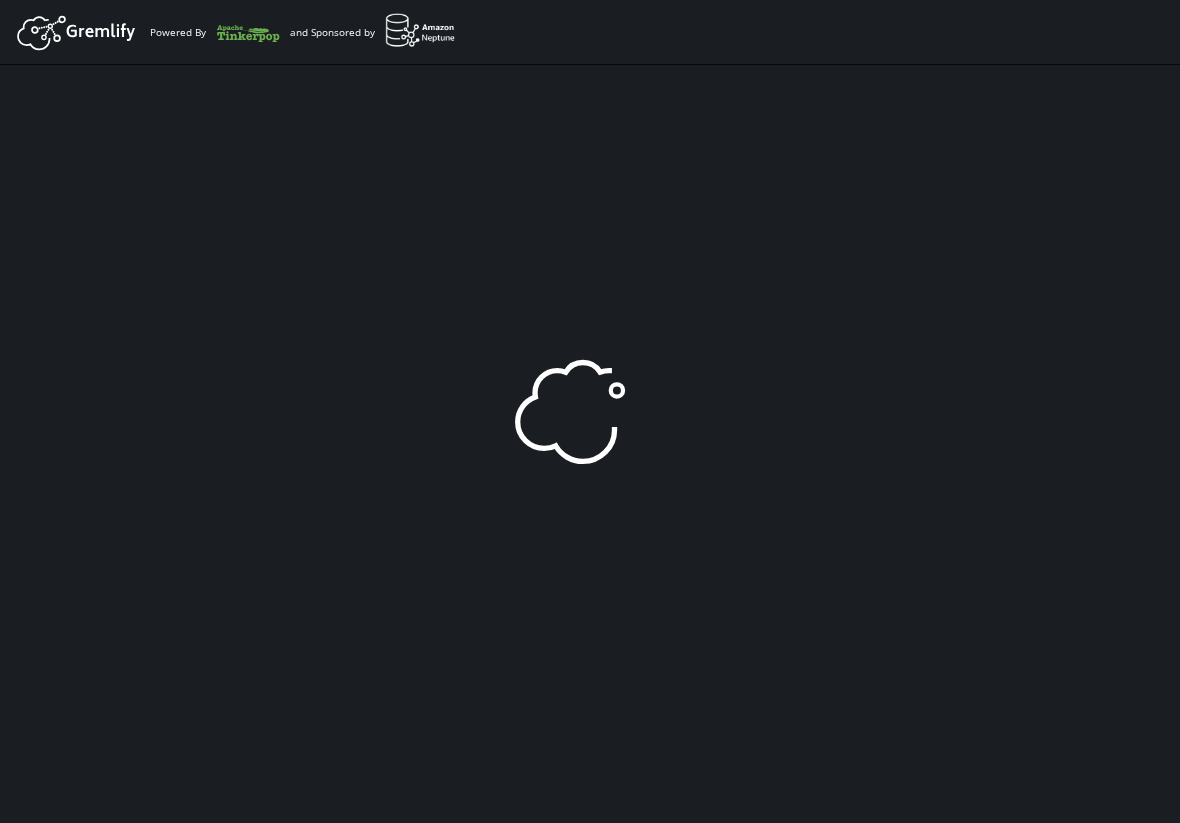 scroll, scrollTop: 0, scrollLeft: 0, axis: both 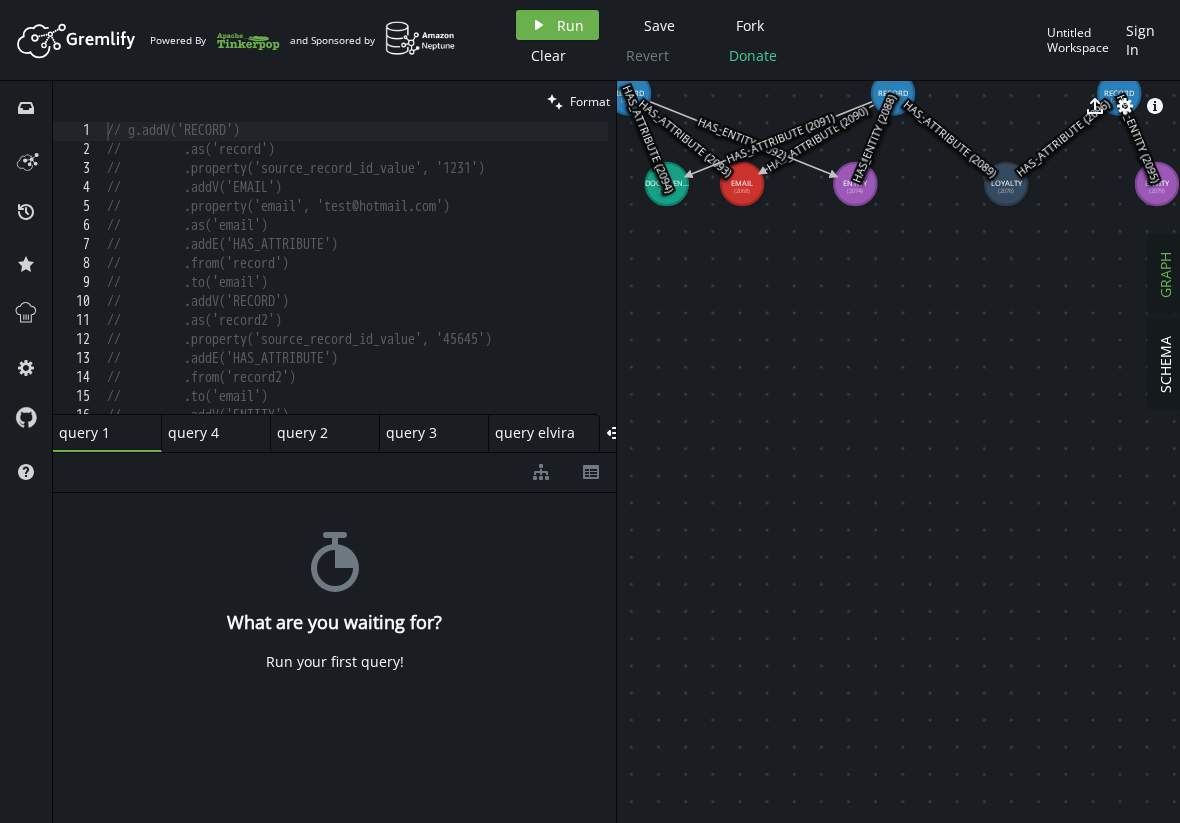click on "// g.addV('RECORD') //         .as('record') //         .property('source_record_id_value', '1231') //         .addV('EMAIL') //         .property('email', 'test@hotmail.com') //         .as('email') //         .addE('HAS_ATTRIBUTE') //         .from('record') //         .to('email') //         .addV('RECORD') //         .as('record2') //         .property('source_record_id_value', '45645') //         .addE('HAS_ATTRIBUTE') //         .from('record2') //         .to('email') //         .addV('ENTITY')" at bounding box center (355, 283) 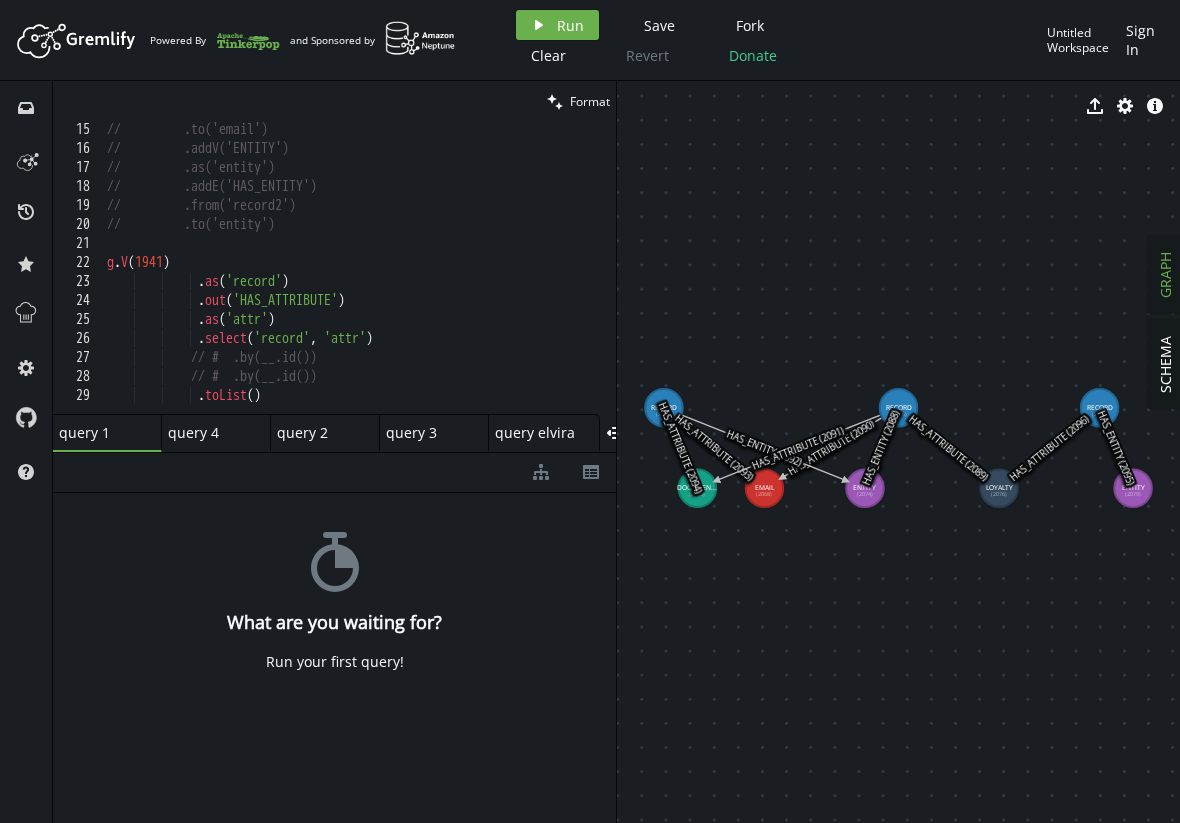 scroll, scrollTop: 267, scrollLeft: 0, axis: vertical 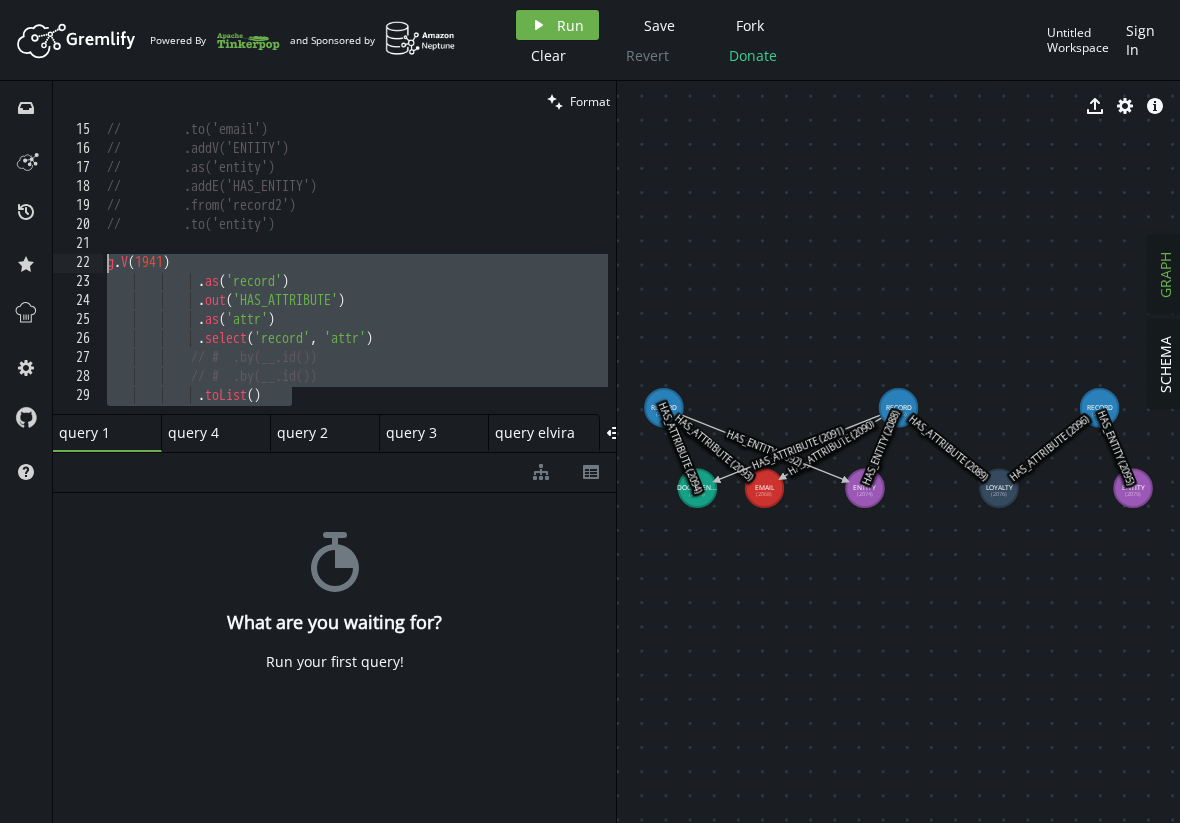drag, startPoint x: 310, startPoint y: 395, endPoint x: 91, endPoint y: 267, distance: 253.66316 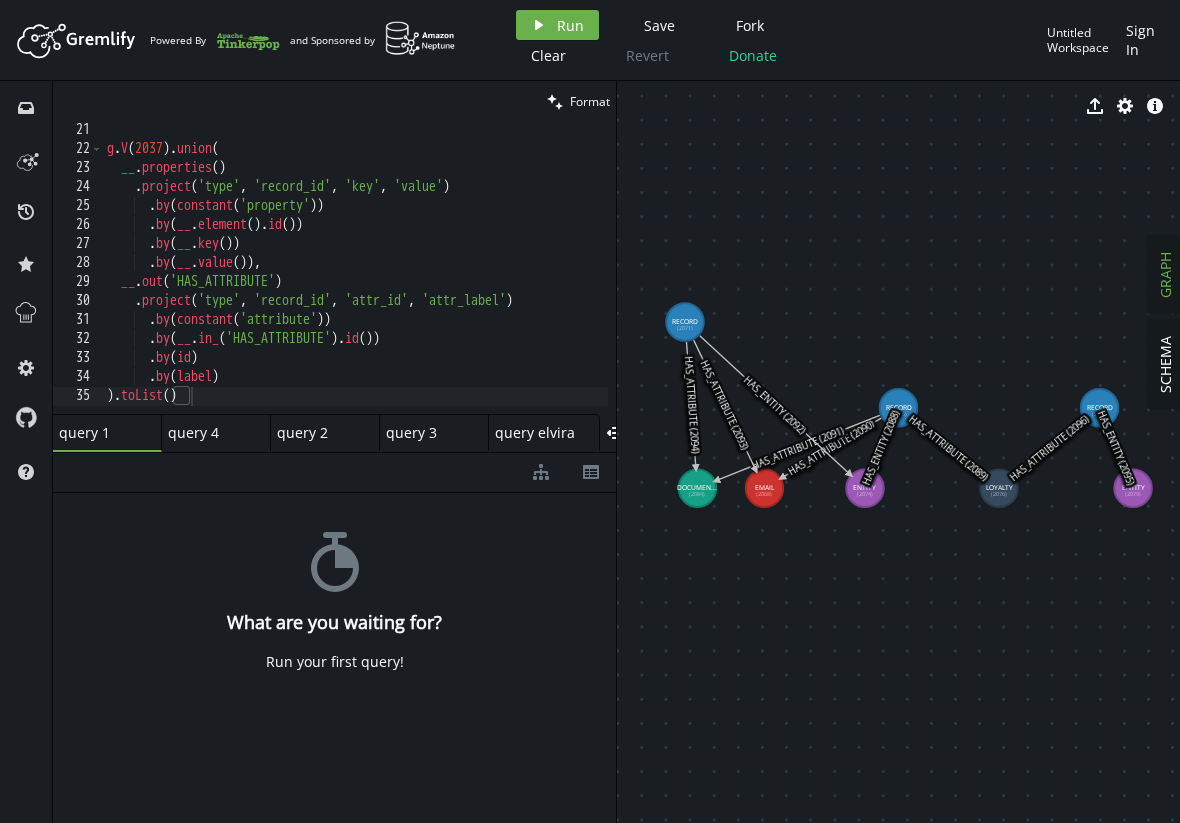 drag, startPoint x: 668, startPoint y: 398, endPoint x: 687, endPoint y: 318, distance: 82.2253 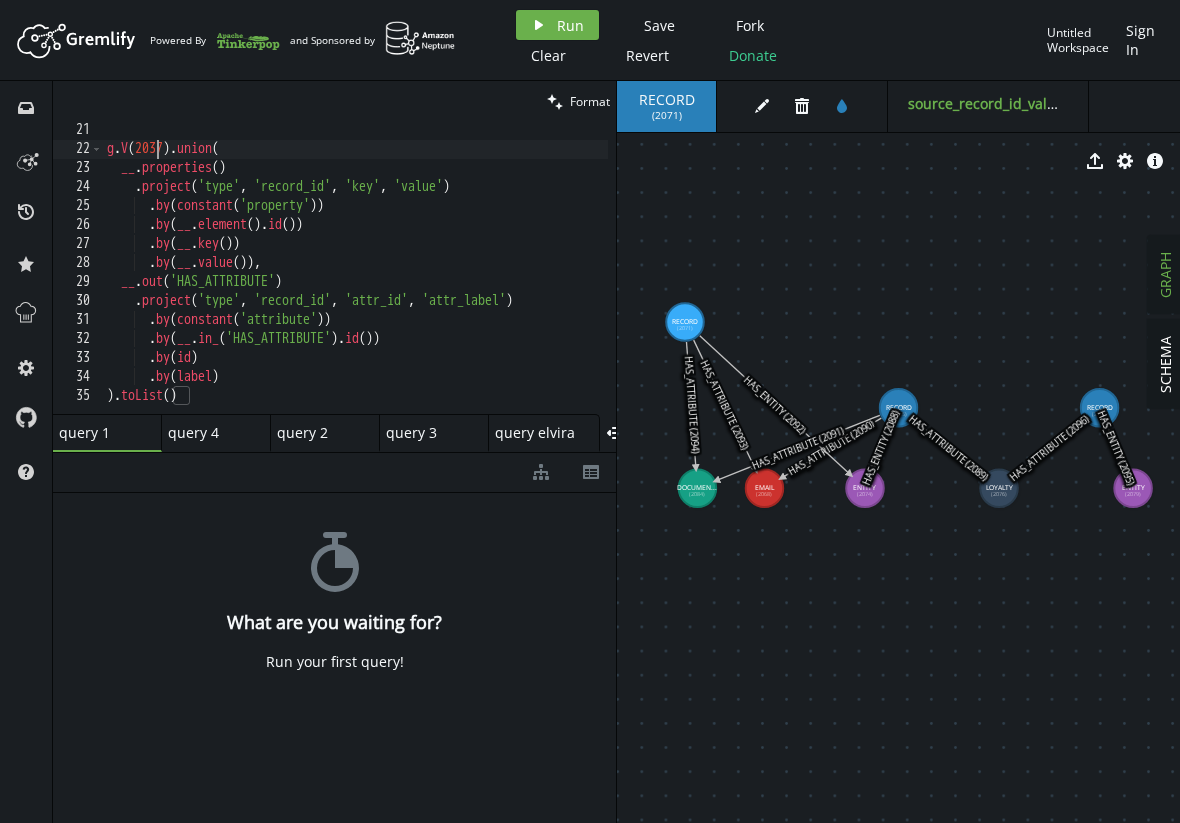 click on "g . V ( 2037 ) . union (    __ . properties ( )      . project ( 'type' ,   'record_id' ,   'key' ,   'value' )         . by ( constant ( 'property' ))         . by ( __ . element ( ) . id ( ))         . by ( __ . key ( ))         . by ( __ . value ( )) ,    __ . out ( 'HAS_ATTRIBUTE' )      . project ( 'type' ,   'record_id' ,   'attr_id' ,   'attr_label' )         . by ( constant ( 'attribute' ))         . by ( __ . in_ ( 'HAS_ATTRIBUTE' ) . id ( ))         . by ( id )         . by ( label ) ) . toList ( )" at bounding box center [355, 282] 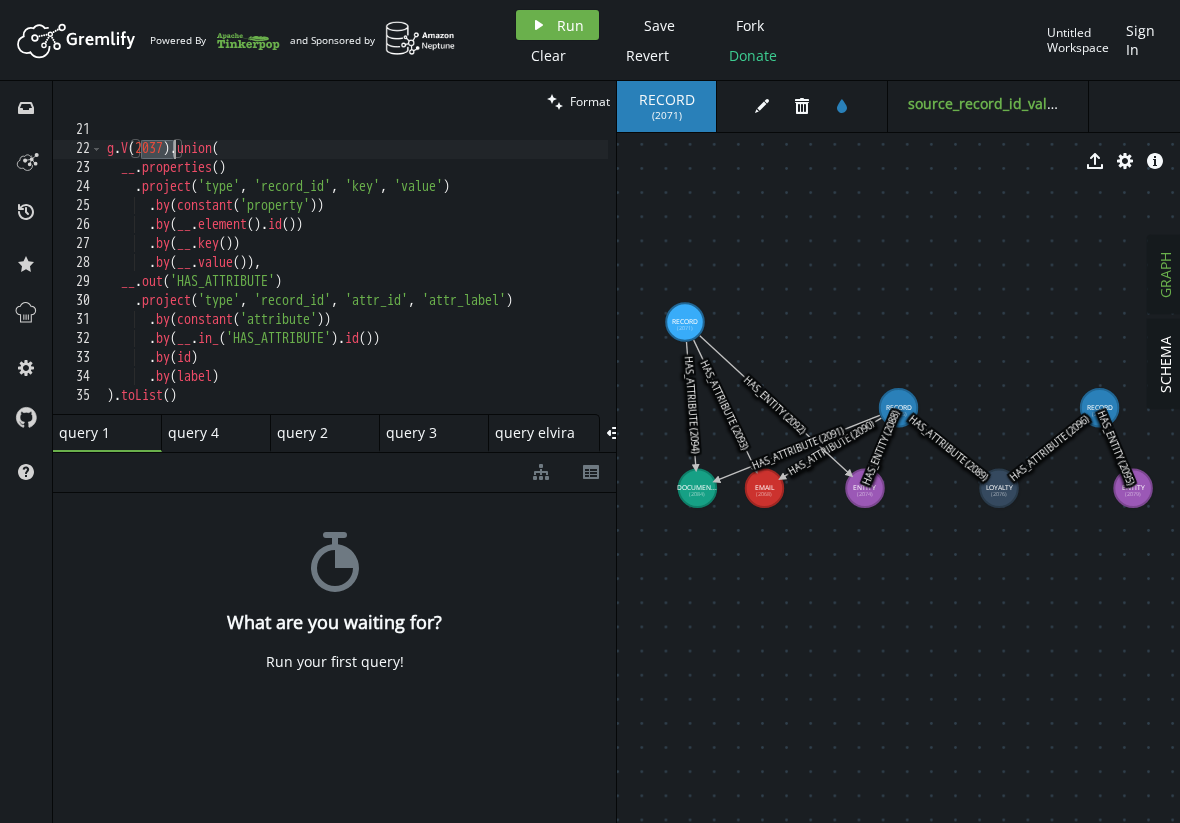 click on "g . V ( 2037 ) . union (    __ . properties ( )      . project ( 'type' ,   'record_id' ,   'key' ,   'value' )         . by ( constant ( 'property' ))         . by ( __ . element ( ) . id ( ))         . by ( __ . key ( ))         . by ( __ . value ( )) ,    __ . out ( 'HAS_ATTRIBUTE' )      . project ( 'type' ,   'record_id' ,   'attr_id' ,   'attr_label' )         . by ( constant ( 'attribute' ))         . by ( __ . in_ ( 'HAS_ATTRIBUTE' ) . id ( ))         . by ( id )         . by ( label ) ) . toList ( )" at bounding box center (355, 282) 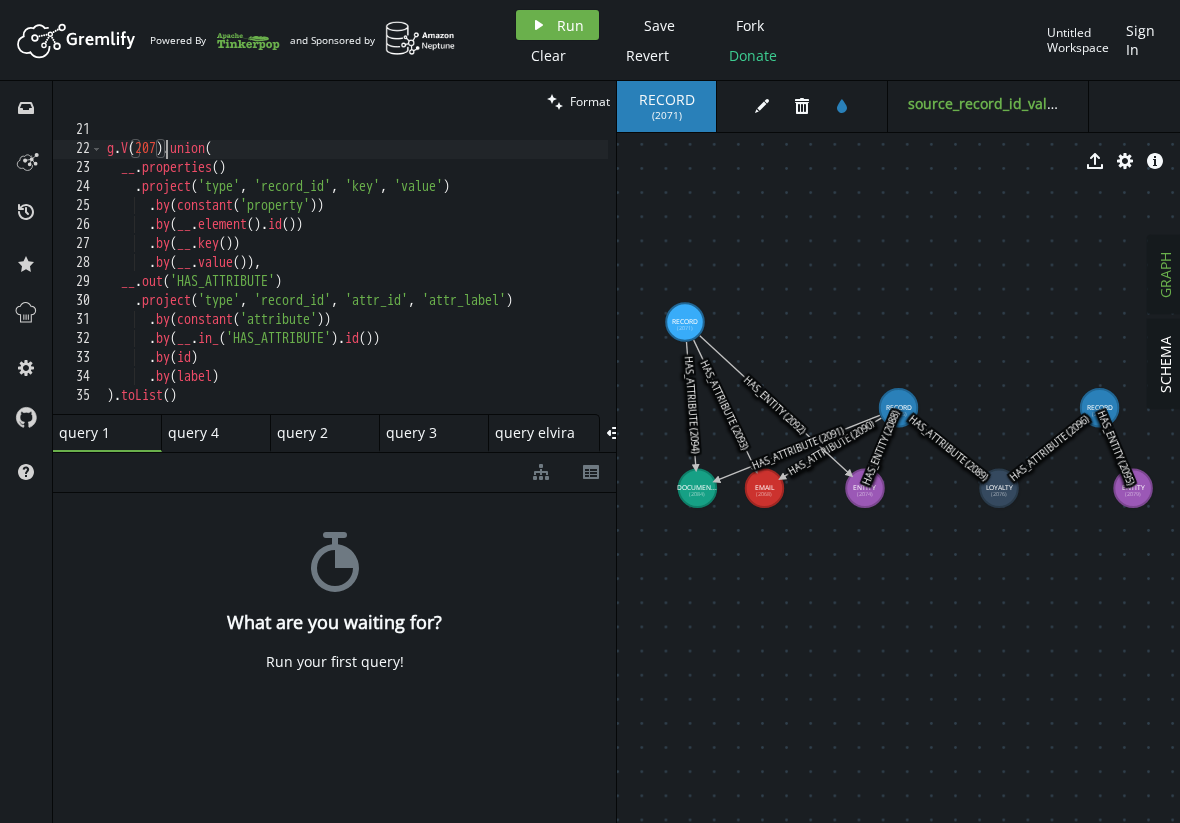 scroll, scrollTop: 0, scrollLeft: 66, axis: horizontal 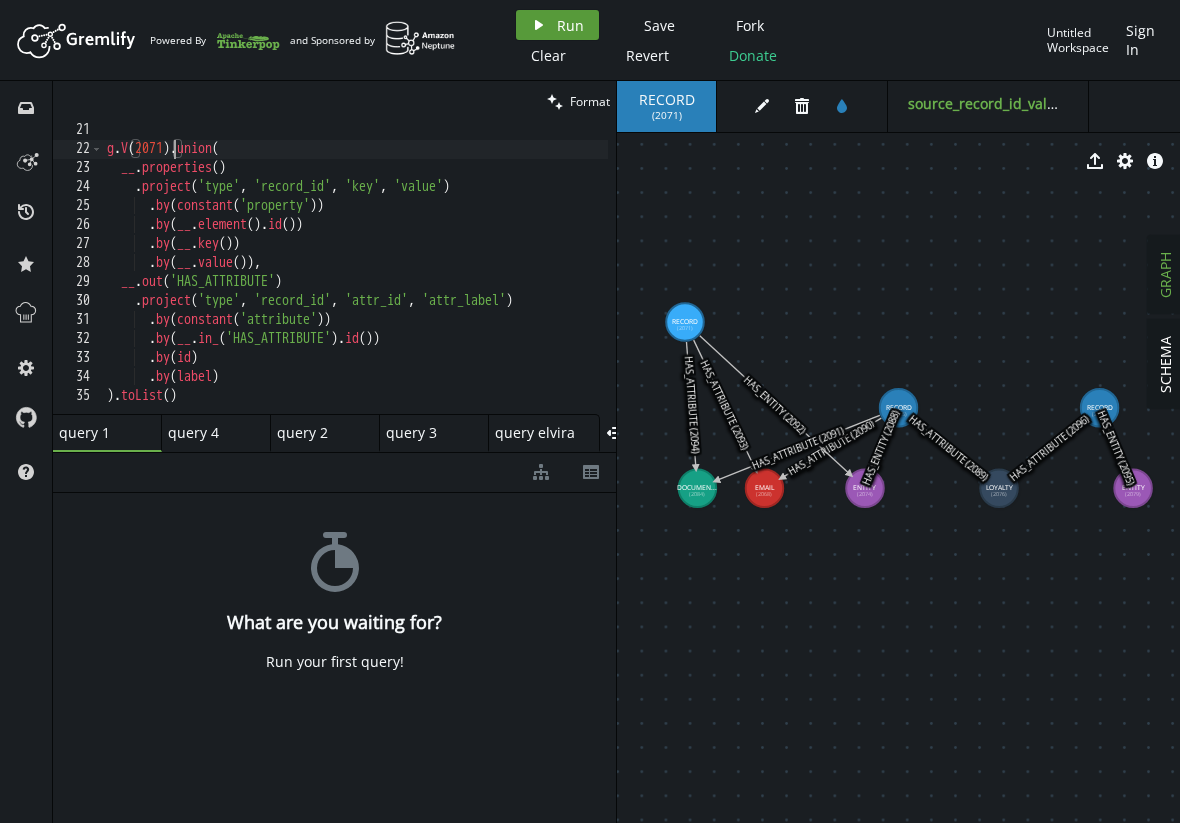 click on "play" at bounding box center [539, 25] 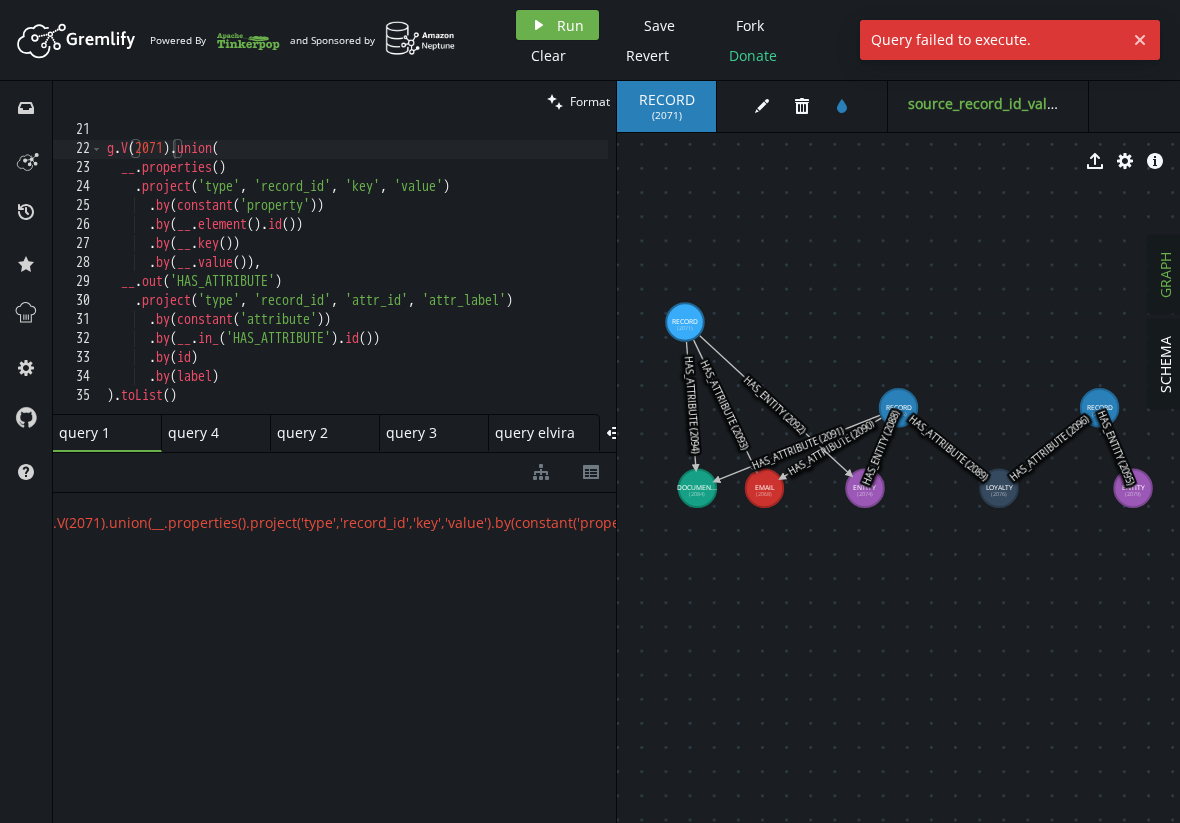 scroll, scrollTop: 0, scrollLeft: 224, axis: horizontal 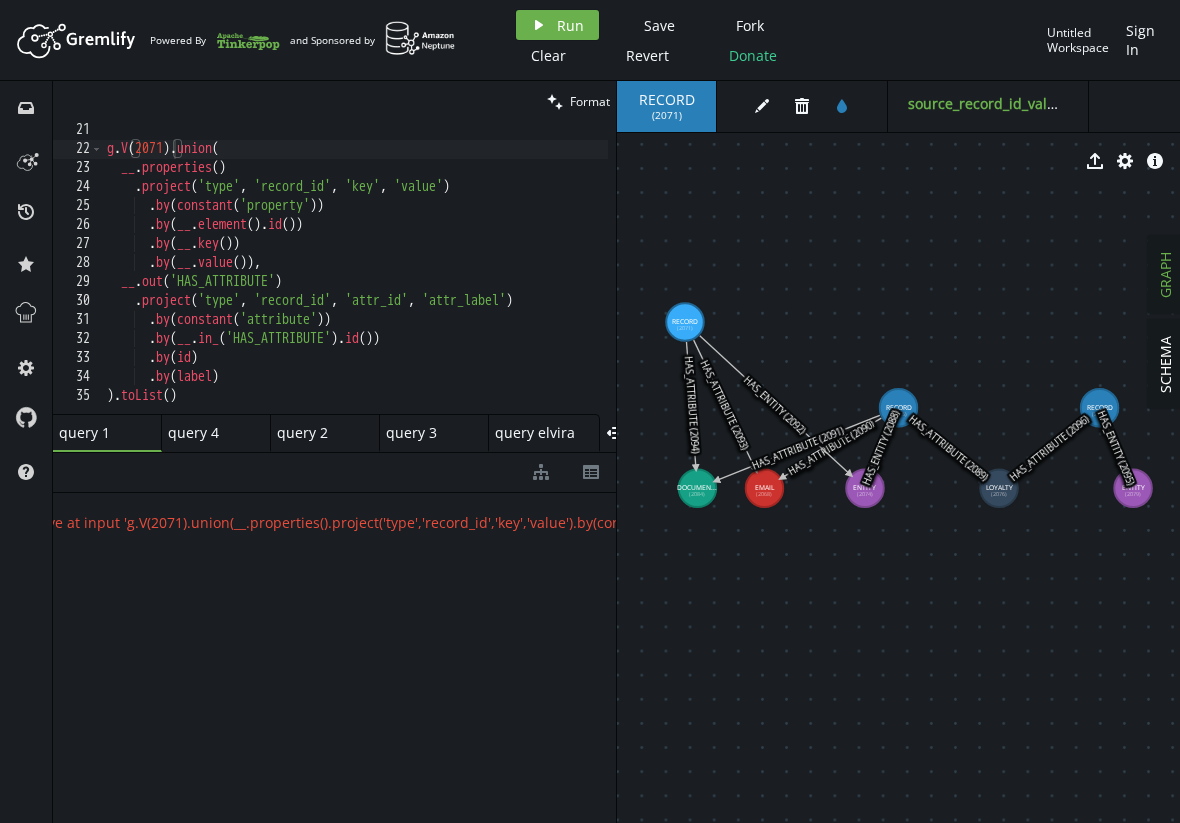 click on "g . V ( 2071 ) . union (    __ . properties ( )      . project ( 'type' ,   'record_id' ,   'key' ,   'value' )         . by ( constant ( 'property' ))         . by ( __ . element ( ) . id ( ))         . by ( __ . key ( ))         . by ( __ . value ( )) ,    __ . out ( 'HAS_ATTRIBUTE' )      . project ( 'type' ,   'record_id' ,   'attr_id' ,   'attr_label' )         . by ( constant ( 'attribute' ))         . by ( __ . in_ ( 'HAS_ATTRIBUTE' ) . id ( ))         . by ( id )         . by ( label ) ) . toList ( )" at bounding box center (355, 282) 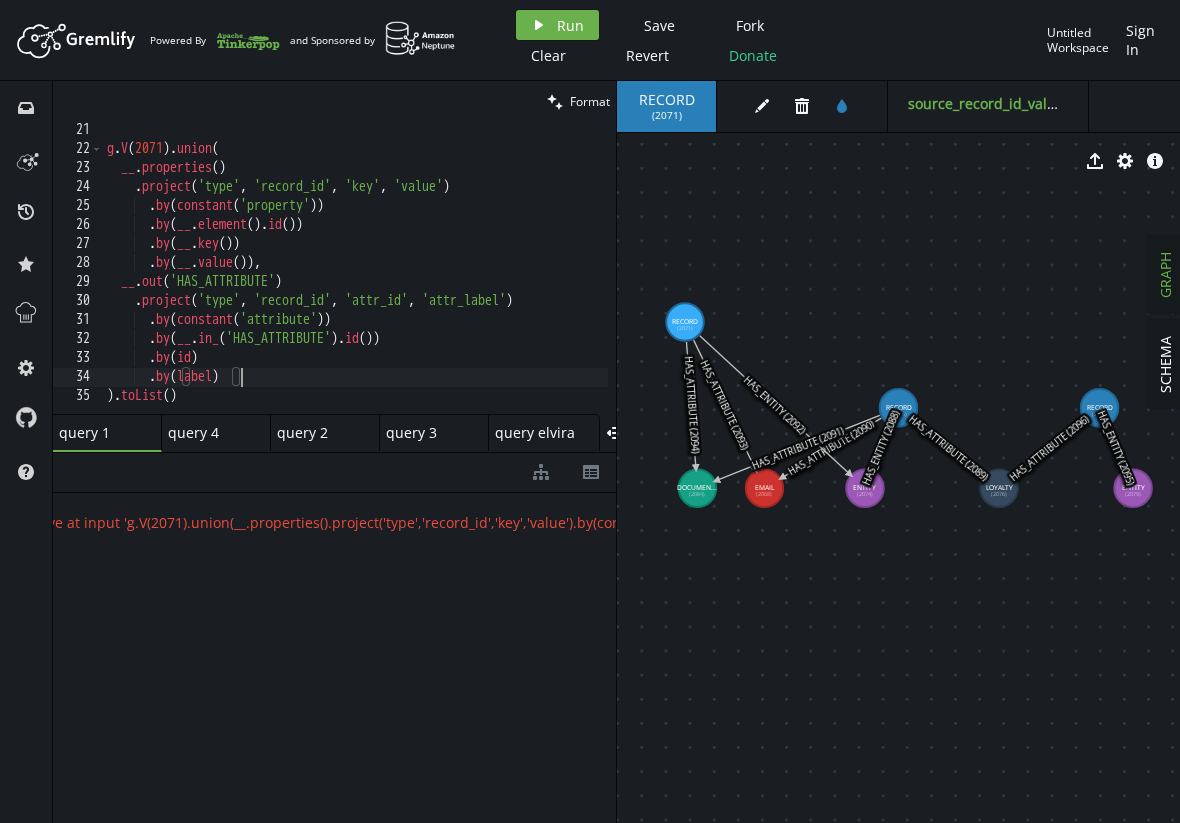 click on "g . V ( 2071 ) . union (    __ . properties ( )      . project ( 'type' ,   'record_id' ,   'key' ,   'value' )         . by ( constant ( 'property' ))         . by ( __ . element ( ) . id ( ))         . by ( __ . key ( ))         . by ( __ . value ( )) ,    __ . out ( 'HAS_ATTRIBUTE' )      . project ( 'type' ,   'record_id' ,   'attr_id' ,   'attr_label' )         . by ( constant ( 'attribute' ))         . by ( __ . in_ ( 'HAS_ATTRIBUTE' ) . id ( ))         . by ( id )         . by ( label ) ) . toList ( )" at bounding box center [355, 282] 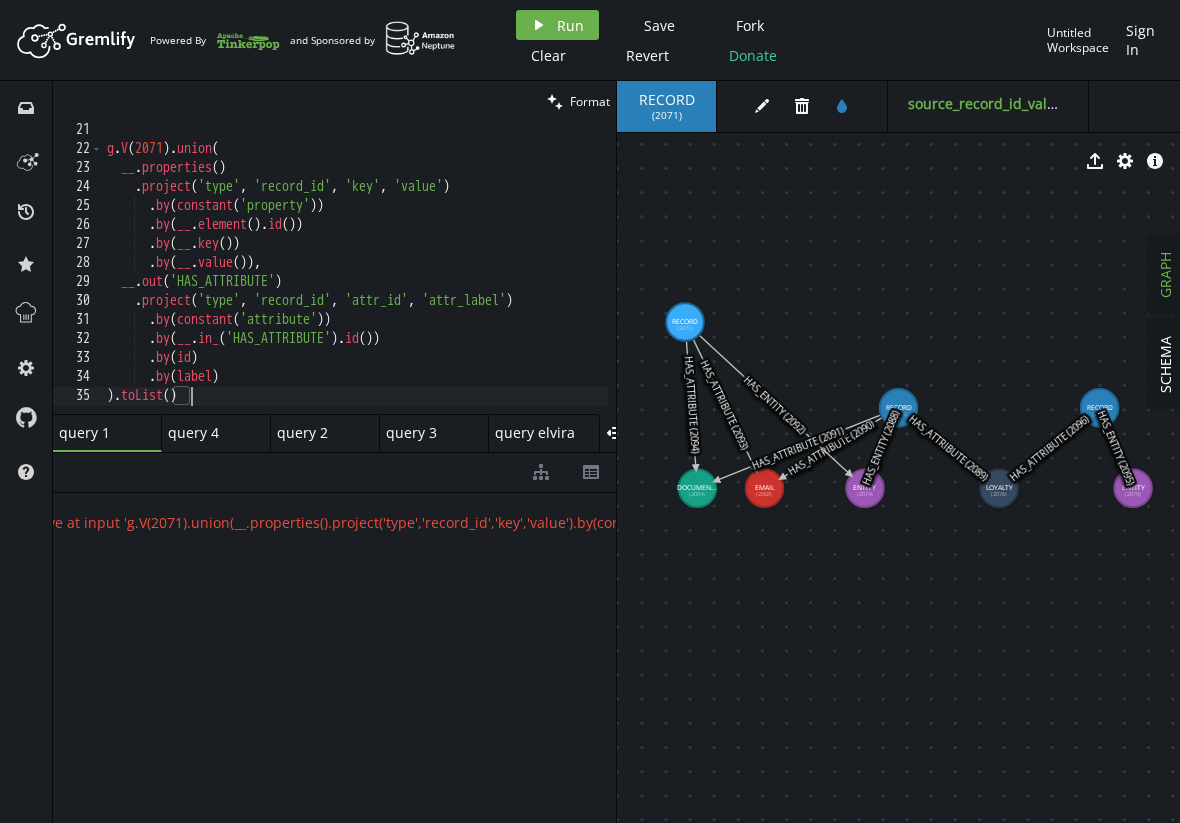 click on "g . V ( 2071 ) . union (    __ . properties ( )      . project ( 'type' ,   'record_id' ,   'key' ,   'value' )         . by ( constant ( 'property' ))         . by ( __ . element ( ) . id ( ))         . by ( __ . key ( ))         . by ( __ . value ( )) ,    __ . out ( 'HAS_ATTRIBUTE' )      . project ( 'type' ,   'record_id' ,   'attr_id' ,   'attr_label' )         . by ( constant ( 'attribute' ))         . by ( __ . in_ ( 'HAS_ATTRIBUTE' ) . id ( ))         . by ( id )         . by ( label ) ) . toList ( )" at bounding box center (355, 282) 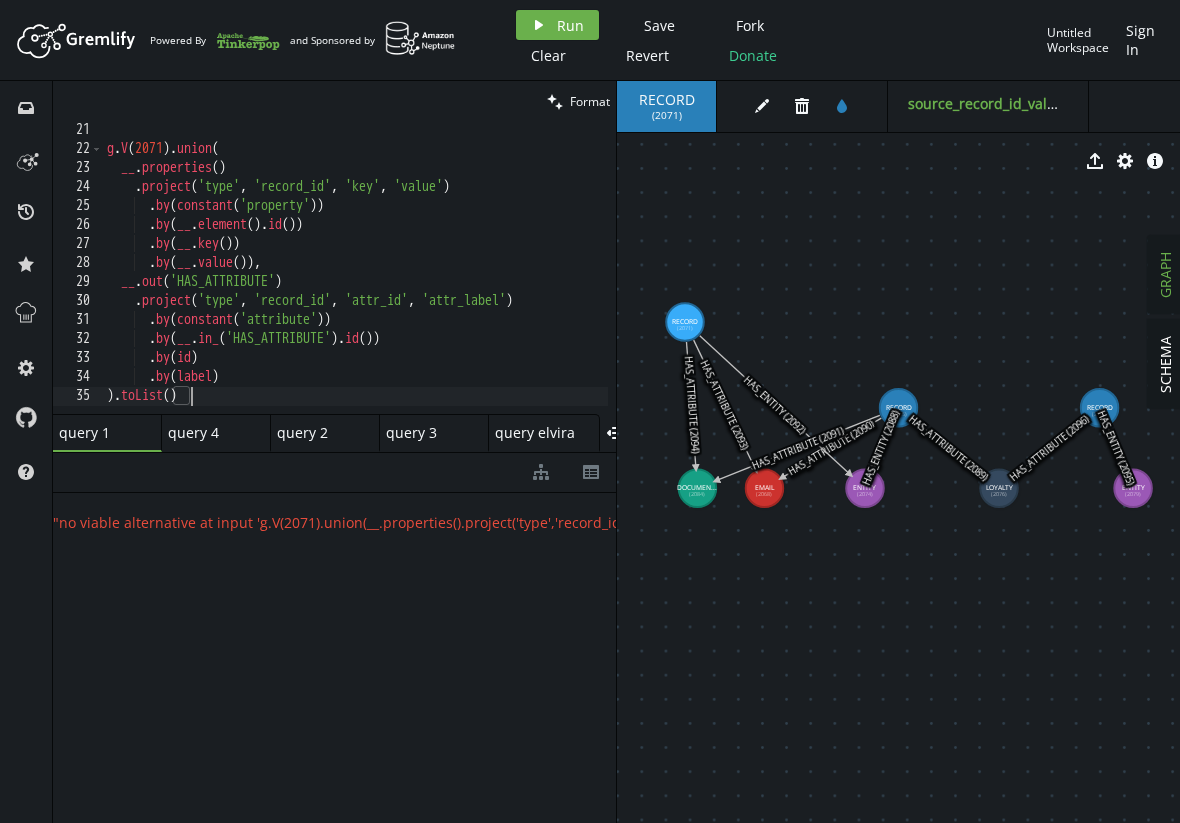 scroll, scrollTop: 0, scrollLeft: 0, axis: both 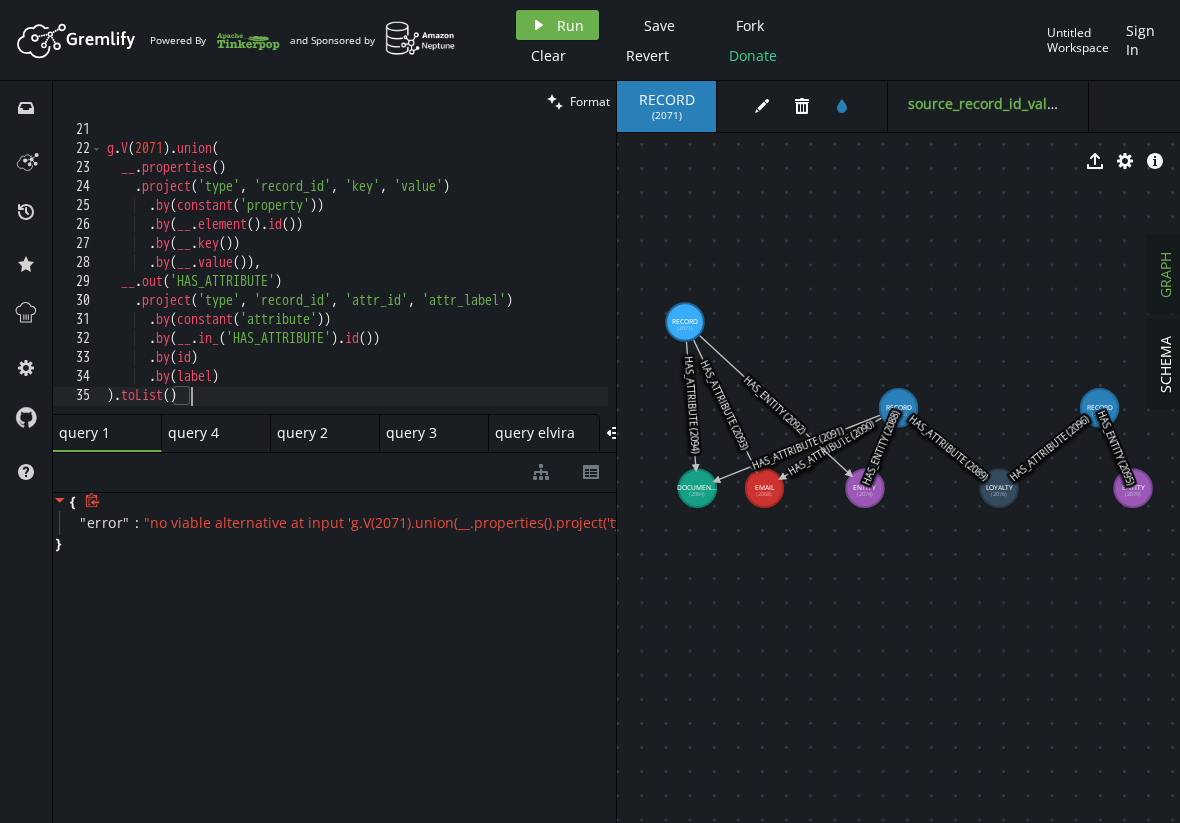 click on "" no viable alternative at input 'g.V(2071).union(__.properties().project('type','record_id','key','value').by(constant('property')).by(__.element().id()).by(__.key()).by(__.value()),__.out('HAS_ATTRIBUTE').project('type','record_id','attr_id','attr_label').by(constant('attribute')).by(__.in_' "" at bounding box center (1037, 522) 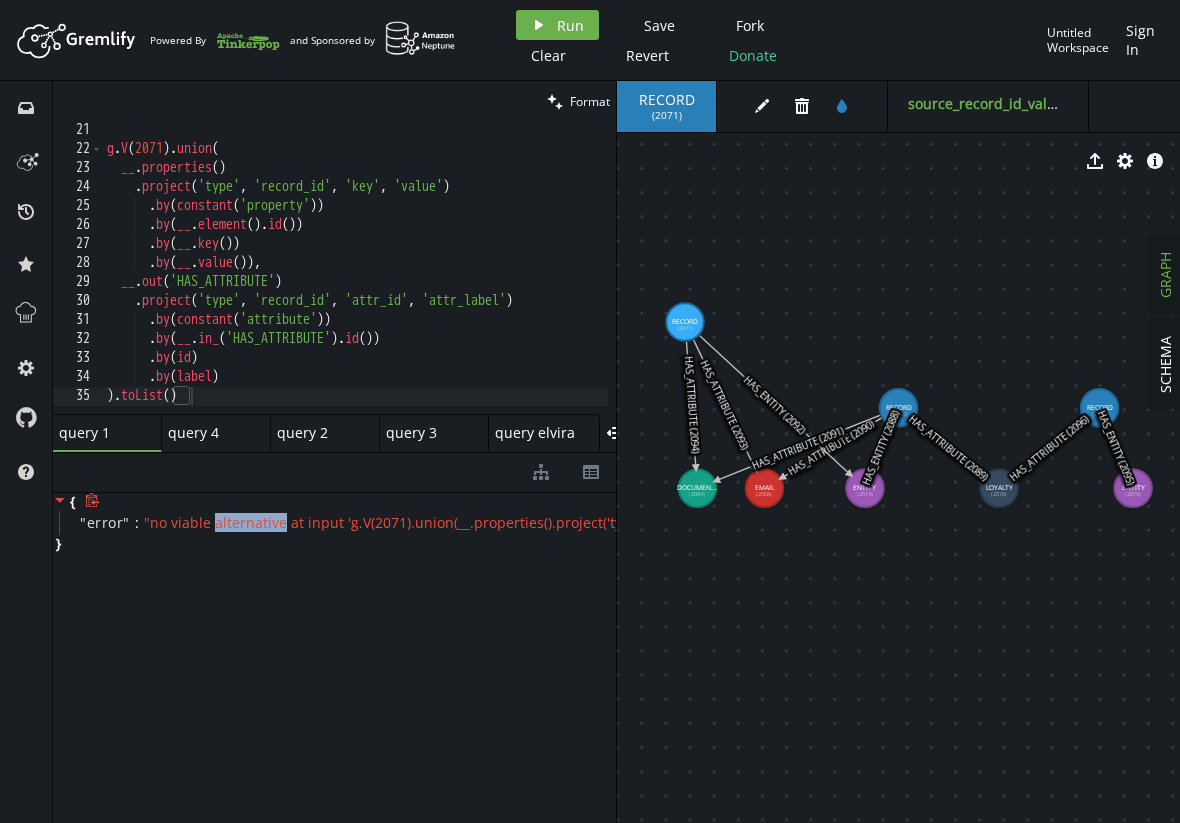 click on "" no viable alternative at input 'g.V(2071).union(__.properties().project('type','record_id','key','value').by(constant('property')).by(__.element().id()).by(__.key()).by(__.value()),__.out('HAS_ATTRIBUTE').project('type','record_id','attr_id','attr_label').by(constant('attribute')).by(__.in_' "" at bounding box center (1037, 522) 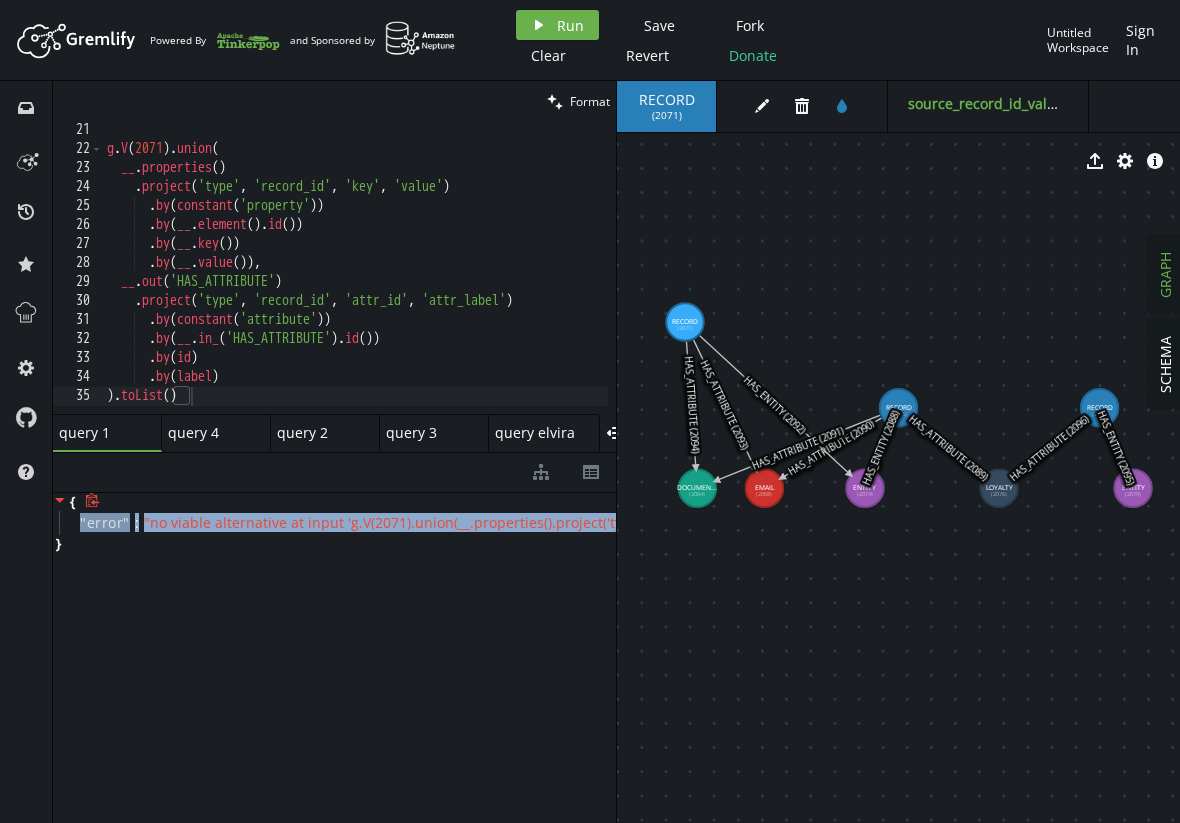 click on "" no viable alternative at input 'g.V(2071).union(__.properties().project('type','record_id','key','value').by(constant('property')).by(__.element().id()).by(__.key()).by(__.value()),__.out('HAS_ATTRIBUTE').project('type','record_id','attr_id','attr_label').by(constant('attribute')).by(__.in_' "" at bounding box center (1037, 522) 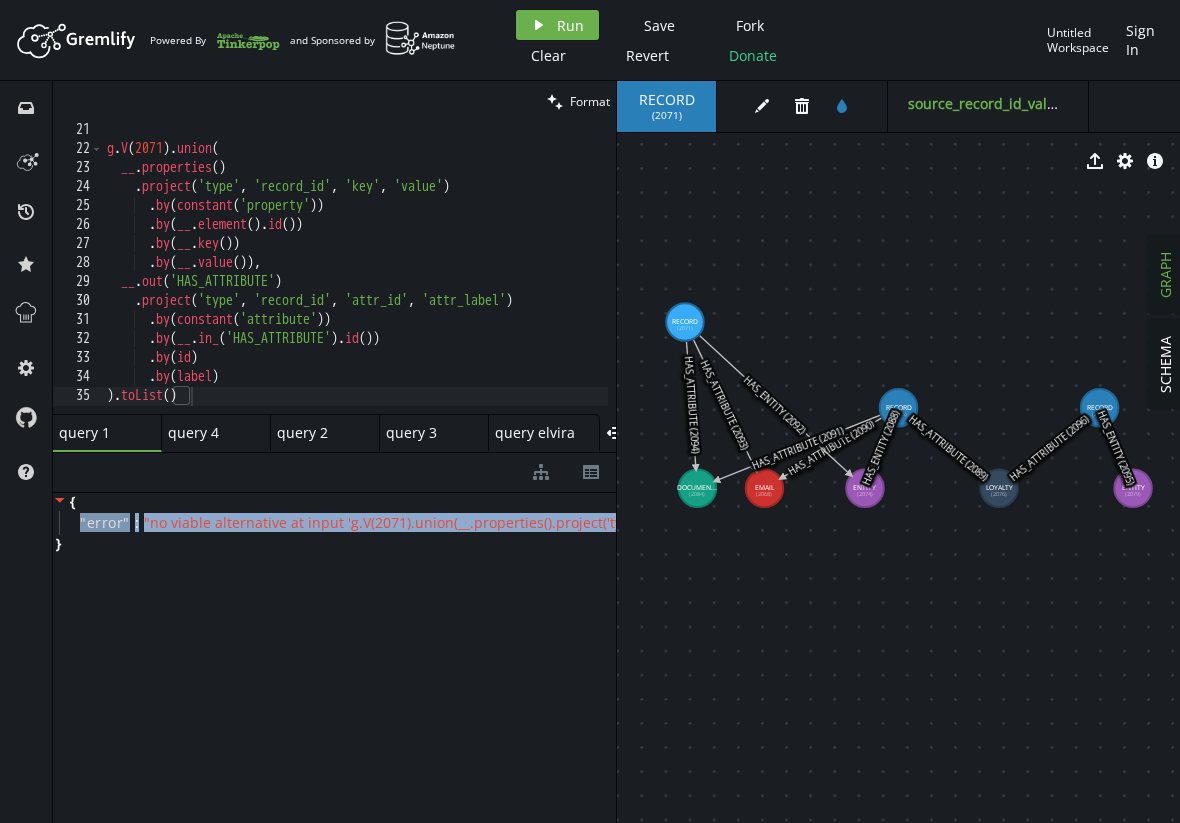 click on "g . V ( 2071 ) . union (    __ . properties ( )      . project ( 'type' ,   'record_id' ,   'key' ,   'value' )         . by ( constant ( 'property' ))         . by ( __ . element ( ) . id ( ))         . by ( __ . key ( ))         . by ( __ . value ( )) ,    __ . out ( 'HAS_ATTRIBUTE' )      . project ( 'type' ,   'record_id' ,   'attr_id' ,   'attr_label' )         . by ( constant ( 'attribute' ))         . by ( __ . in_ ( 'HAS_ATTRIBUTE' ) . id ( ))         . by ( id )         . by ( label ) ) . toList ( )" at bounding box center (355, 282) 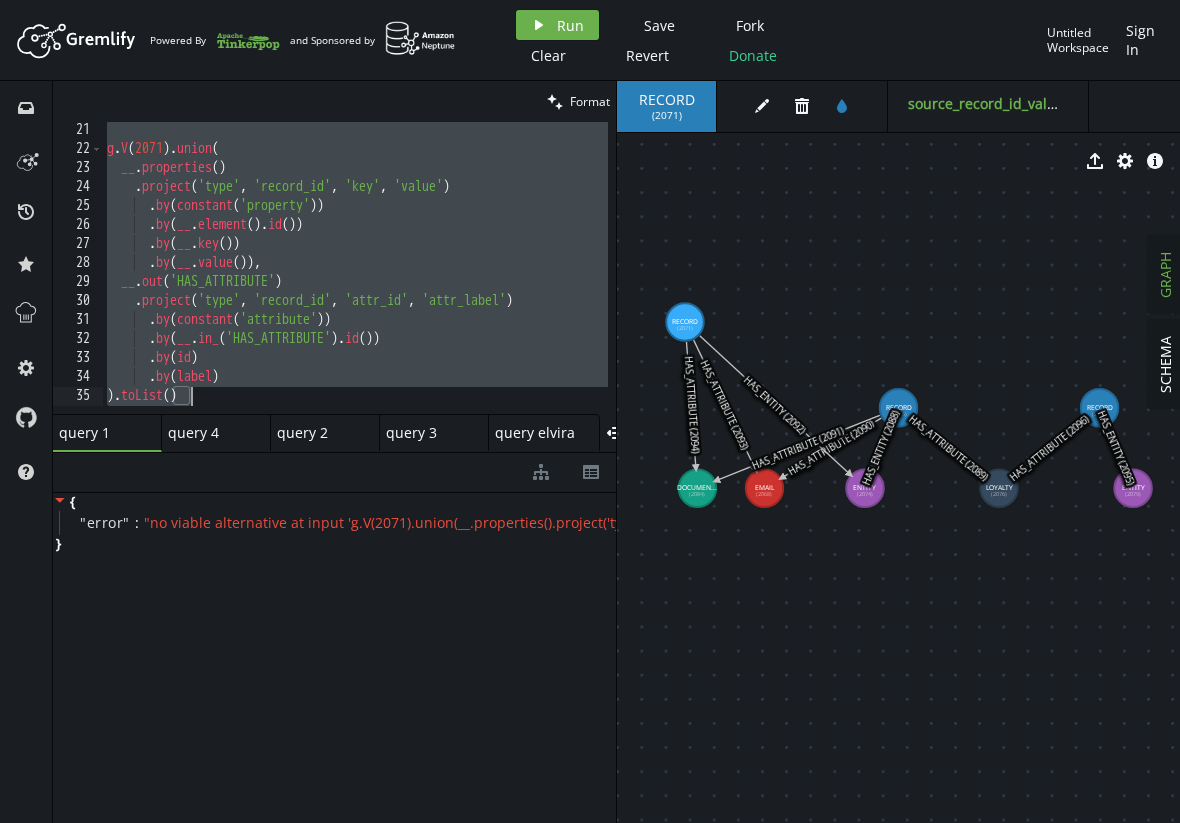 paste 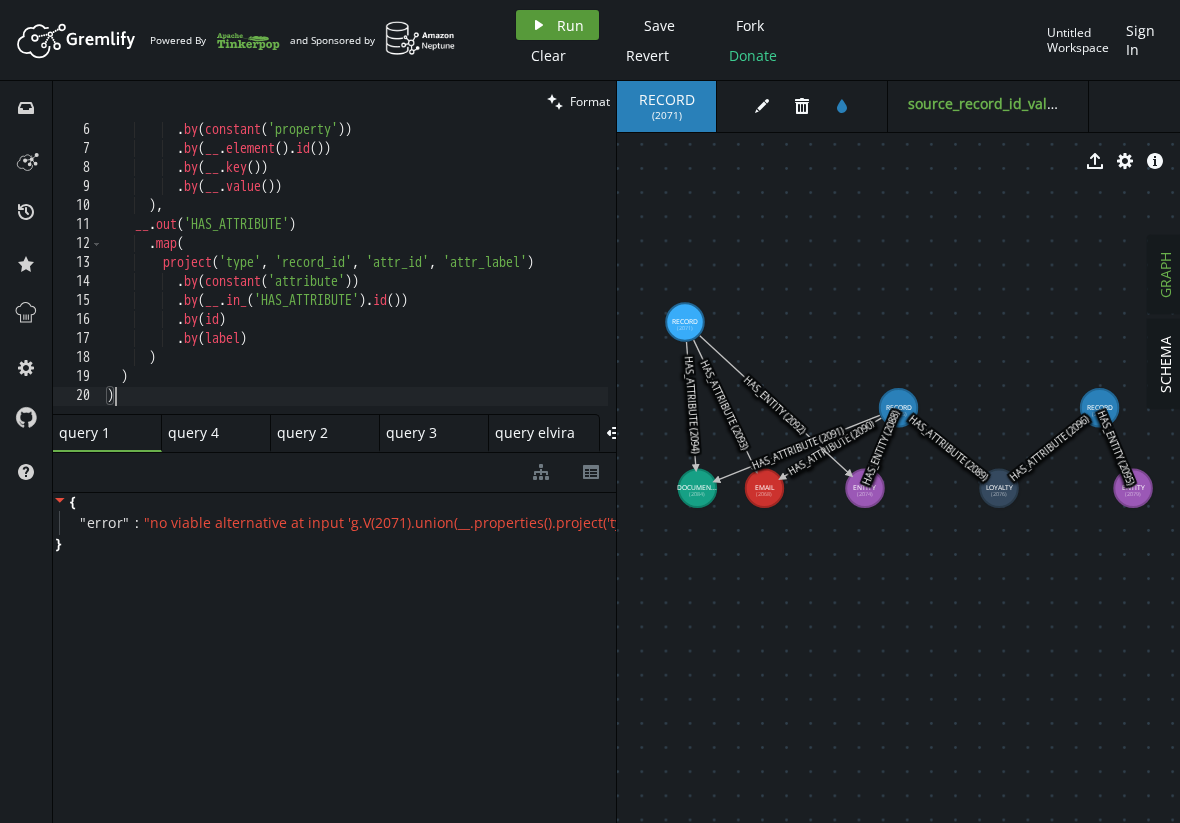 click on "play Run" at bounding box center [557, 25] 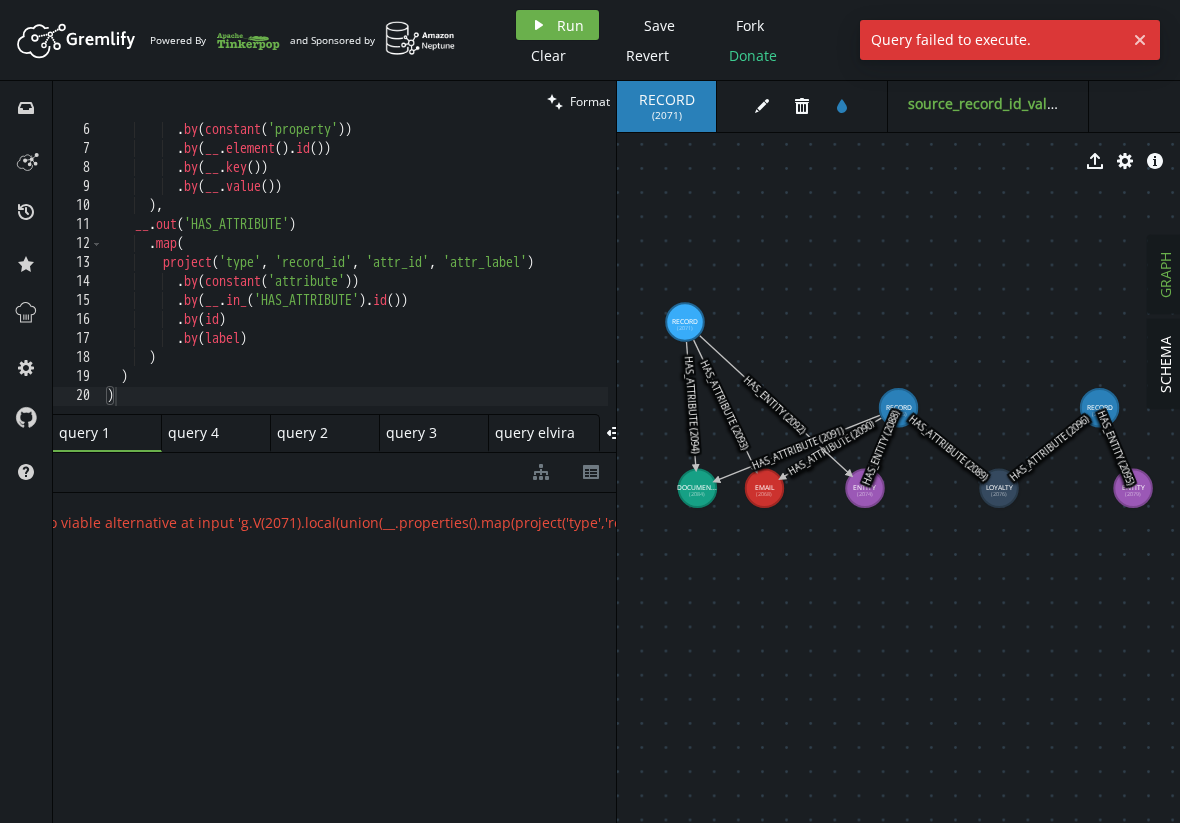scroll, scrollTop: 0, scrollLeft: 19, axis: horizontal 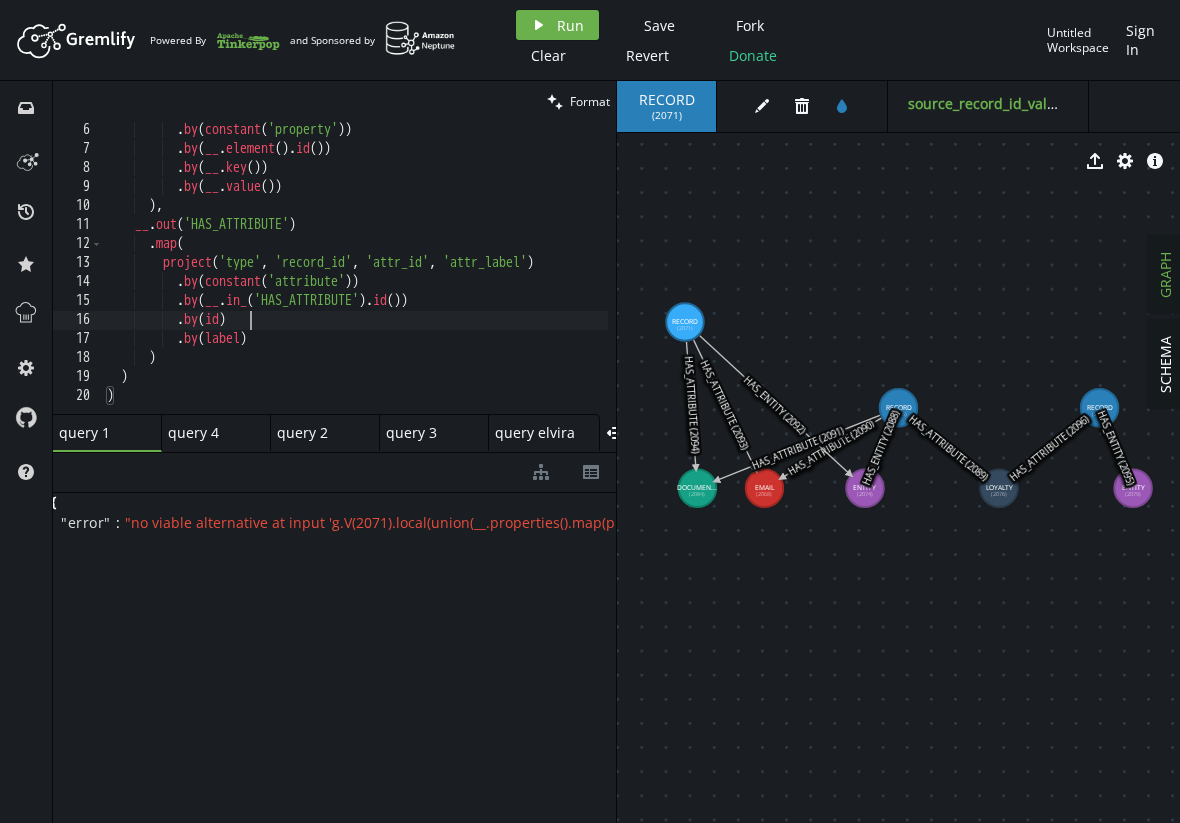 click on ". by ( constant ( 'property' ))              . by ( __ . element ( ) . id ( ))              . by ( __ . key ( ))              . by ( __ . value ( ))         ) ,      __ . out ( 'HAS_ATTRIBUTE' )         . map (           project ( 'type' ,   'record_id' ,   'attr_id' ,   'attr_label' )              . by ( constant ( 'attribute' ))              . by ( __ . in_ ( 'HAS_ATTRIBUTE' ) . id ( ))              . by ( id )              . by ( label )         )    ) )" at bounding box center [363, 278] 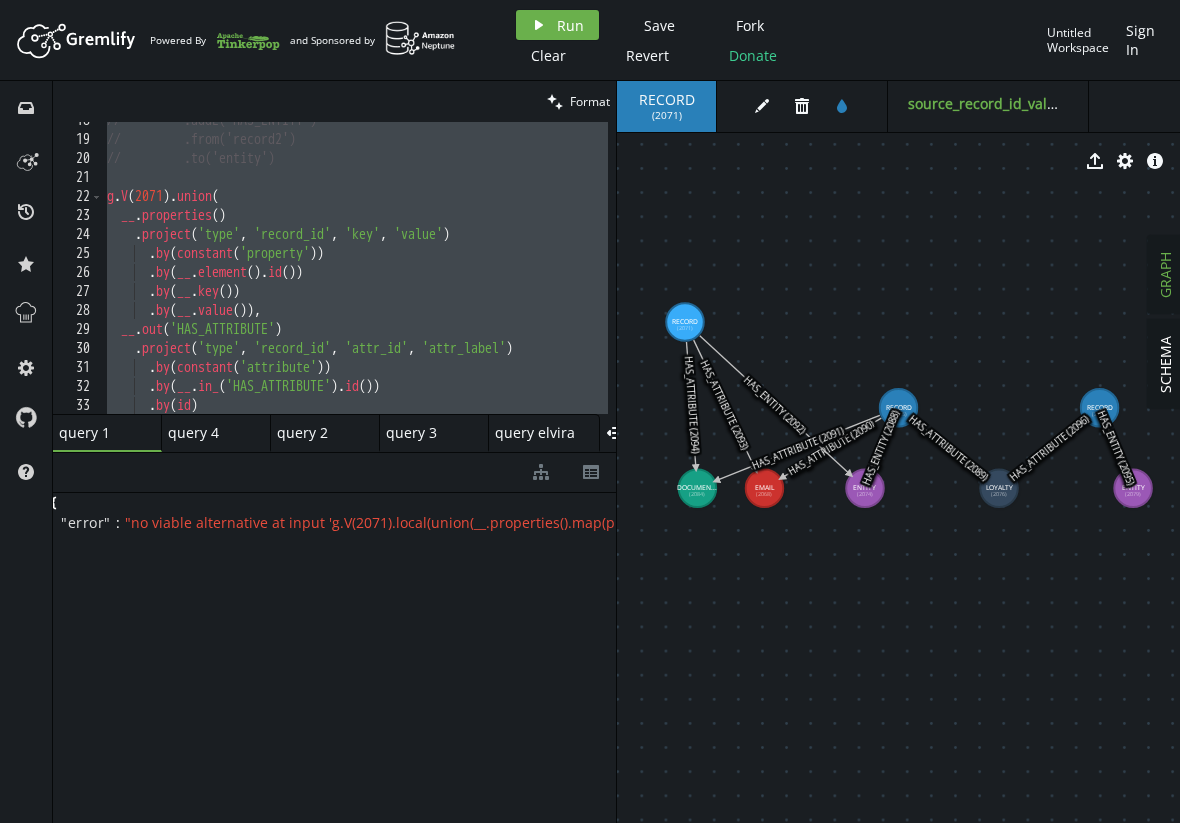 scroll, scrollTop: 343, scrollLeft: 0, axis: vertical 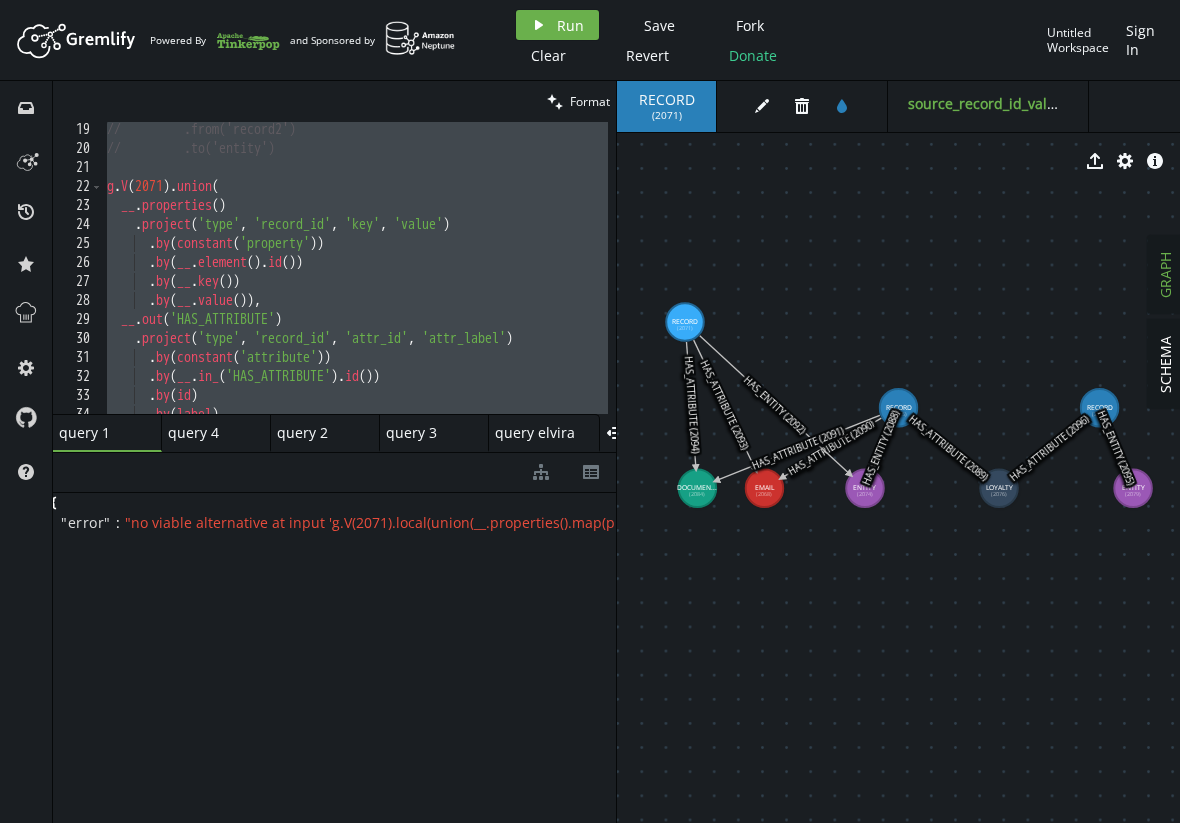 click on "//         .from('record2') //         .to('entity') g . V ( 2071 ) . union (    __ . properties ( )      . project ( 'type' ,   'record_id' ,   'key' ,   'value' )         . by ( constant ( 'property' ))         . by ( __ . element ( ) . id ( ))         . by ( __ . key ( ))         . by ( __ . value ( )) ,    __ . out ( 'HAS_ATTRIBUTE' )      . project ( 'type' ,   'record_id' ,   'attr_id' ,   'attr_label' )         . by ( constant ( 'attribute' ))         . by ( __ . in_ ( 'HAS_ATTRIBUTE' ) . id ( ))         . by ( id )         . by ( label )" at bounding box center [355, 282] 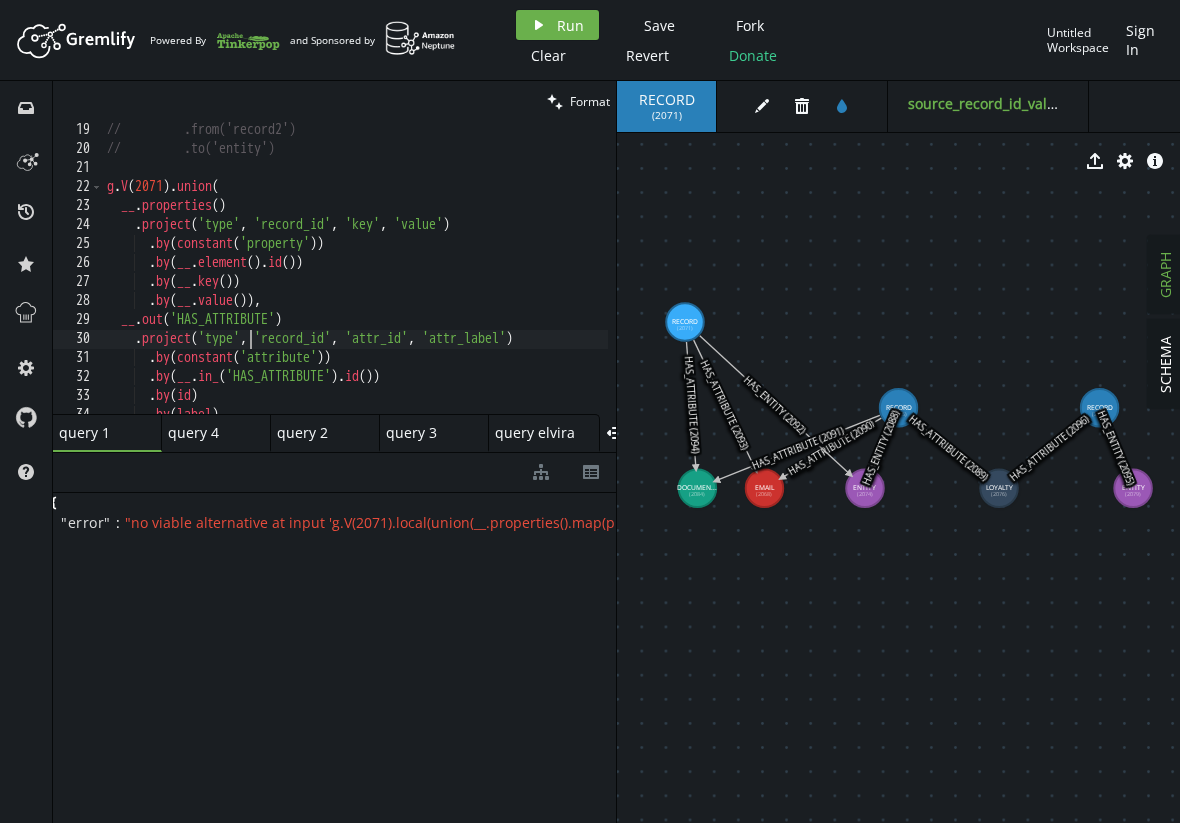 click on "//         .from('record2') //         .to('entity') g . V ( 2071 ) . union (    __ . properties ( )      . project ( 'type' ,   'record_id' ,   'key' ,   'value' )         . by ( constant ( 'property' ))         . by ( __ . element ( ) . id ( ))         . by ( __ . key ( ))         . by ( __ . value ( )) ,    __ . out ( 'HAS_ATTRIBUTE' )      . project ( 'type' ,   'record_id' ,   'attr_id' ,   'attr_label' )         . by ( constant ( 'attribute' ))         . by ( __ . in_ ( 'HAS_ATTRIBUTE' ) . id ( ))         . by ( id )         . by ( label )" at bounding box center (355, 282) 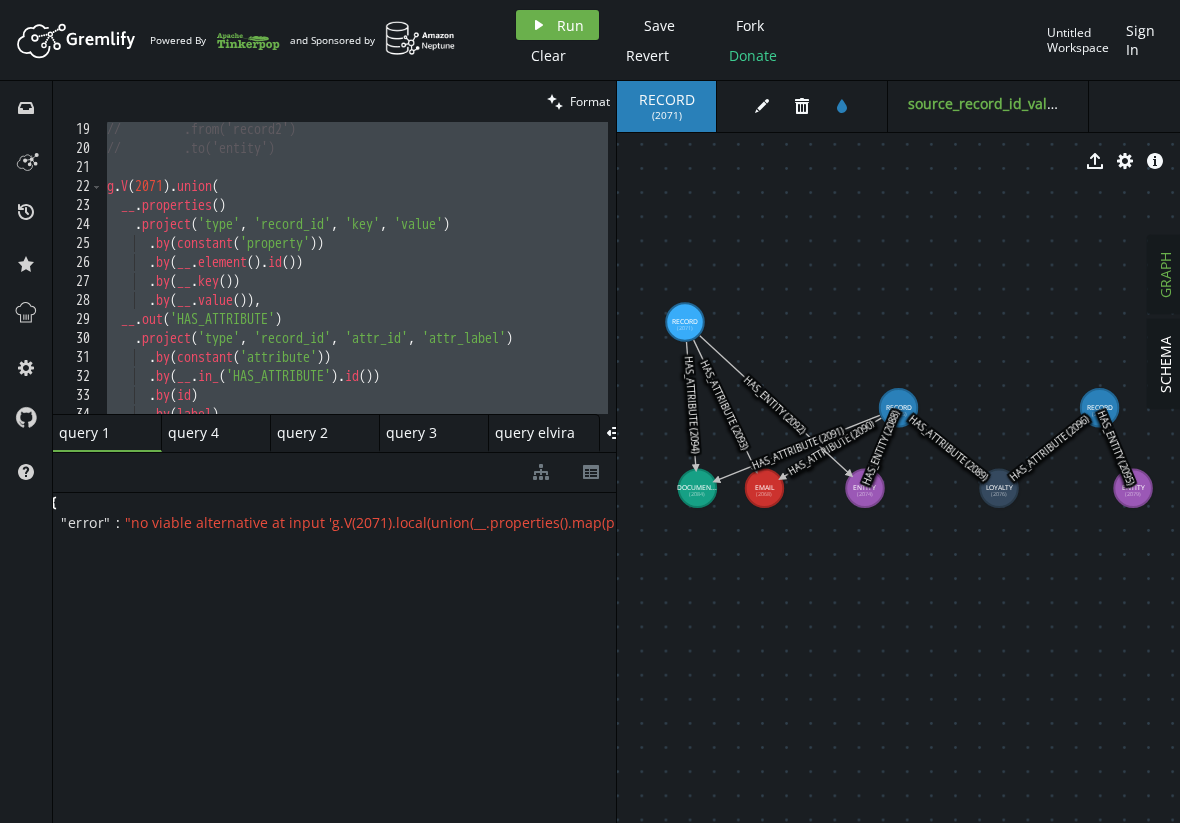 paste 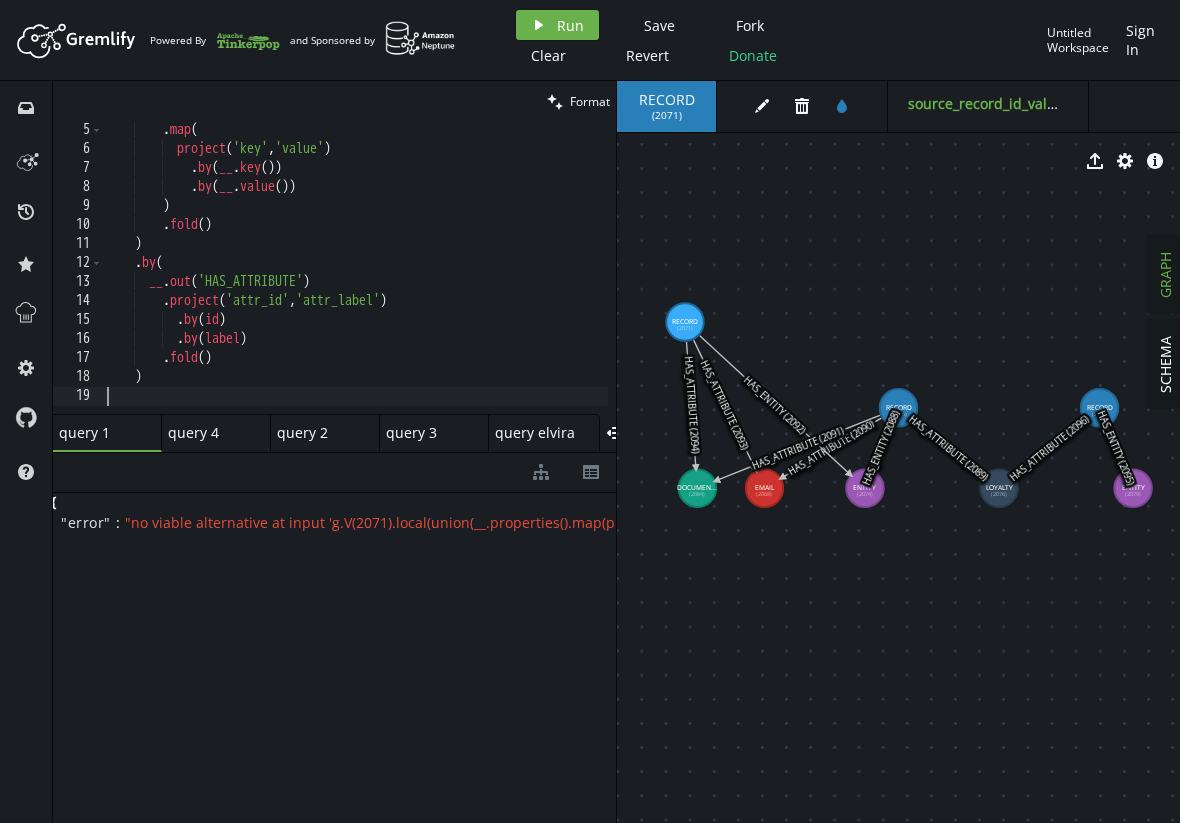 scroll, scrollTop: 0, scrollLeft: 0, axis: both 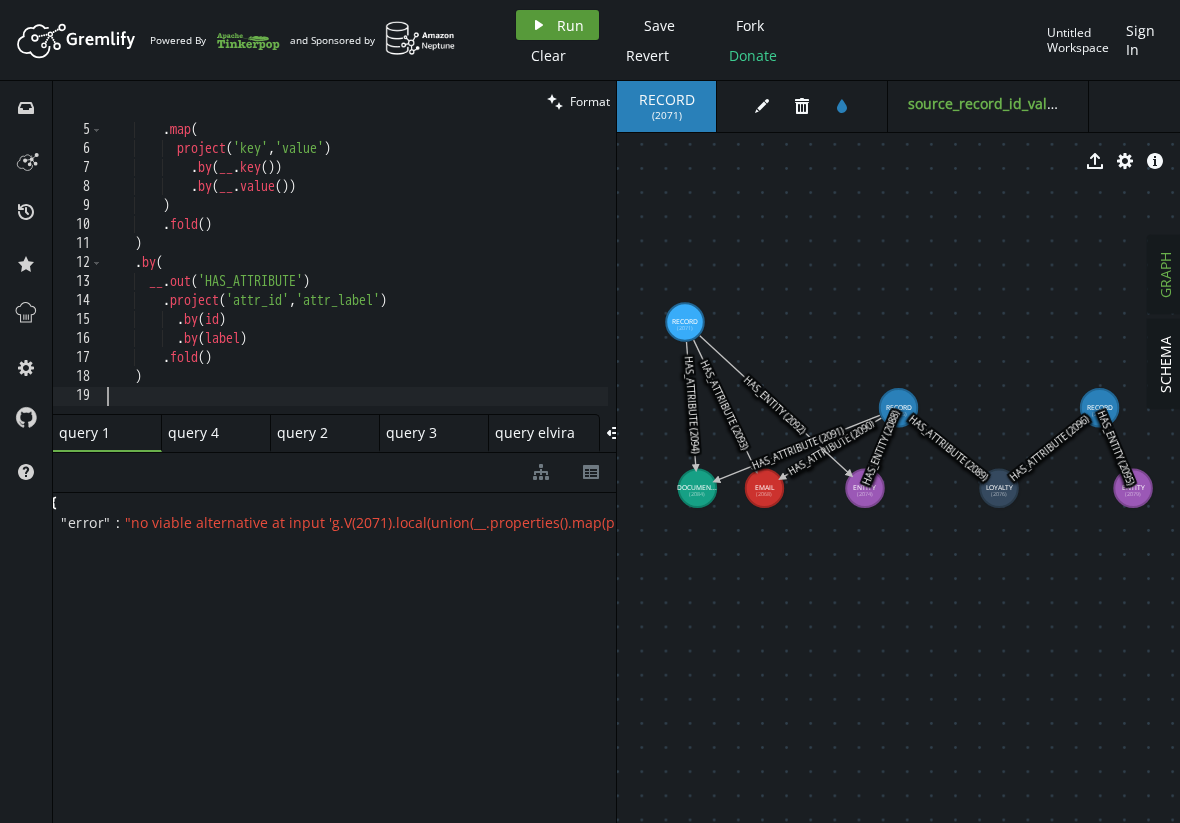 click at bounding box center [539, 25] 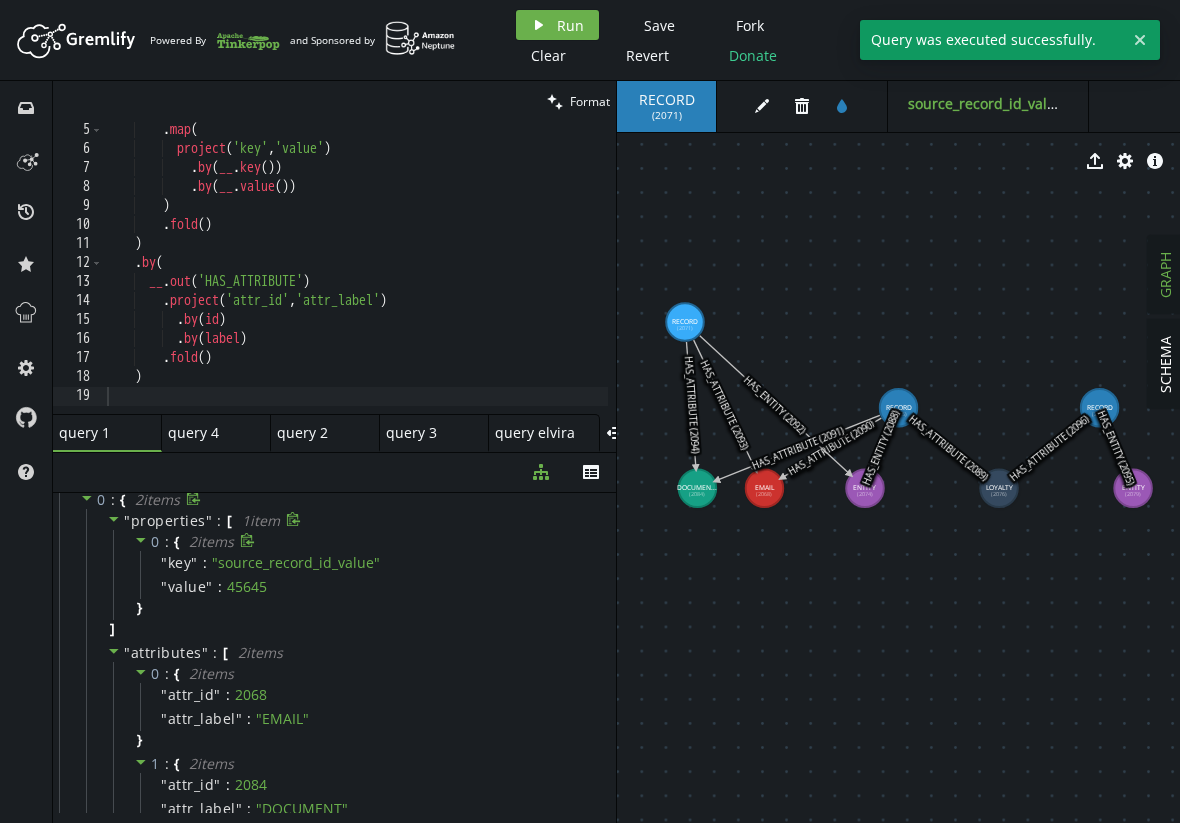 scroll, scrollTop: 0, scrollLeft: 0, axis: both 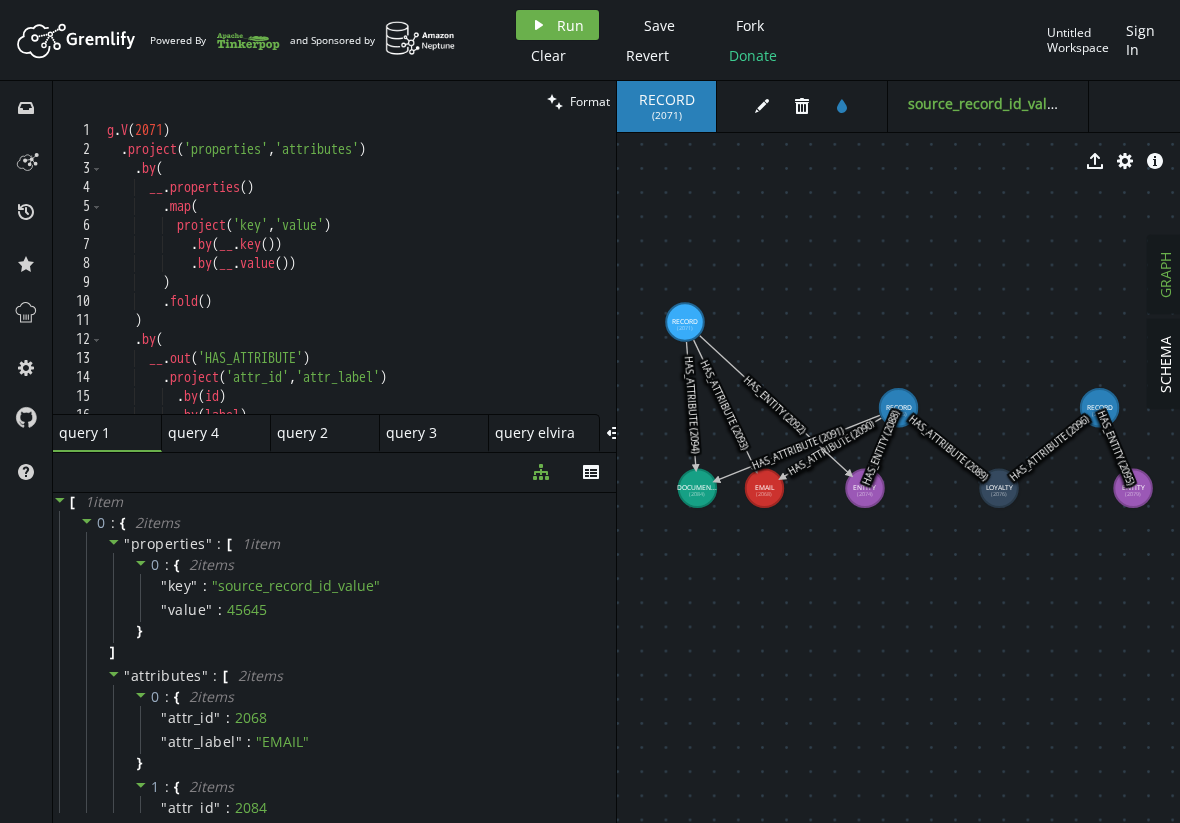 click on "g . V ( 2071 )    . project ( 'properties' , 'attributes' )      . by (         __ . properties ( )           . map (              project ( 'key' , 'value' )                . by ( __ . key ( ))                . by ( __ . value ( ))           )           . fold ( )      )      . by (         __ . out ( 'HAS_ATTRIBUTE' )           . project ( 'attr_id' , 'attr_label' )              . by ( id )              . by ( label )" at bounding box center (355, 283) 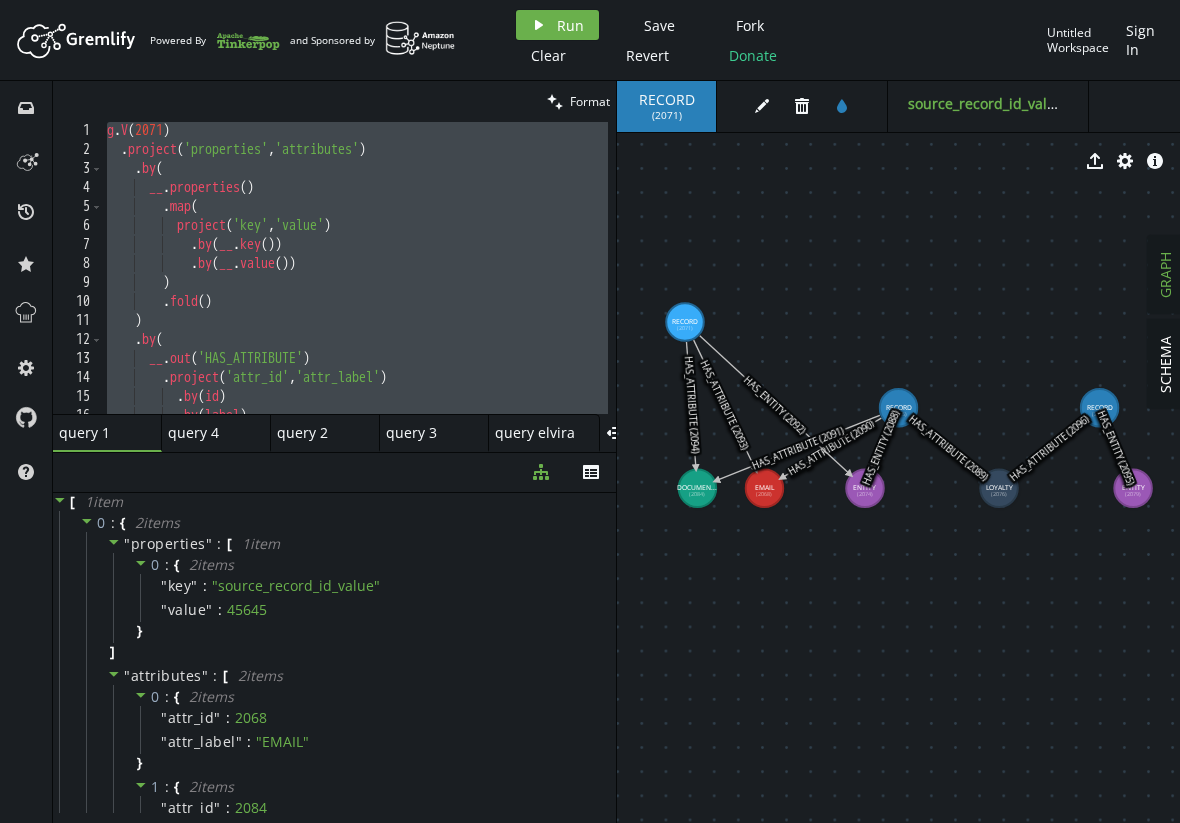 click on "g . V ( 2071 )    . project ( 'properties' , 'attributes' )      . by (         __ . properties ( )           . map (              project ( 'key' , 'value' )                . by ( __ . key ( ))                . by ( __ . value ( ))           )           . fold ( )      )      . by (         __ . out ( 'HAS_ATTRIBUTE' )           . project ( 'attr_id' , 'attr_label' )              . by ( id )              . by ( label )" at bounding box center [355, 283] 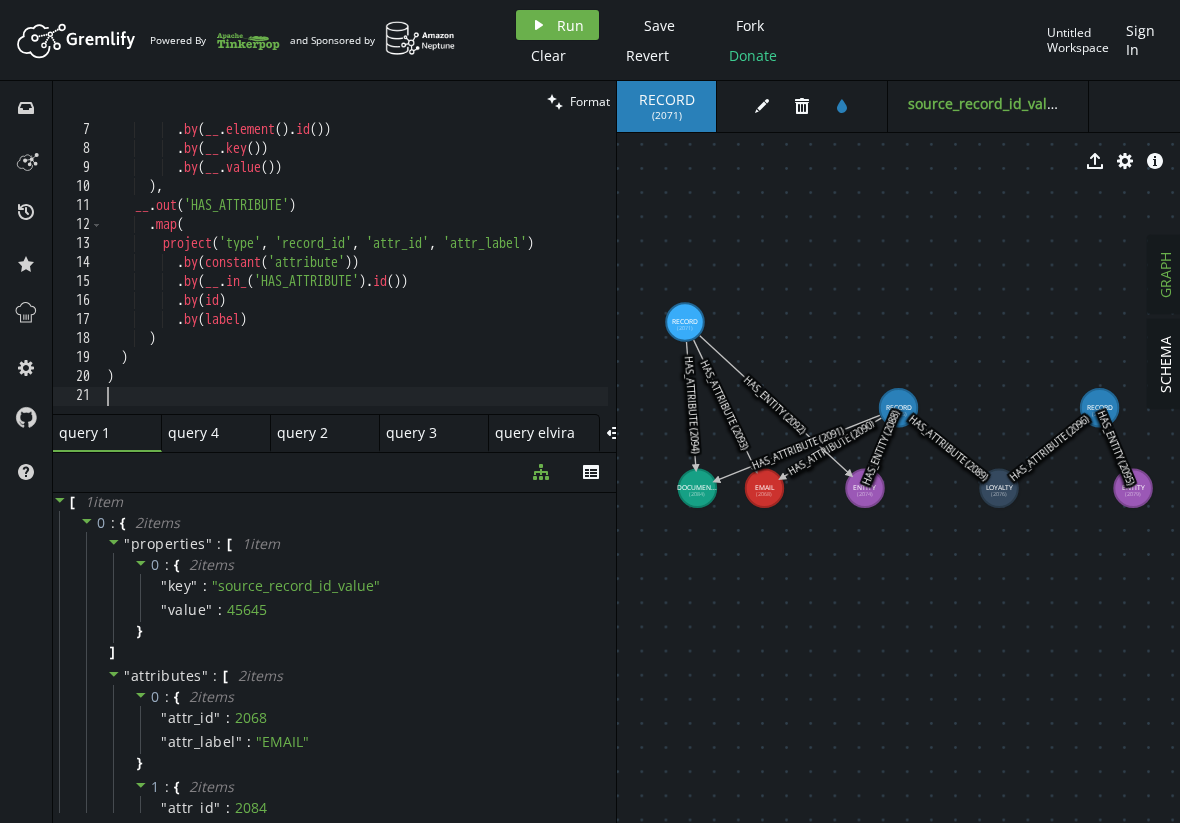 scroll, scrollTop: 115, scrollLeft: 0, axis: vertical 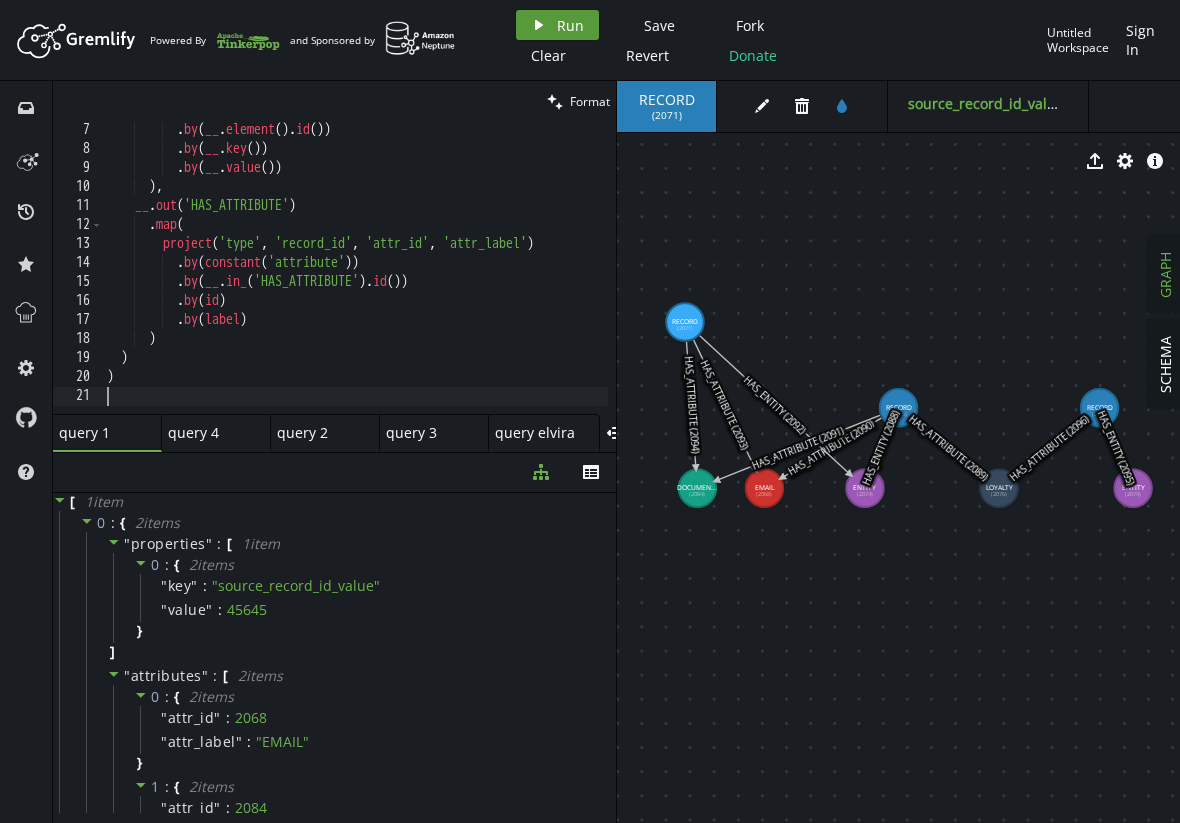 click on "play Run" at bounding box center (557, 25) 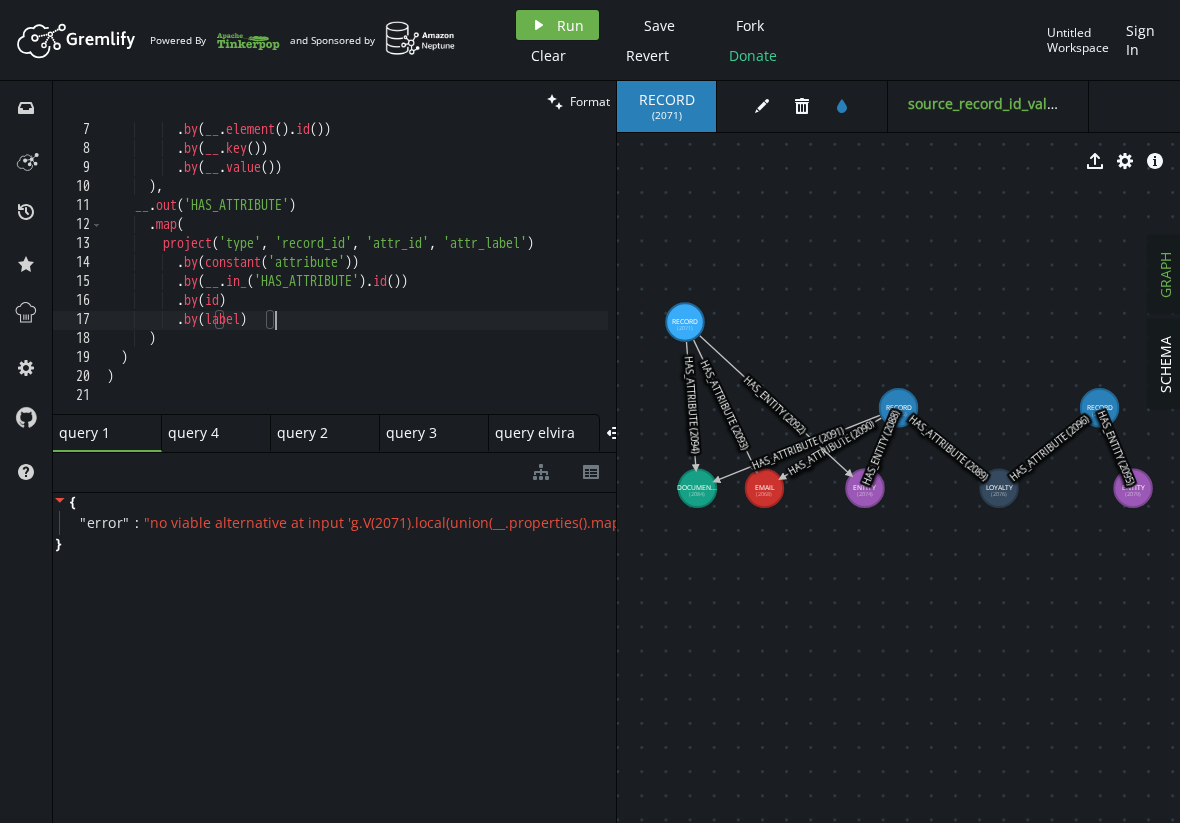 click on ". by ( __ . element ( ) . id ( ))              . by ( __ . key ( ))              . by ( __ . value ( ))         ) ,      __ . out ( 'HAS_ATTRIBUTE' )         . map (           project ( 'type' ,   'record_id' ,   'attr_id' ,   'attr_label' )              . by ( constant ( 'attribute' ))              . by ( __ . in_ ( 'HAS_ATTRIBUTE' ) . id ( ))              . by ( id )              . by ( label )         )    ) )" at bounding box center [363, 278] 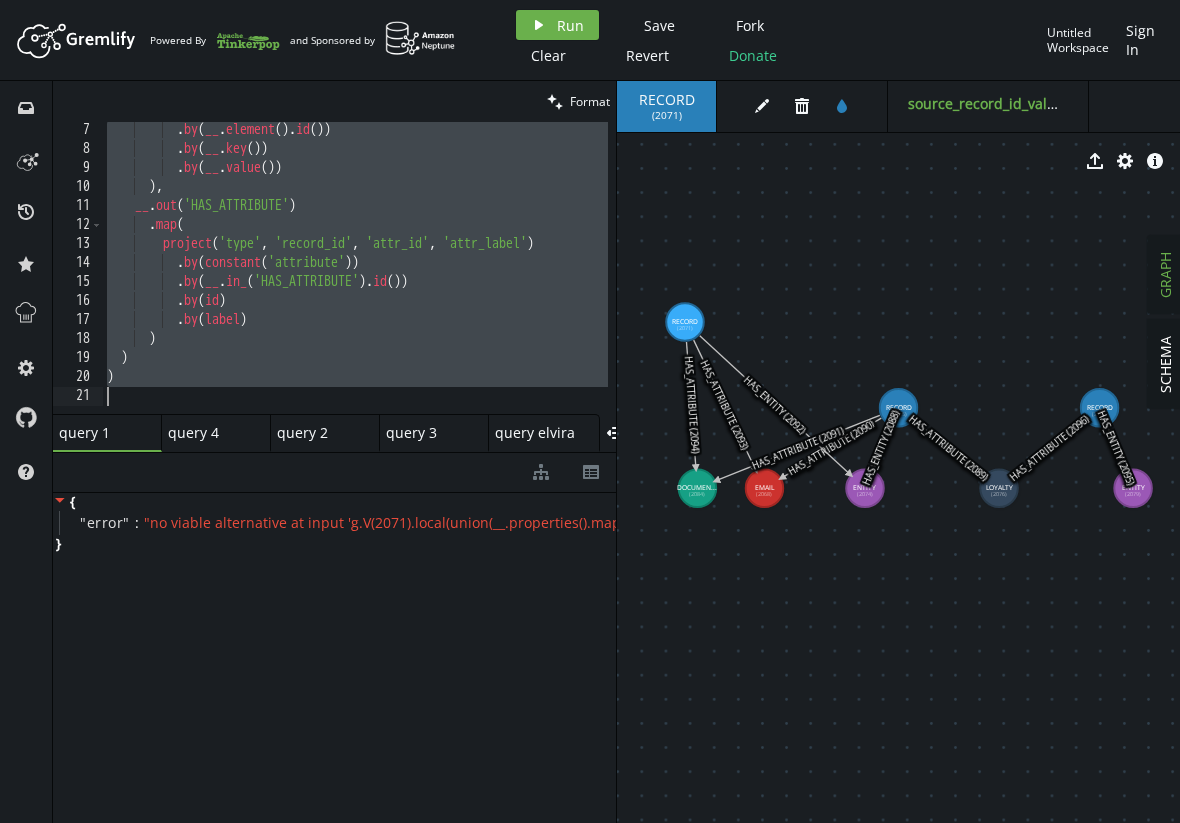 paste 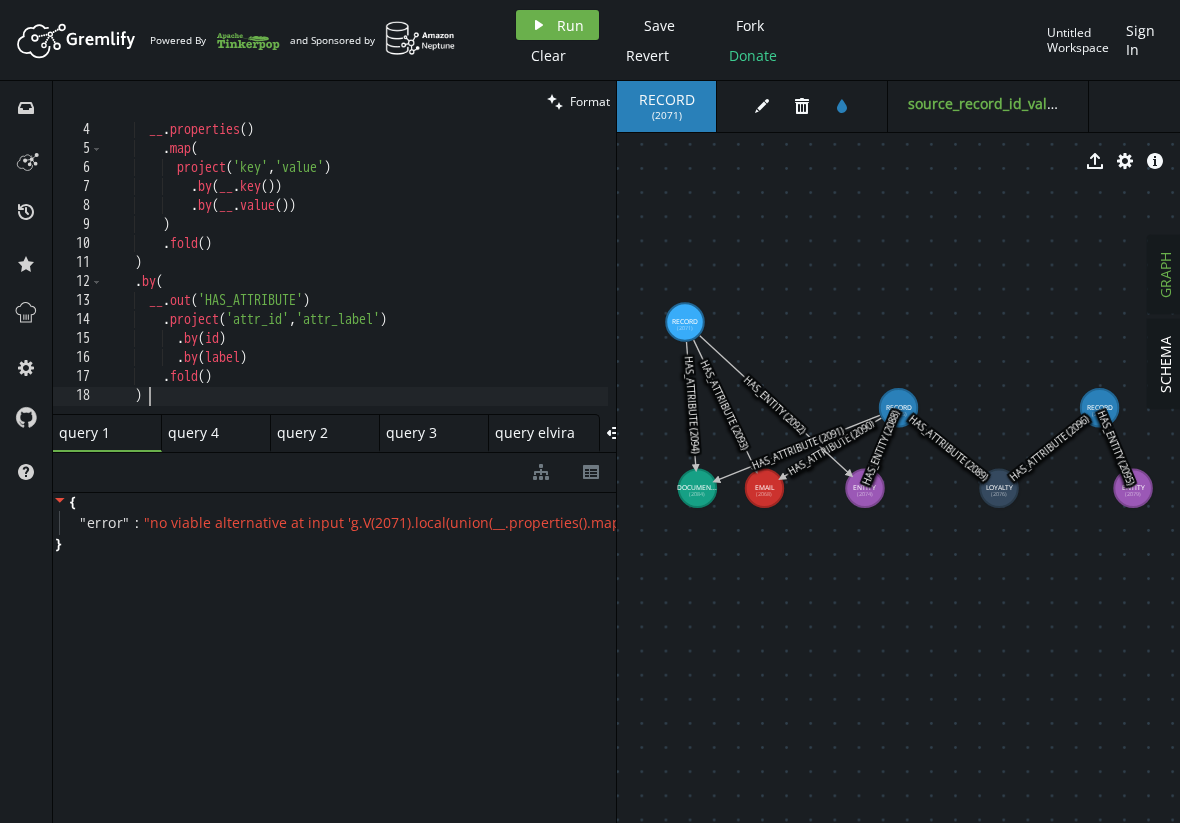 scroll, scrollTop: 58, scrollLeft: 0, axis: vertical 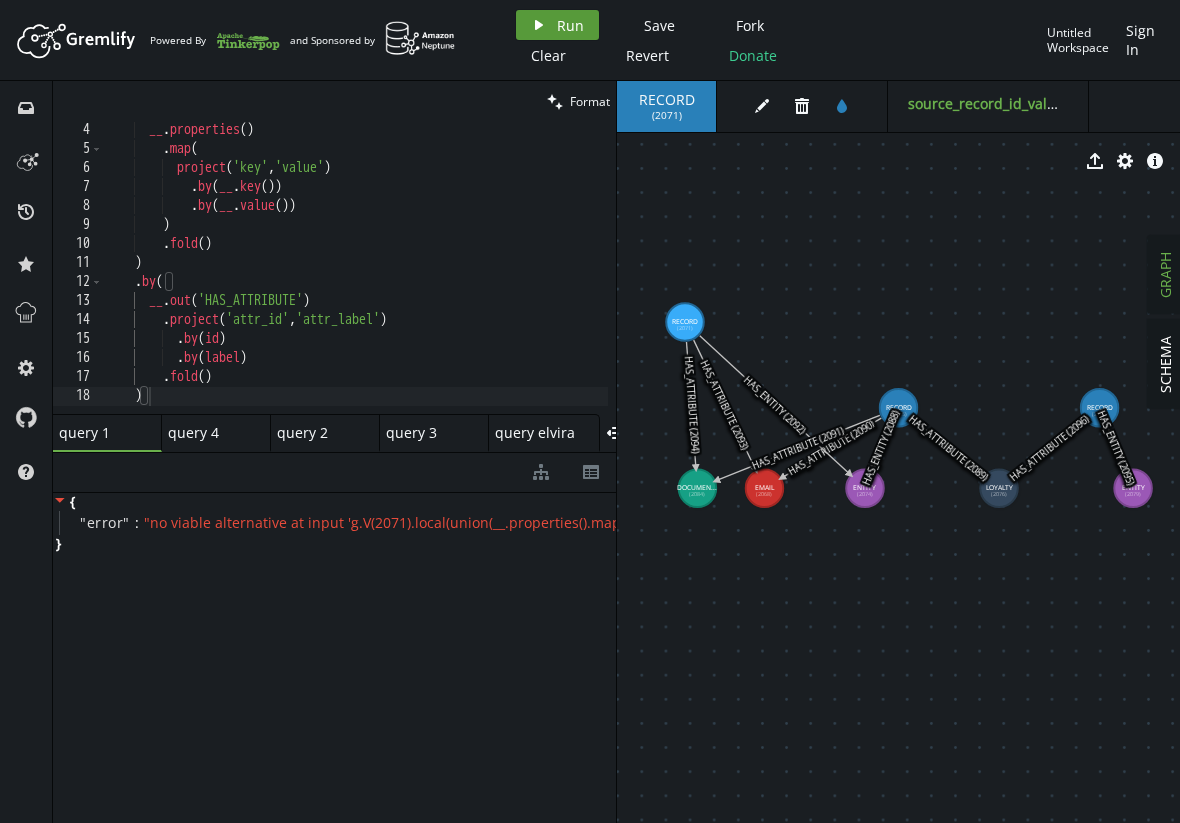 click on "play Run" at bounding box center [557, 25] 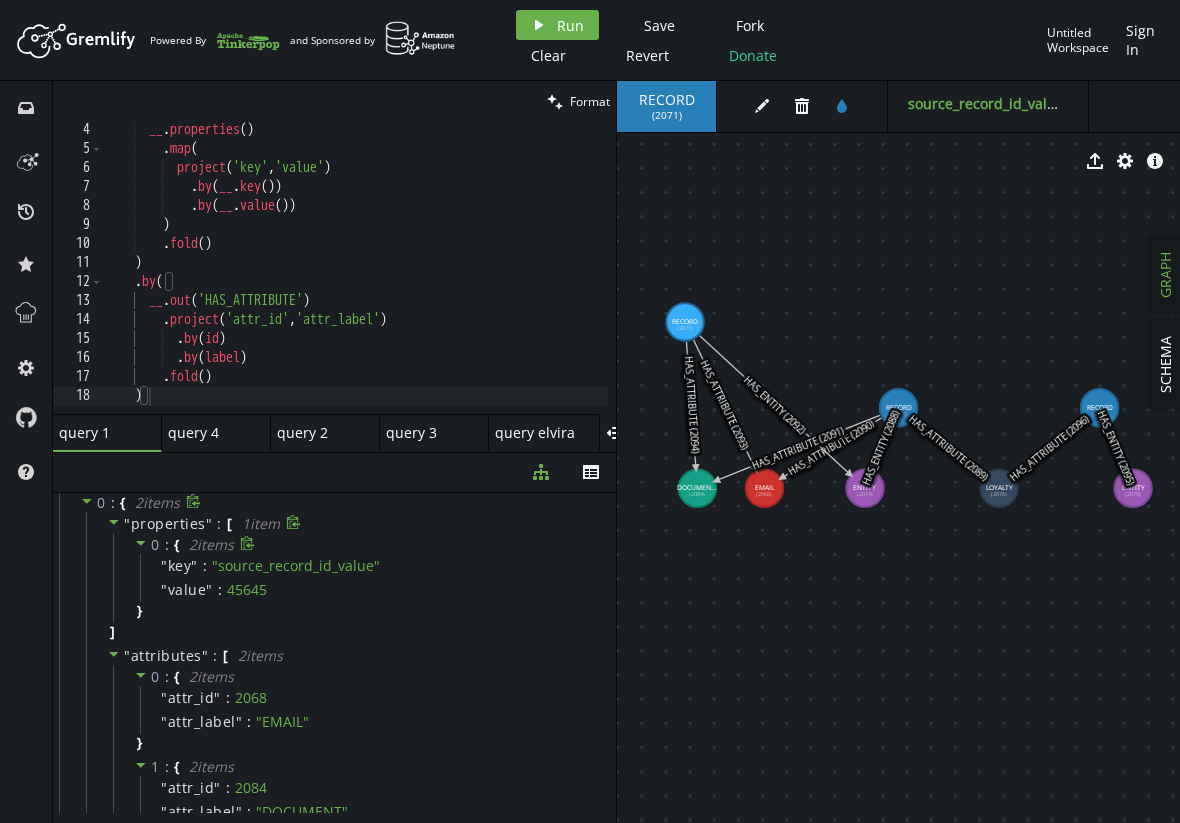 scroll, scrollTop: 15, scrollLeft: 0, axis: vertical 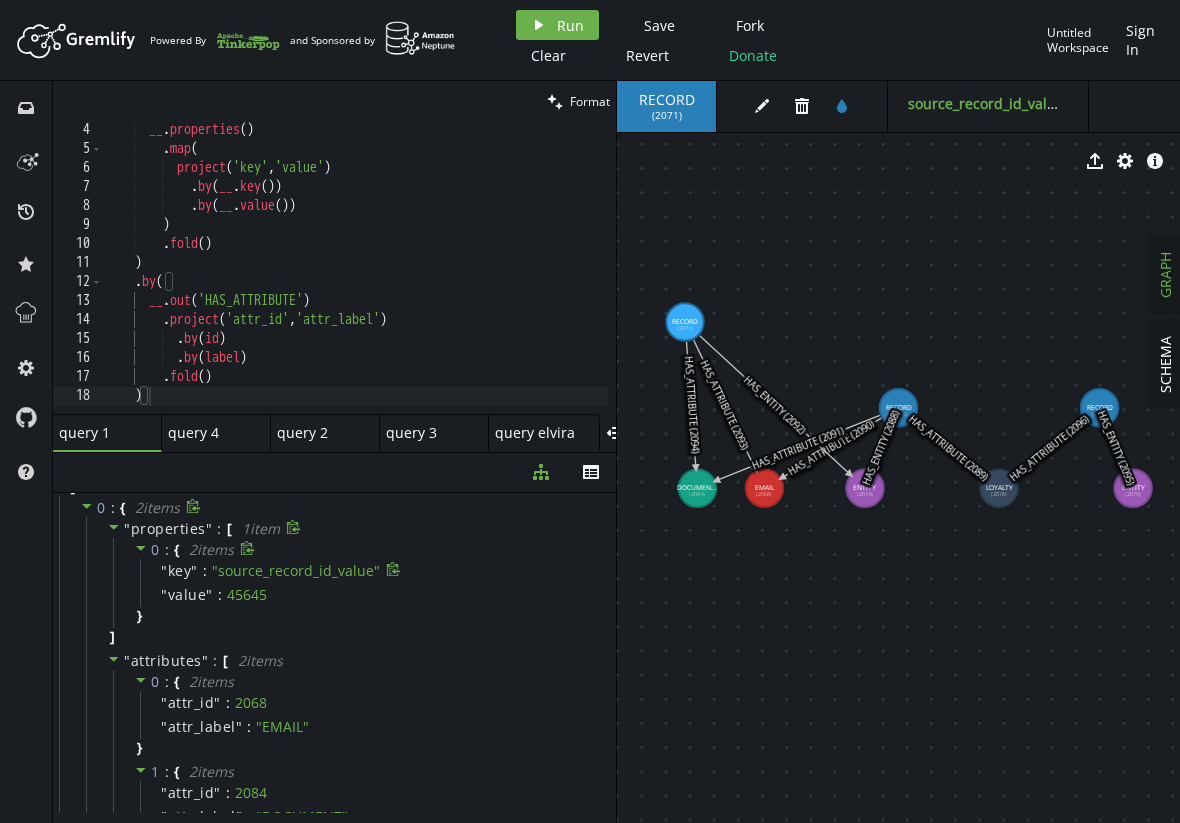 click on "" source_record_id_value "" at bounding box center [296, 570] 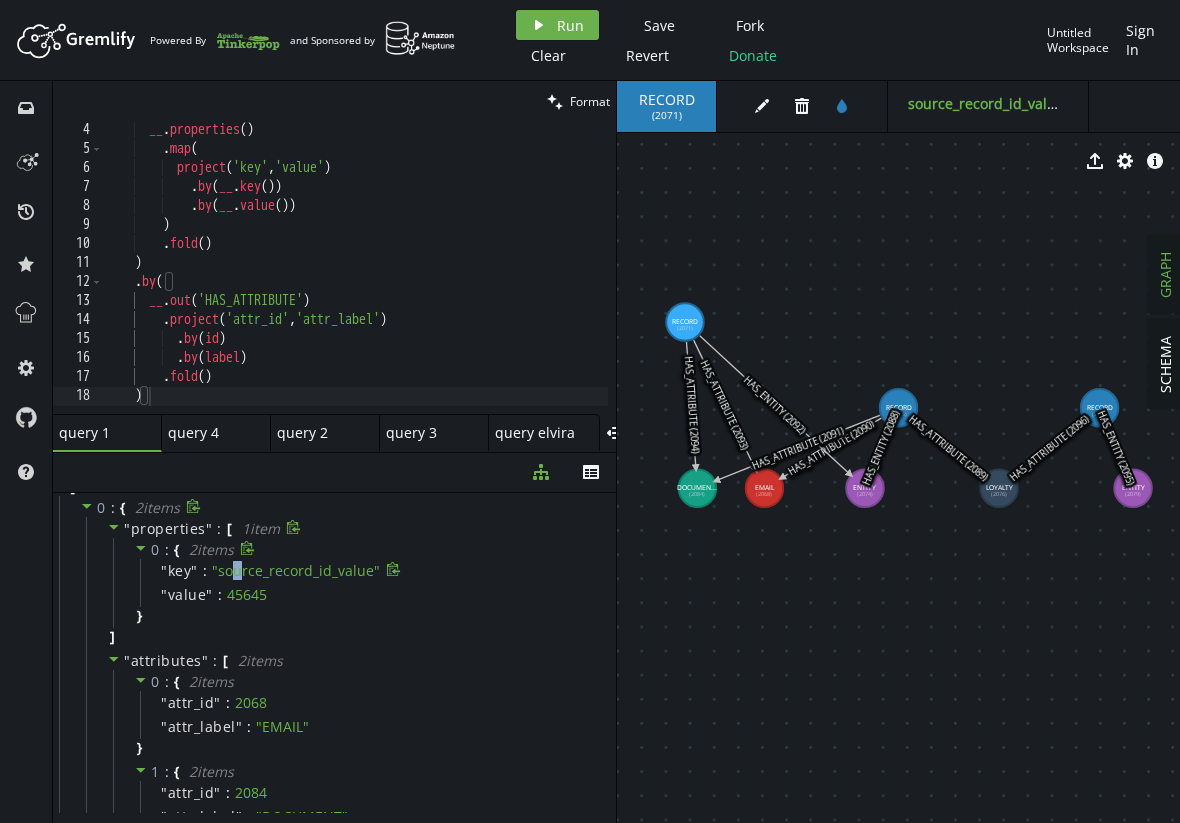 click on "" source_record_id_value "" at bounding box center [296, 570] 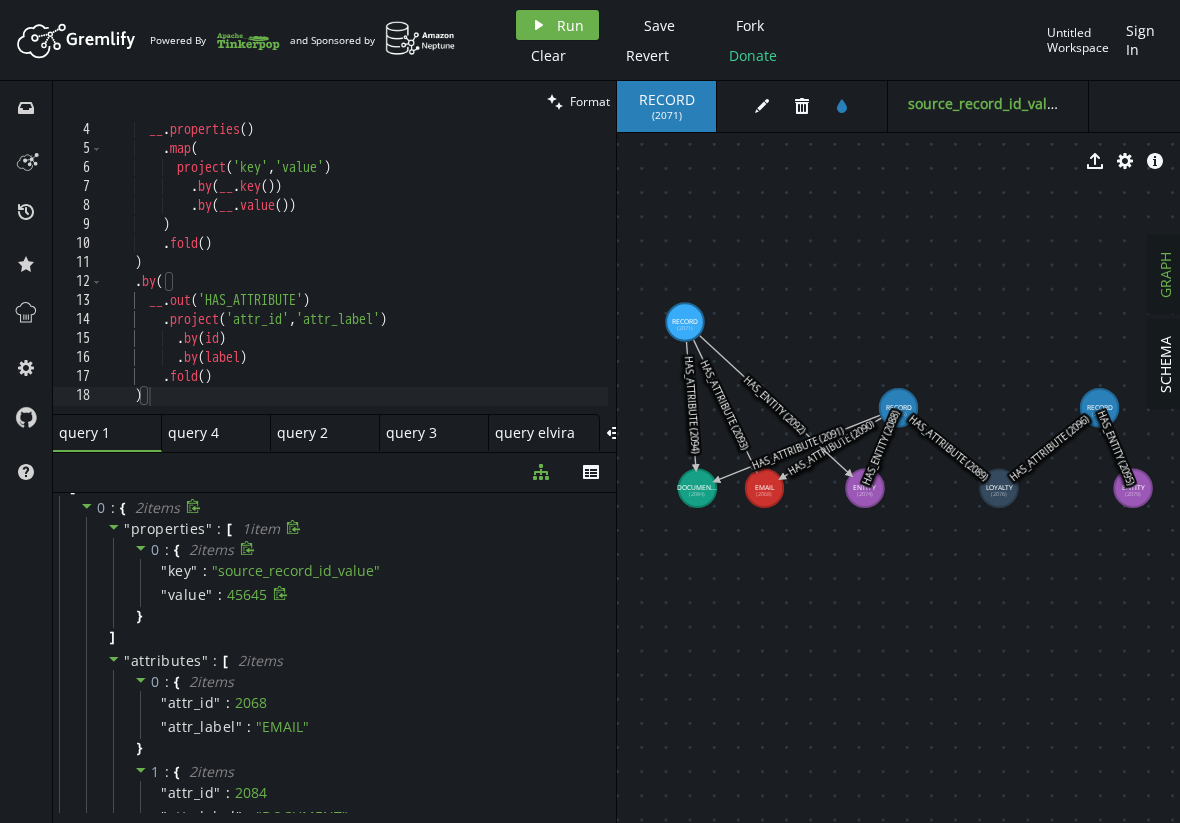 click on "45645" at bounding box center [296, 571] 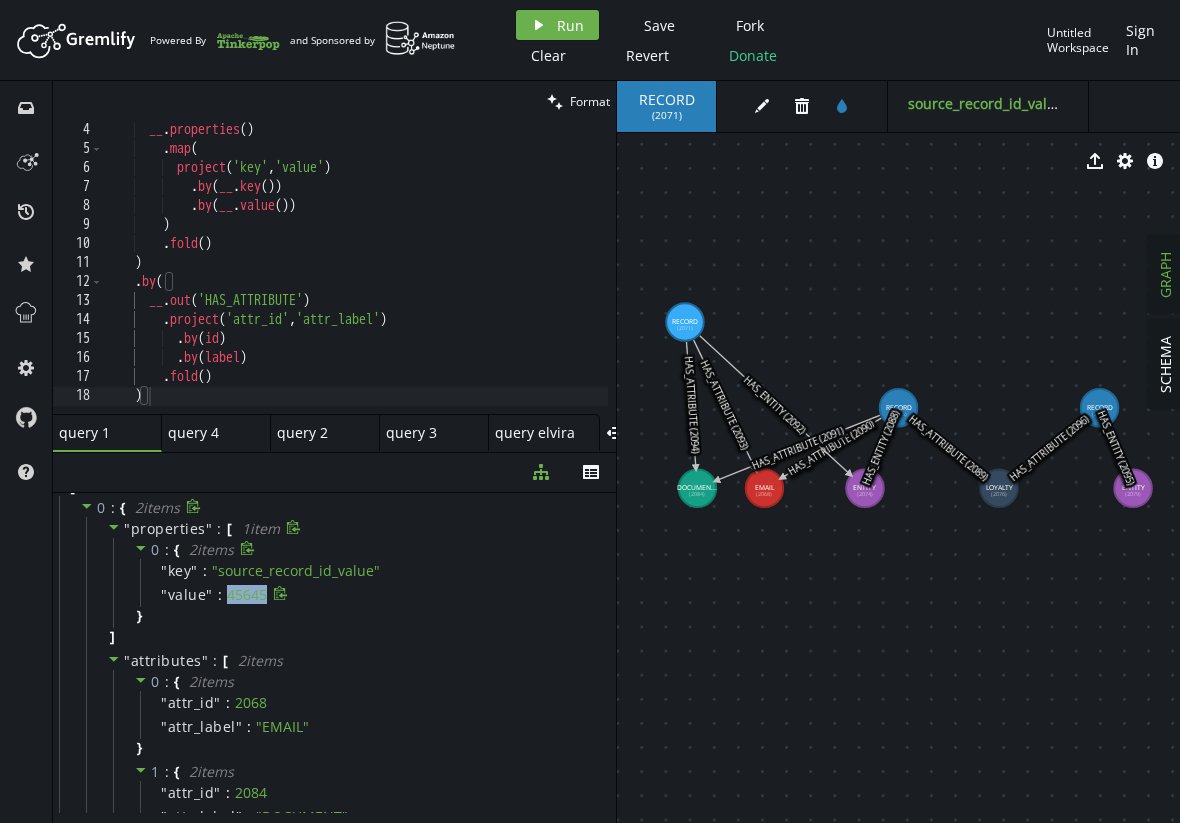 click on "45645" at bounding box center [296, 571] 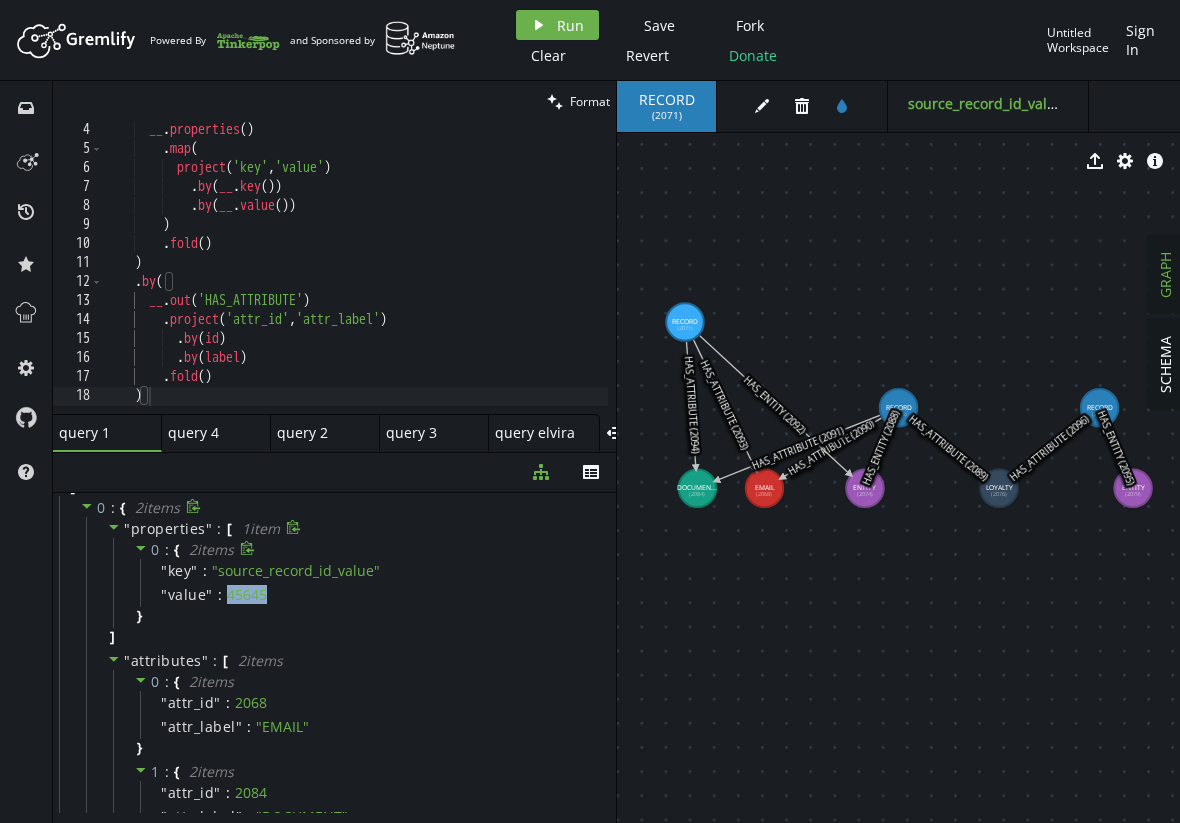 click on "0 : { 2  item s " key " : " source_record_id_value " " value " : 45645 }" at bounding box center [359, 583] 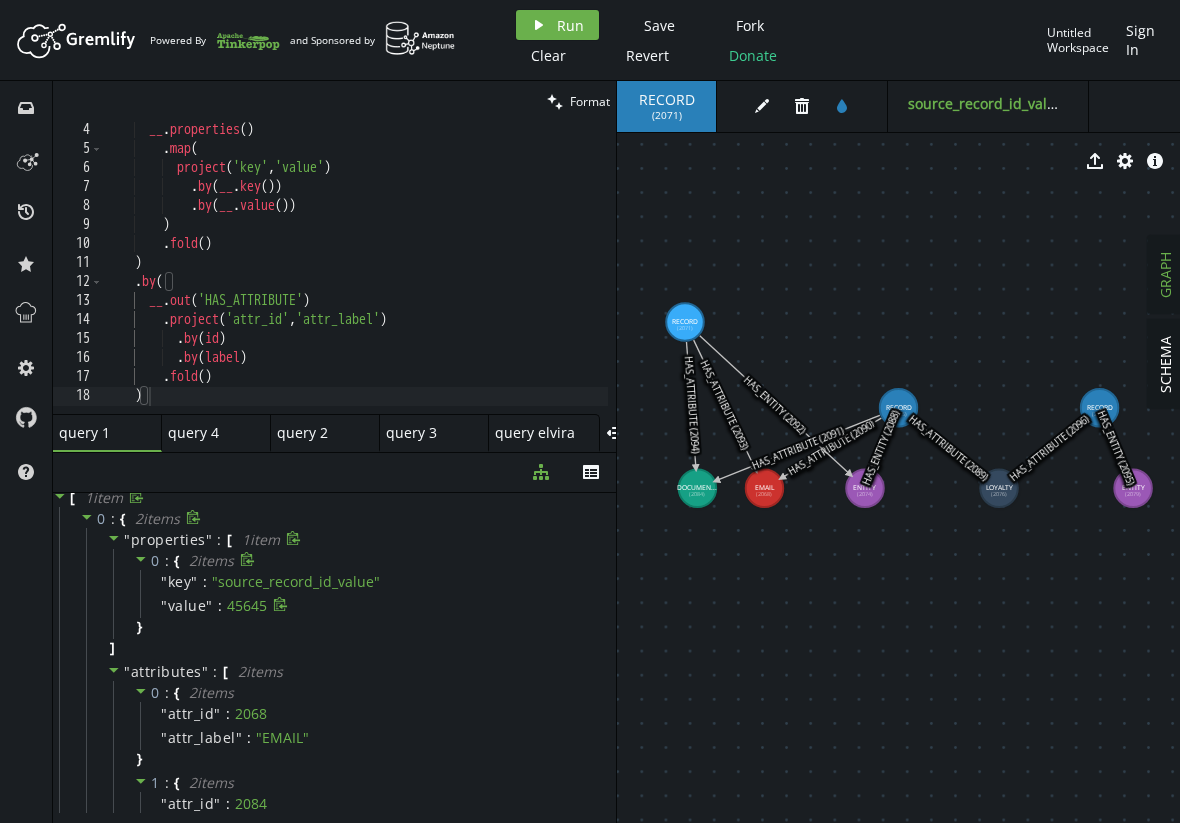 scroll, scrollTop: 26, scrollLeft: 0, axis: vertical 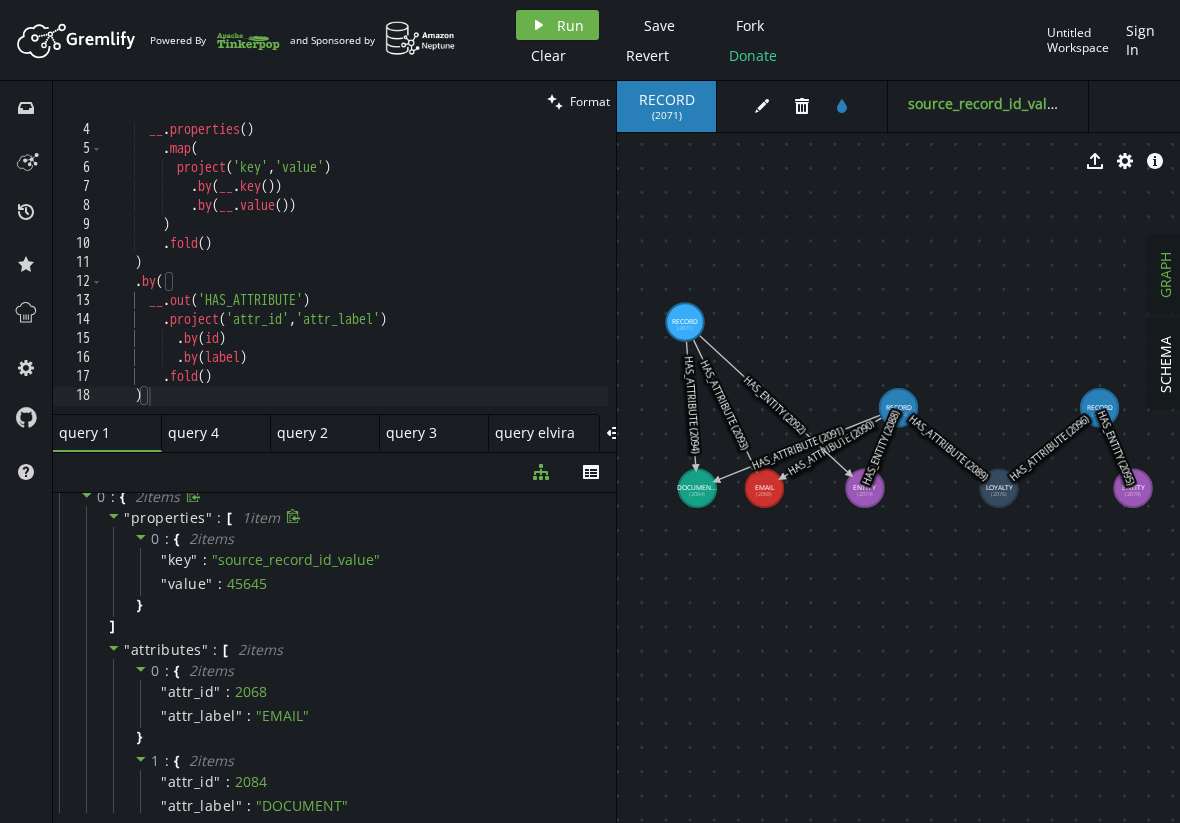 click on "" properties " : [ 1  item 0 : { 2  item s " key " : " source_record_id_value " " value " : 45645 } ]" at bounding box center [348, 572] 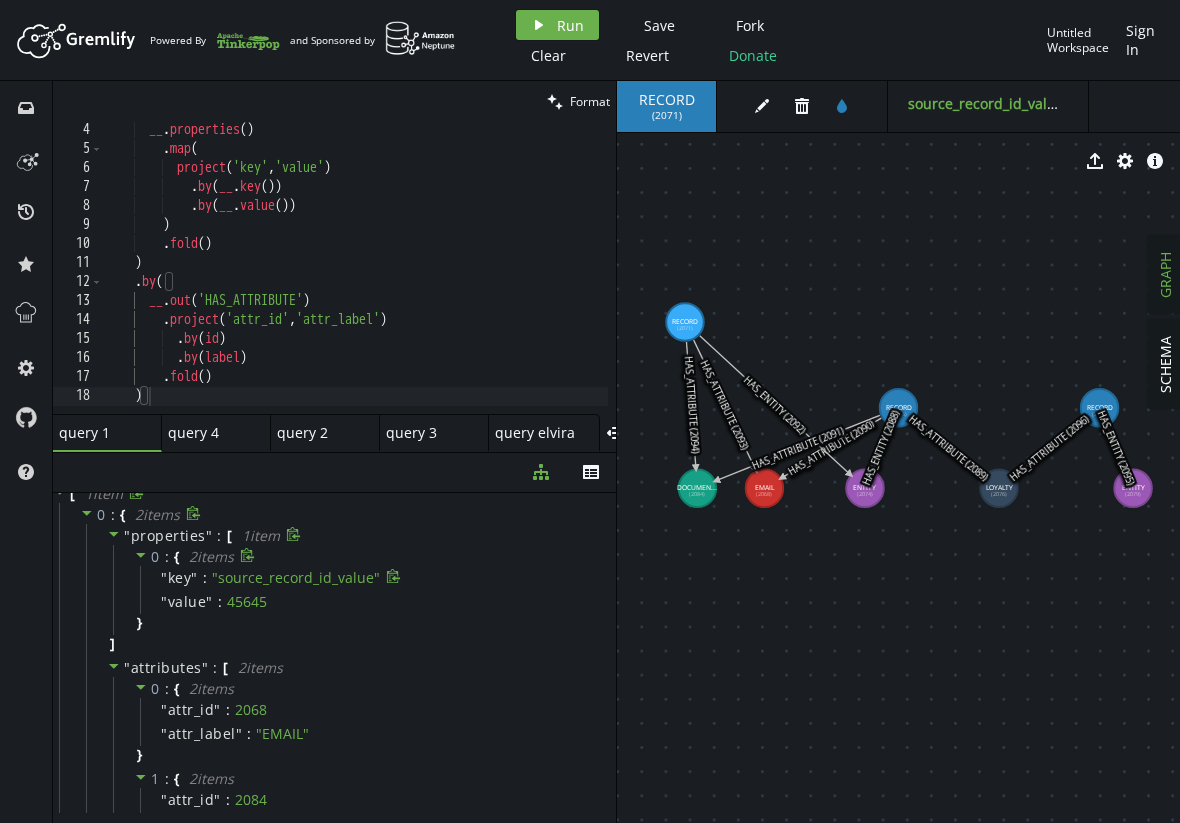 scroll, scrollTop: 0, scrollLeft: 0, axis: both 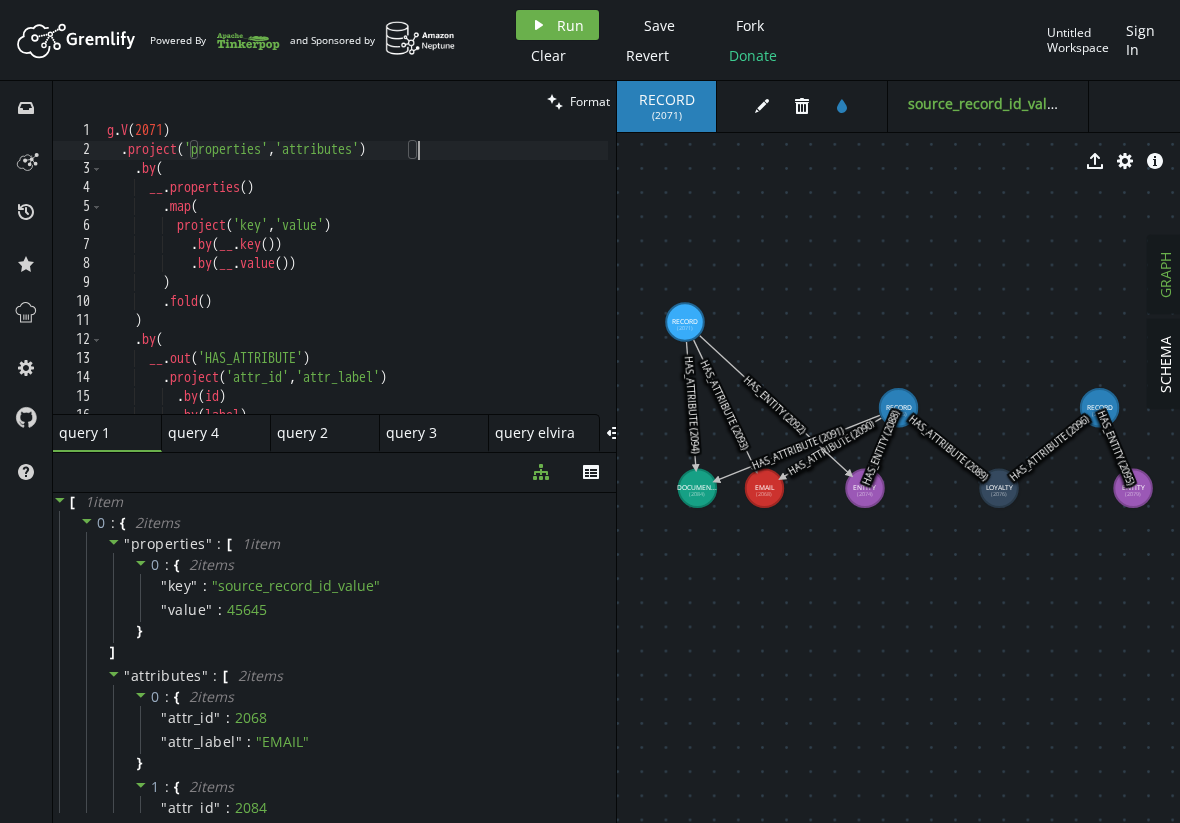 click on "g . V ( 2071 )    . project ( 'properties' , 'attributes' )      . by (         __ . properties ( )           . map (              project ( 'key' , 'value' )                . by ( __ . key ( ))                . by ( __ . value ( ))           )           . fold ( )      )      . by (         __ . out ( 'HAS_ATTRIBUTE' )           . project ( 'attr_id' , 'attr_label' )              . by ( id )              . by ( label )" at bounding box center (355, 283) 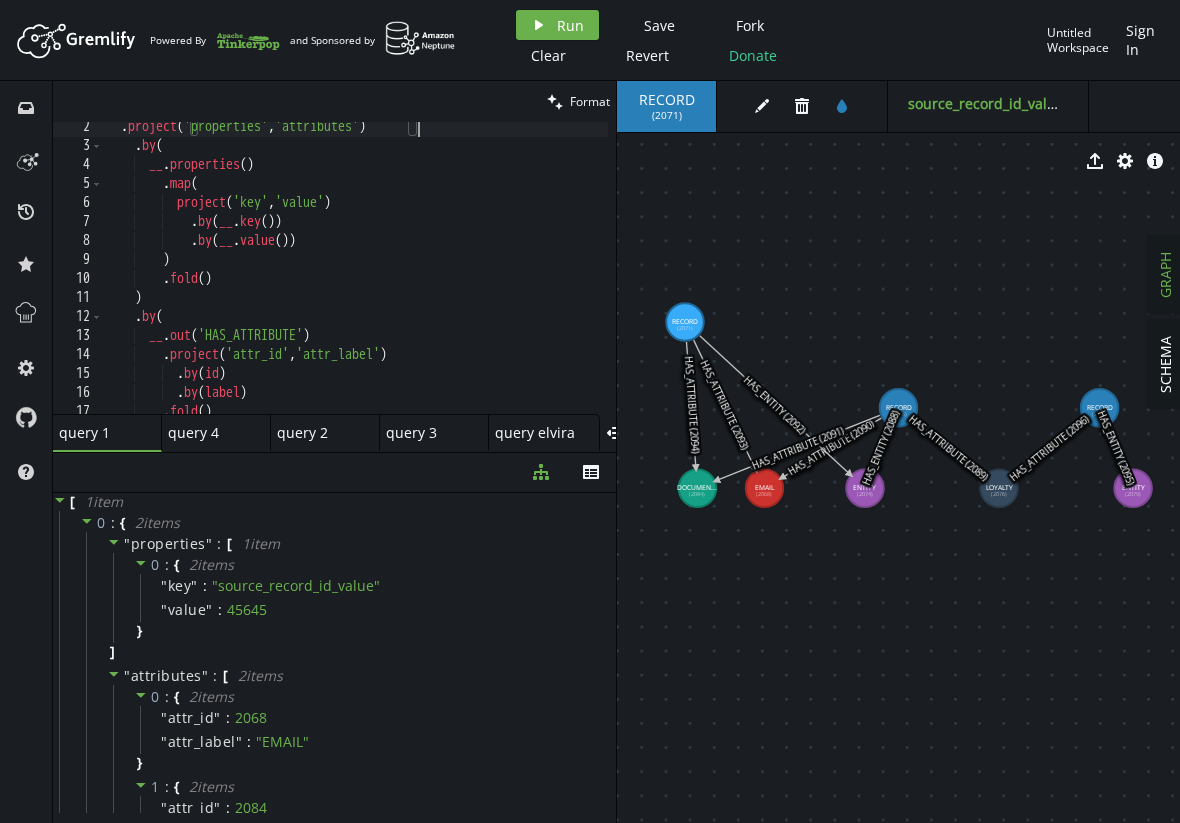 scroll, scrollTop: 0, scrollLeft: 0, axis: both 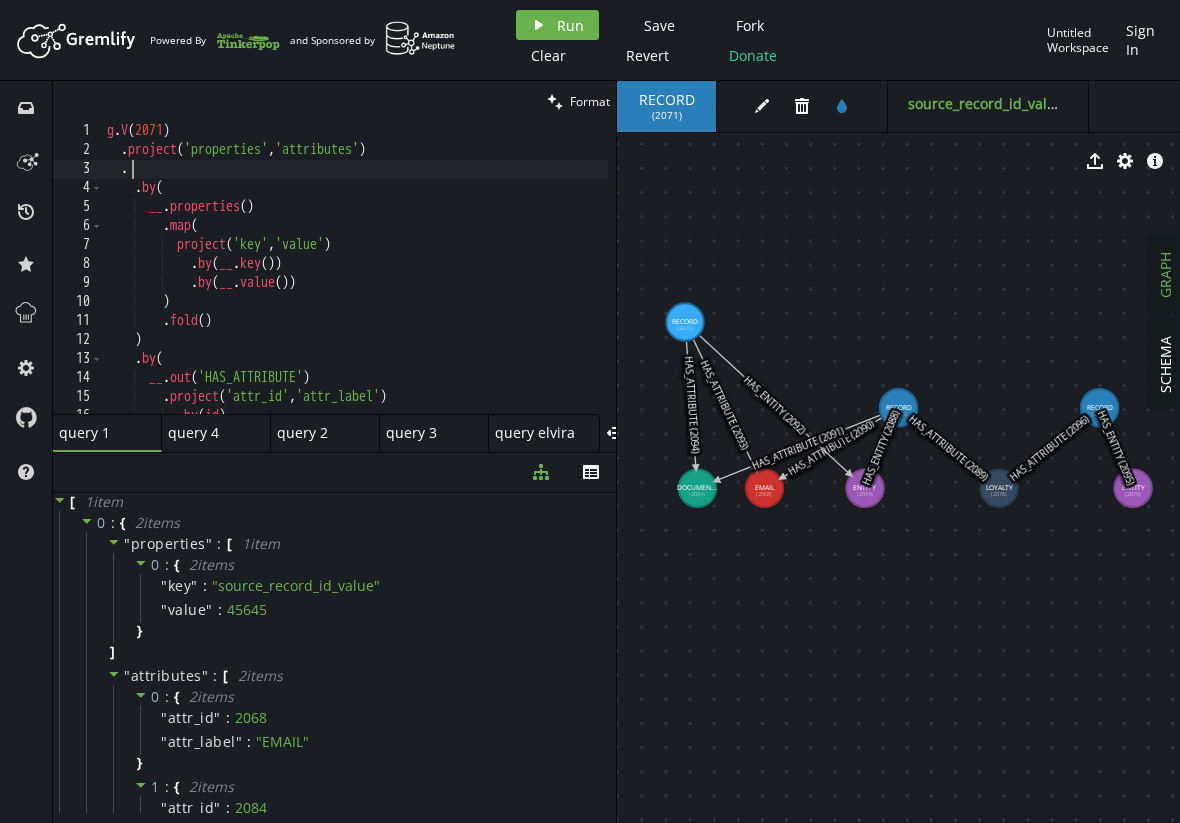 type on "." 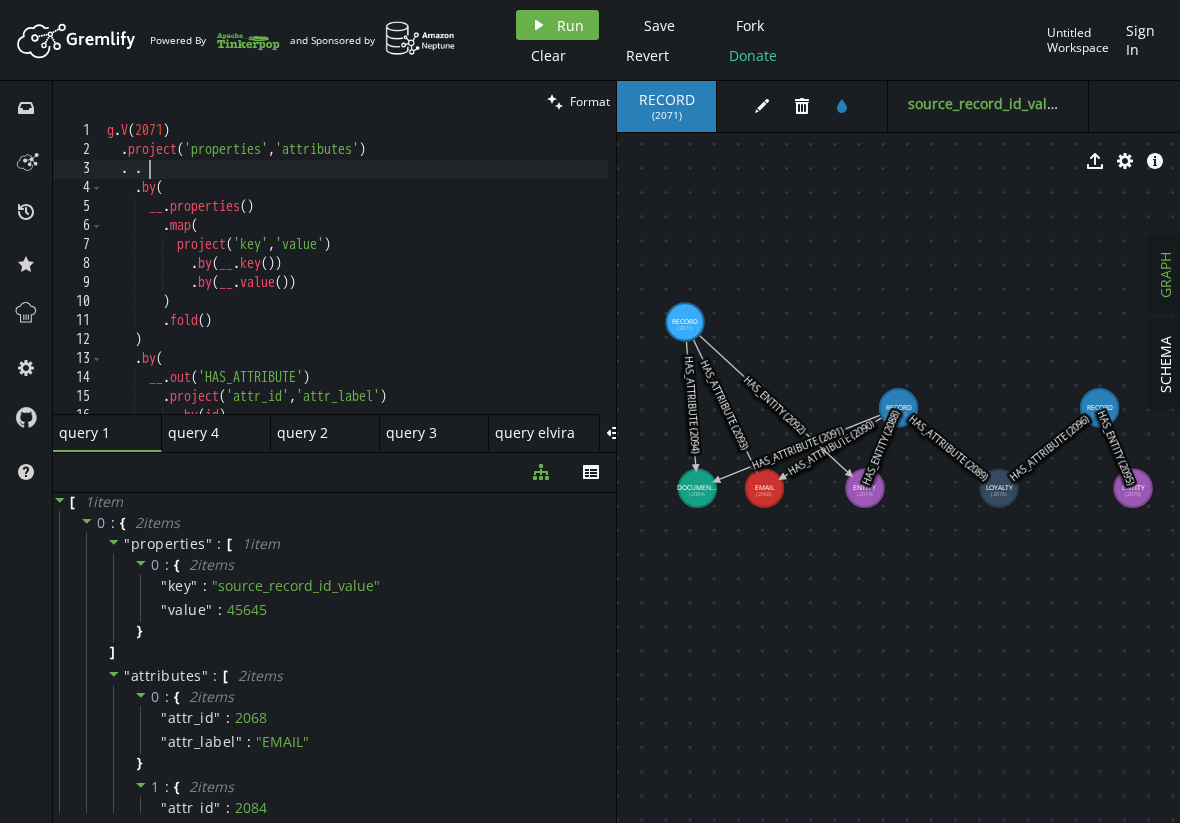scroll, scrollTop: 0, scrollLeft: 41, axis: horizontal 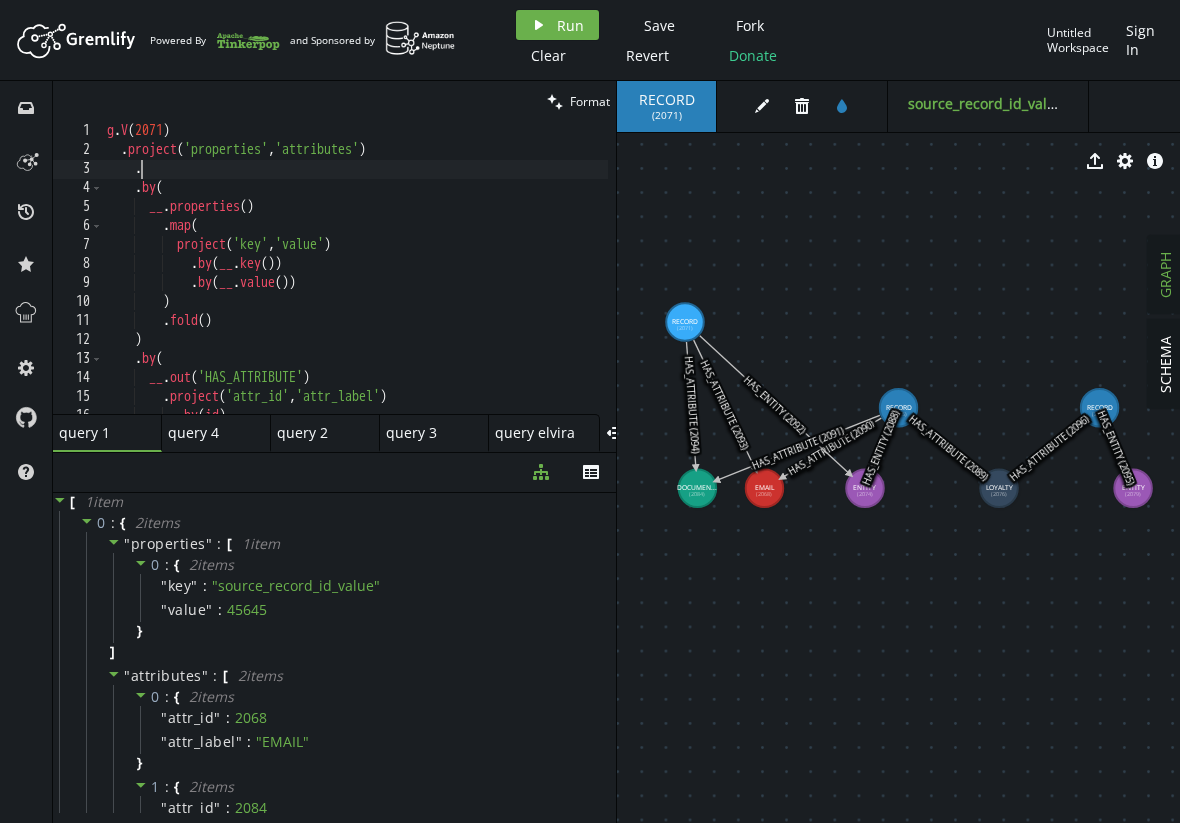 click on "g . V ( 2071 )    . project ( 'properties' , 'attributes' )      .      . by (         __ . properties ( )           . map (              project ( 'key' , 'value' )                . by ( __ . key ( ))                . by ( __ . value ( ))           )           . fold ( )      )      . by (         __ . out ( 'HAS_ATTRIBUTE' )           . project ( 'attr_id' , 'attr_label' )              . by ( id )" at bounding box center (355, 283) 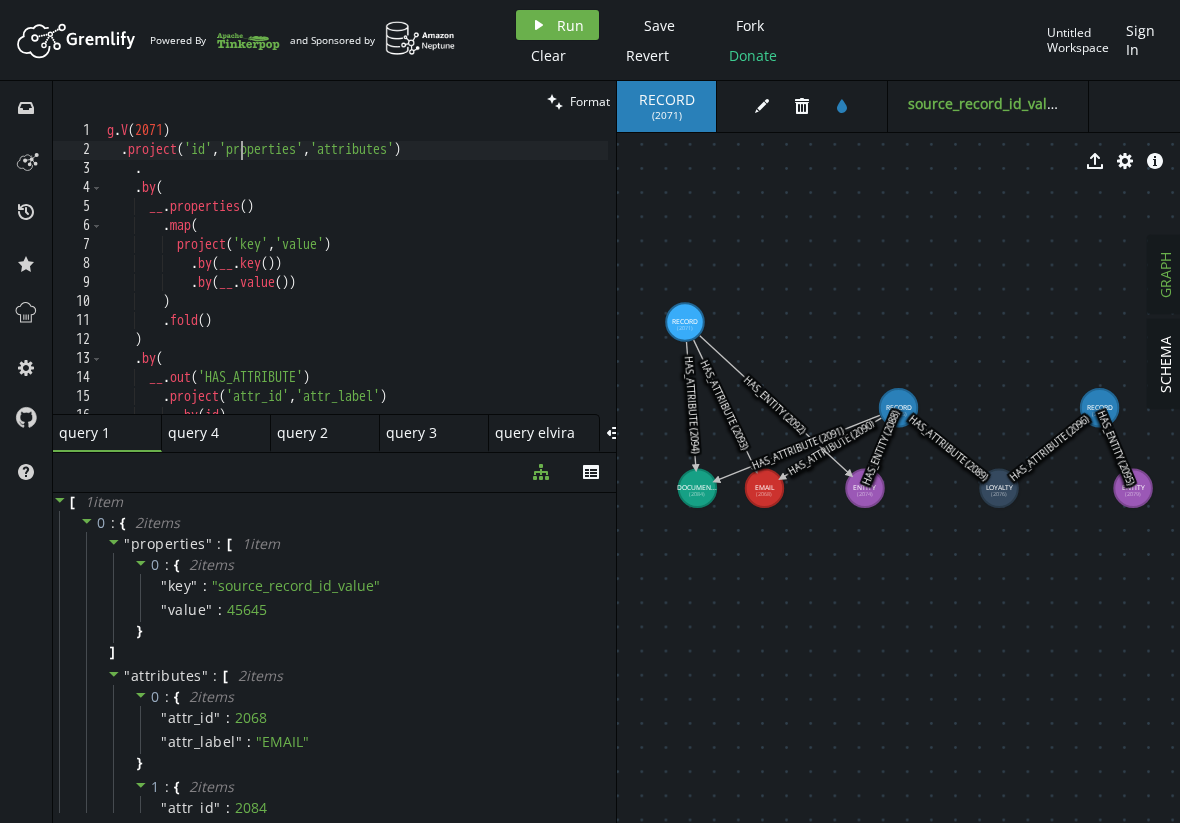click on "g . V ( 2071 )    . project ( 'id' , 'properties' , 'attributes' )      .      . by (         __ . properties ( )           . map (              project ( 'key' , 'value' )                . by ( __ . key ( ))                . by ( __ . value ( ))           )           . fold ( )      )      . by (         __ . out ( 'HAS_ATTRIBUTE' )           . project ( 'attr_id' , 'attr_label' )              . by ( id )" at bounding box center [355, 283] 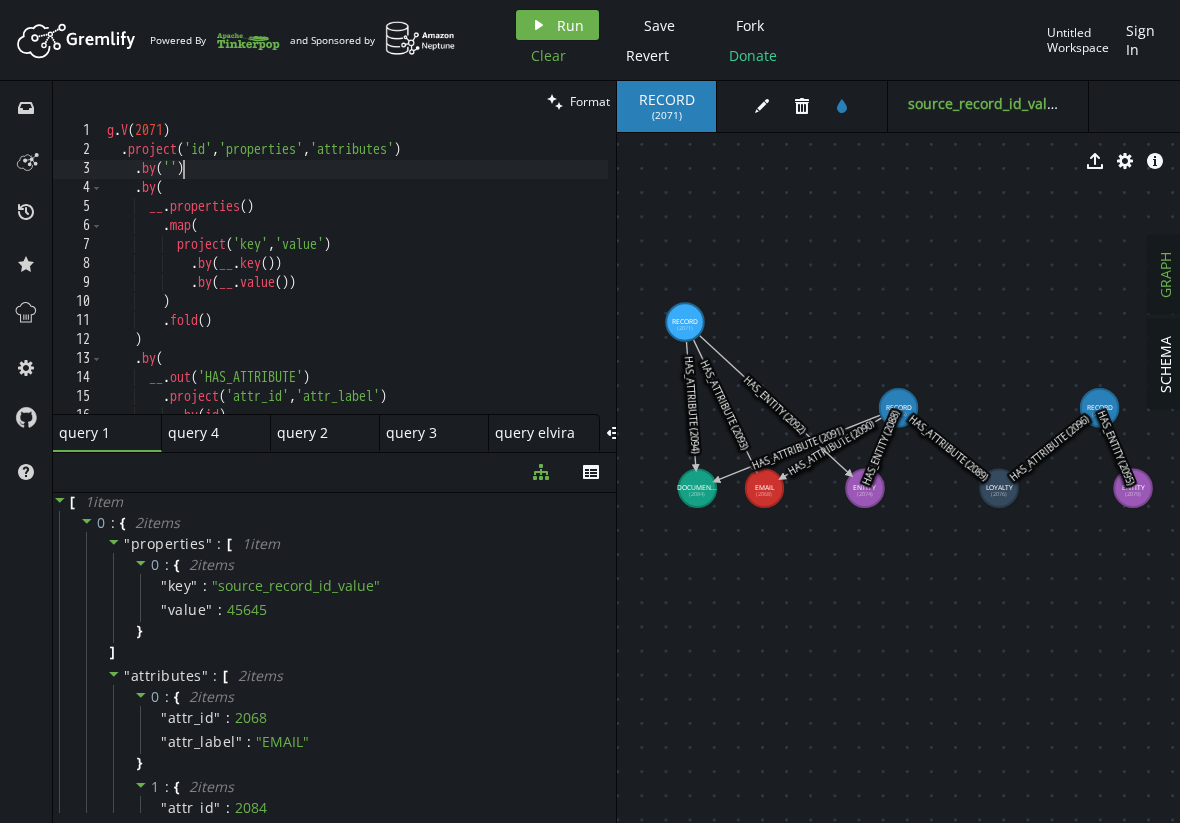 scroll, scrollTop: 0, scrollLeft: 92, axis: horizontal 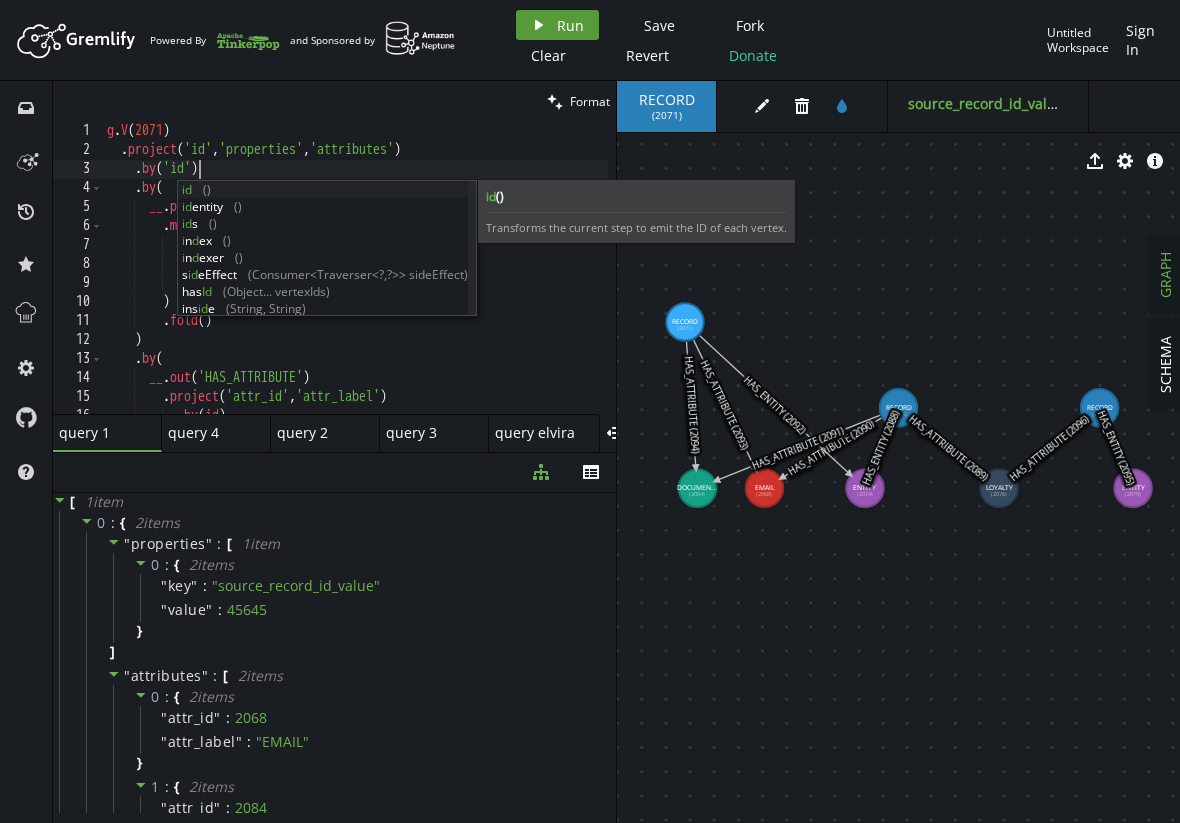 click at bounding box center [539, 25] 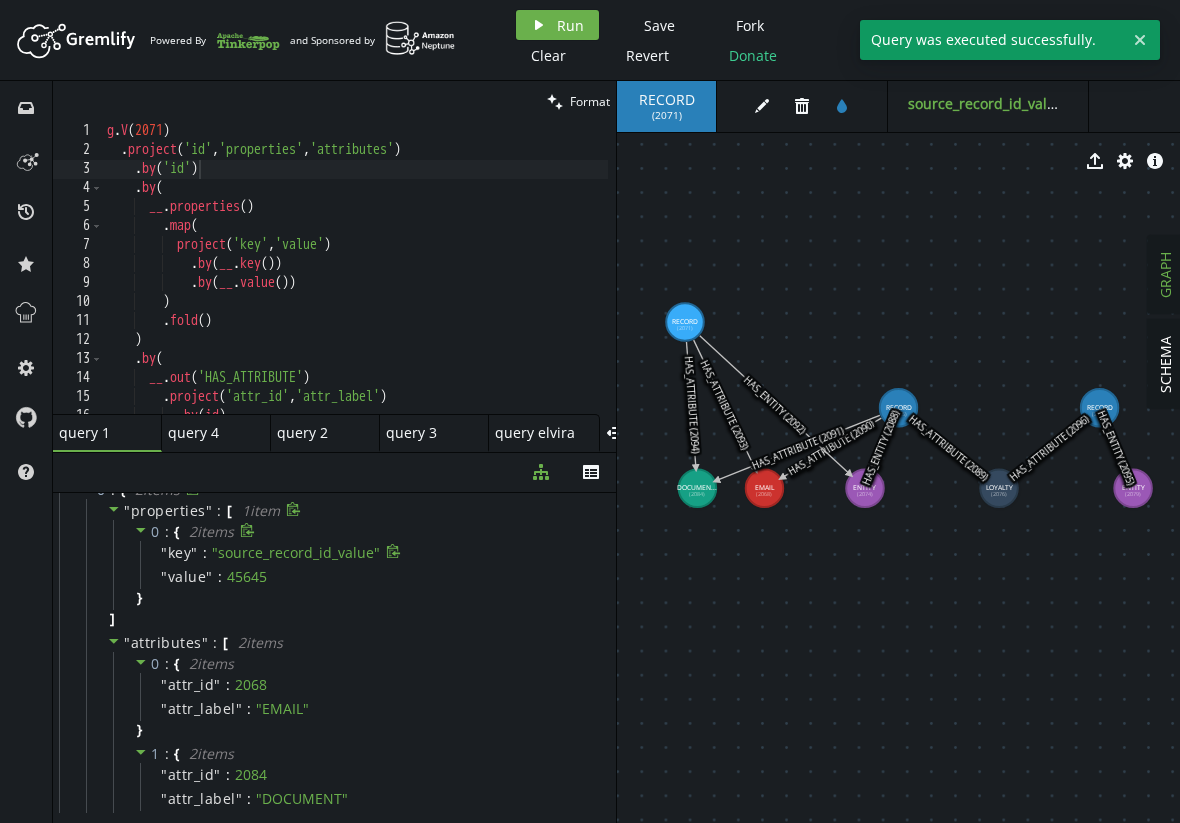 scroll, scrollTop: 0, scrollLeft: 0, axis: both 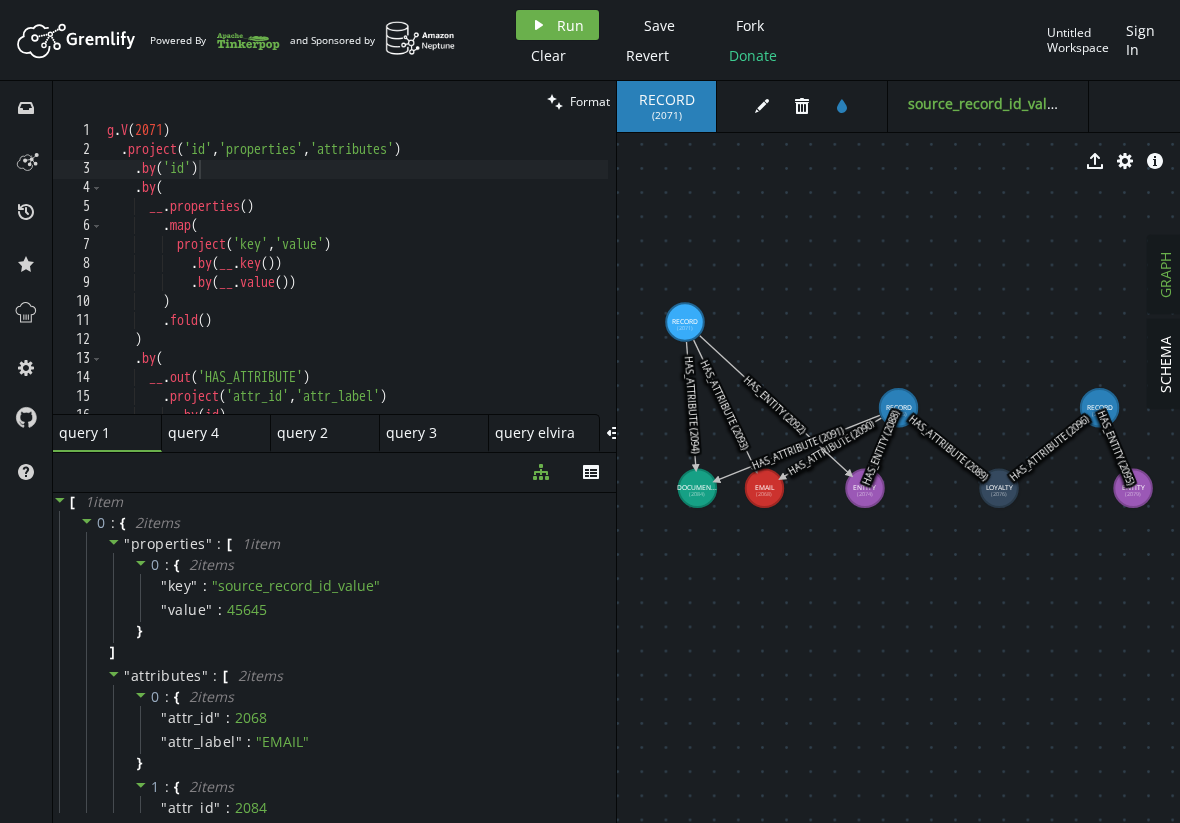 click on "g . V ( 2071 )    . project ( 'id' , 'properties' , 'attributes' )      . by ( 'id' )      . by (         __ . properties ( )           . map (              project ( 'key' , 'value' )                . by ( __ . key ( ))                . by ( __ . value ( ))           )           . fold ( )      )      . by (         __ . out ( 'HAS_ATTRIBUTE' )           . project ( 'attr_id' , 'attr_label' )              . by ( id )" at bounding box center [355, 283] 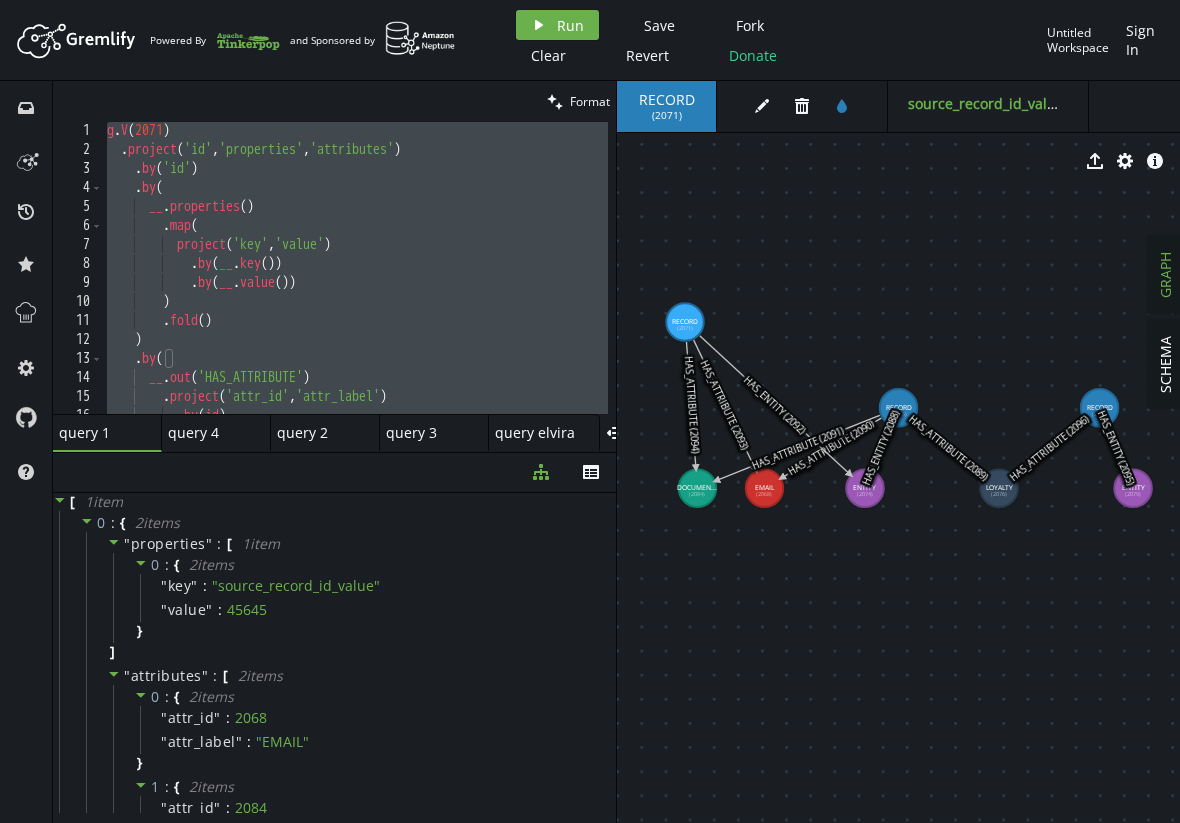 click on "g . V ( 2071 )    . project ( 'id' , 'properties' , 'attributes' )      . by ( 'id' )      . by (         __ . properties ( )           . map (              project ( 'key' , 'value' )                . by ( __ . key ( ))                . by ( __ . value ( ))           )           . fold ( )      )      . by (         __ . out ( 'HAS_ATTRIBUTE' )           . project ( 'attr_id' , 'attr_label' )              . by ( id )" at bounding box center (355, 268) 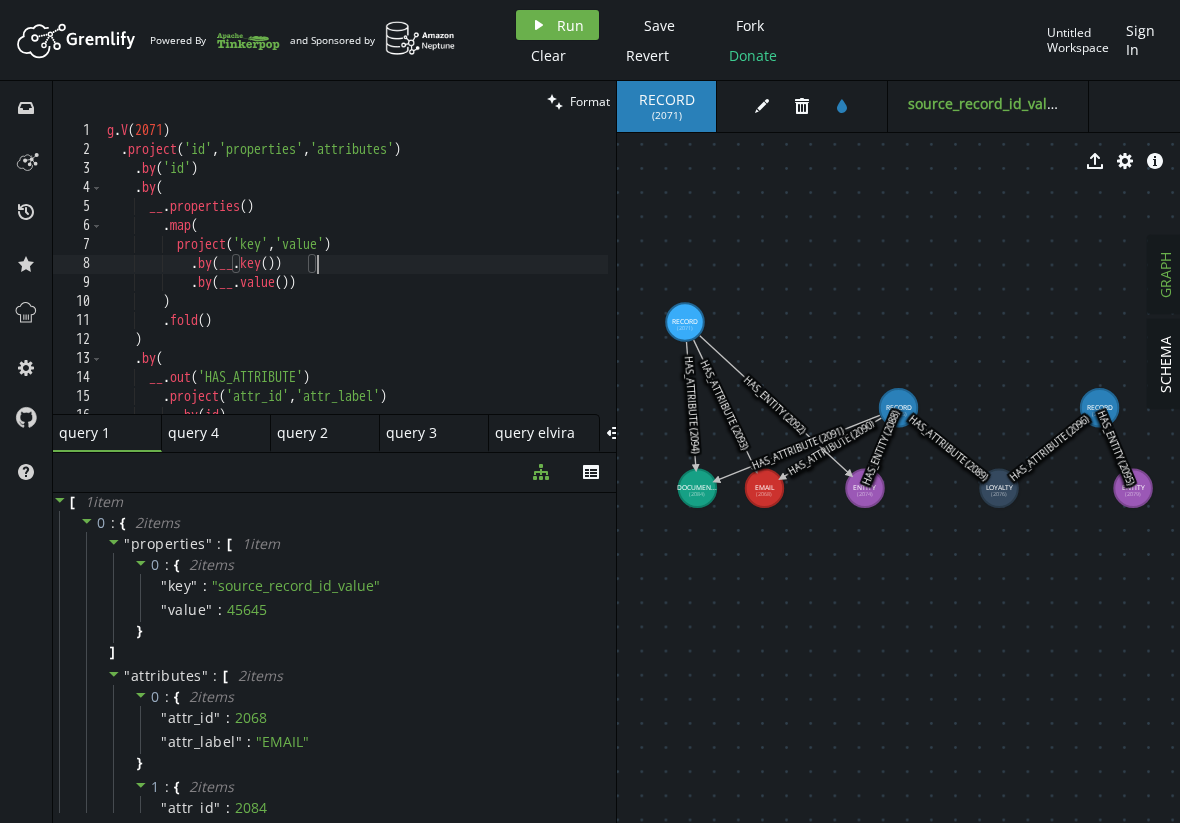 click on "g . V ( 2071 )    . project ( 'id' , 'properties' , 'attributes' )      . by ( 'id' )      . by (         __ . properties ( )           . map (              project ( 'key' , 'value' )                . by ( __ . key ( ))                . by ( __ . value ( ))           )           . fold ( )      )      . by (         __ . out ( 'HAS_ATTRIBUTE' )           . project ( 'attr_id' , 'attr_label' )              . by ( id )" at bounding box center (355, 283) 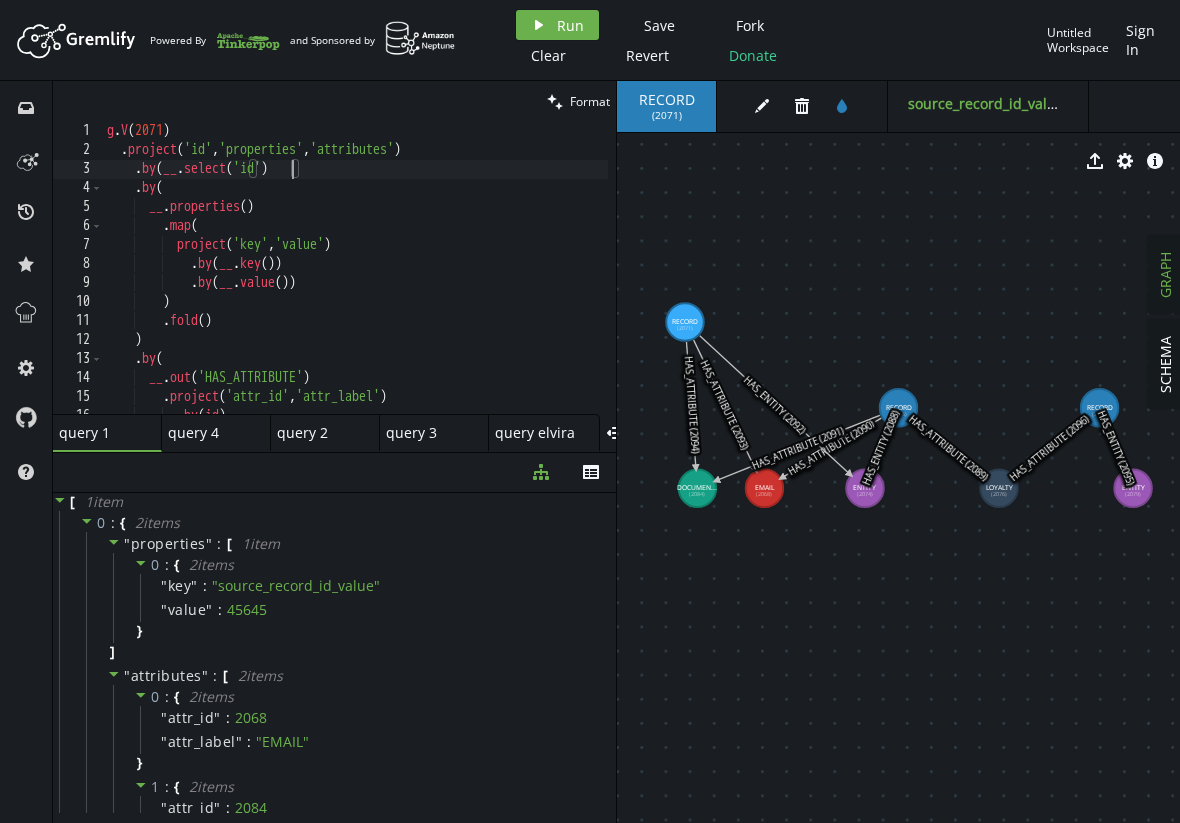 scroll, scrollTop: 0, scrollLeft: 192, axis: horizontal 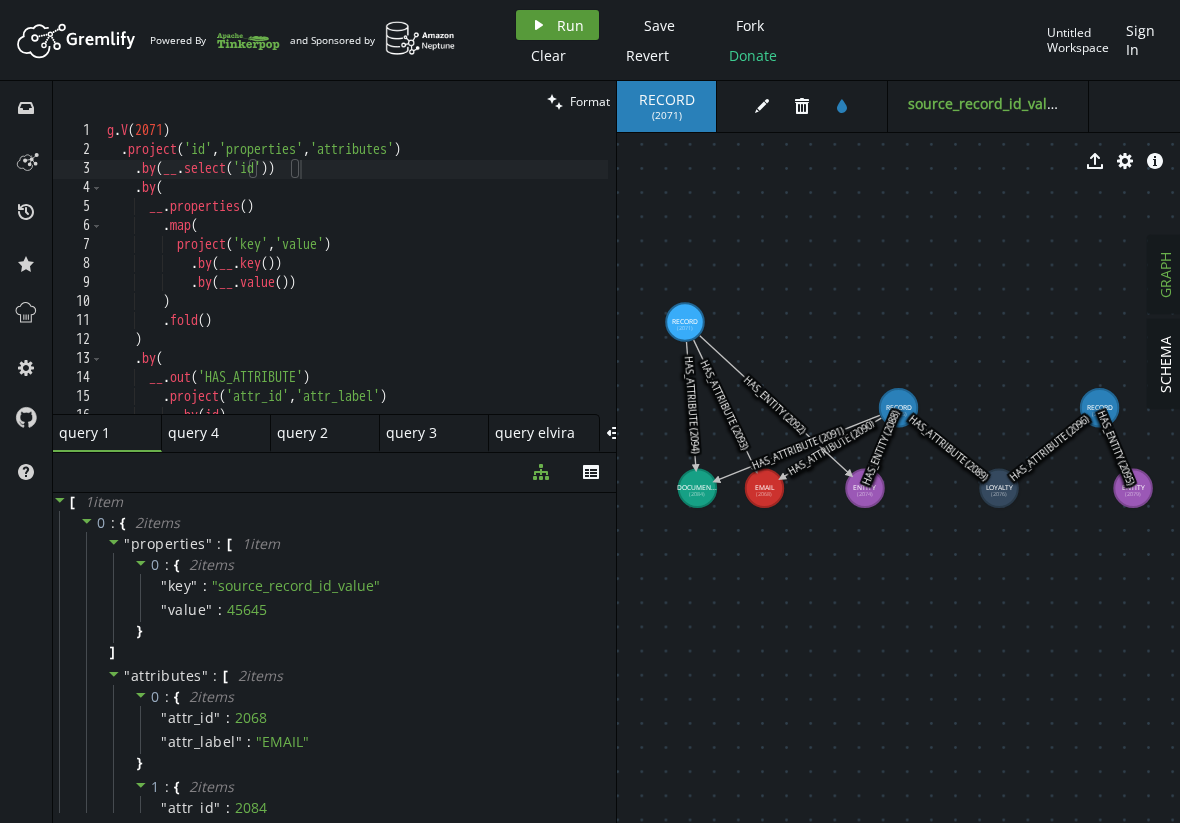 click on "Run" at bounding box center [570, 25] 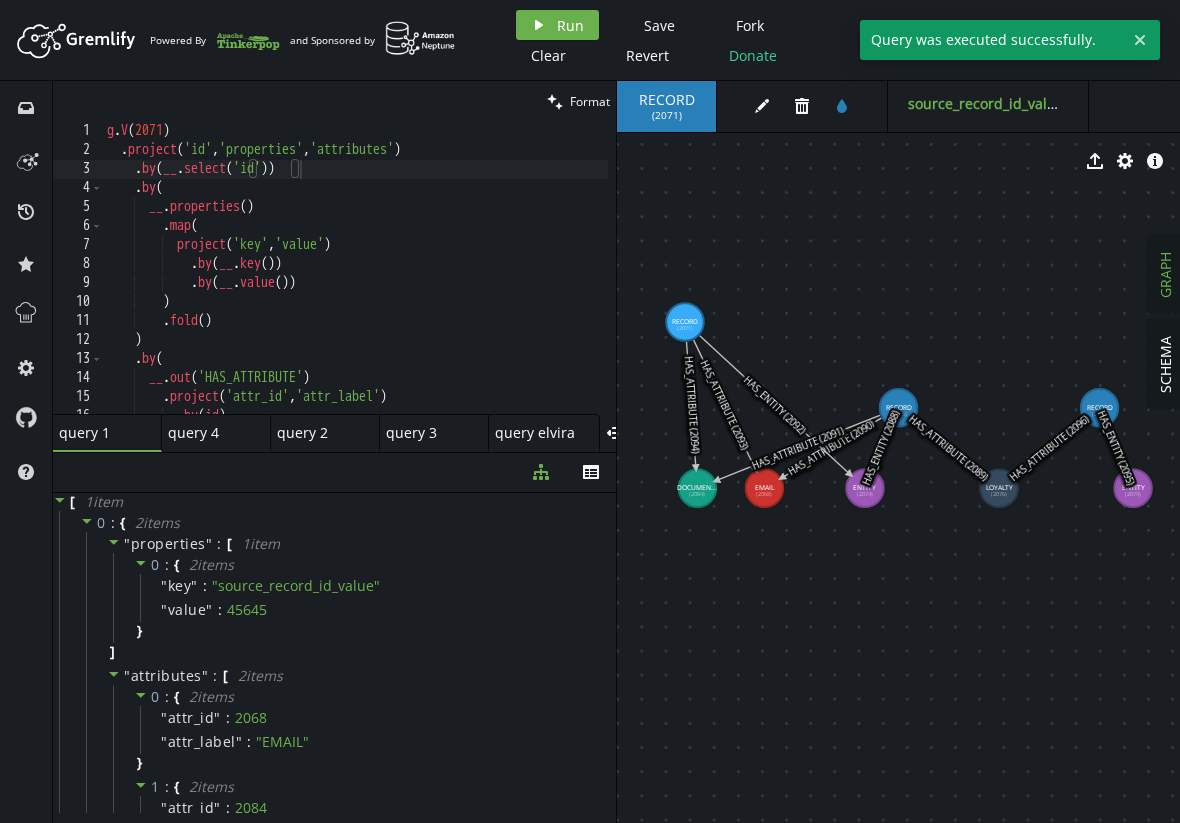 click on "g . V ( 2071 )    . project ( 'id' , 'properties' , 'attributes' )      . by ( __ . select ( 'id' ))      . by (         __ . properties ( )           . map (              project ( 'key' , 'value' )                . by ( __ . key ( ))                . by ( __ . value ( ))           )           . fold ( )      )      . by (         __ . out ( 'HAS_ATTRIBUTE' )           . project ( 'attr_id' , 'attr_label' )              . by ( id )" at bounding box center [355, 283] 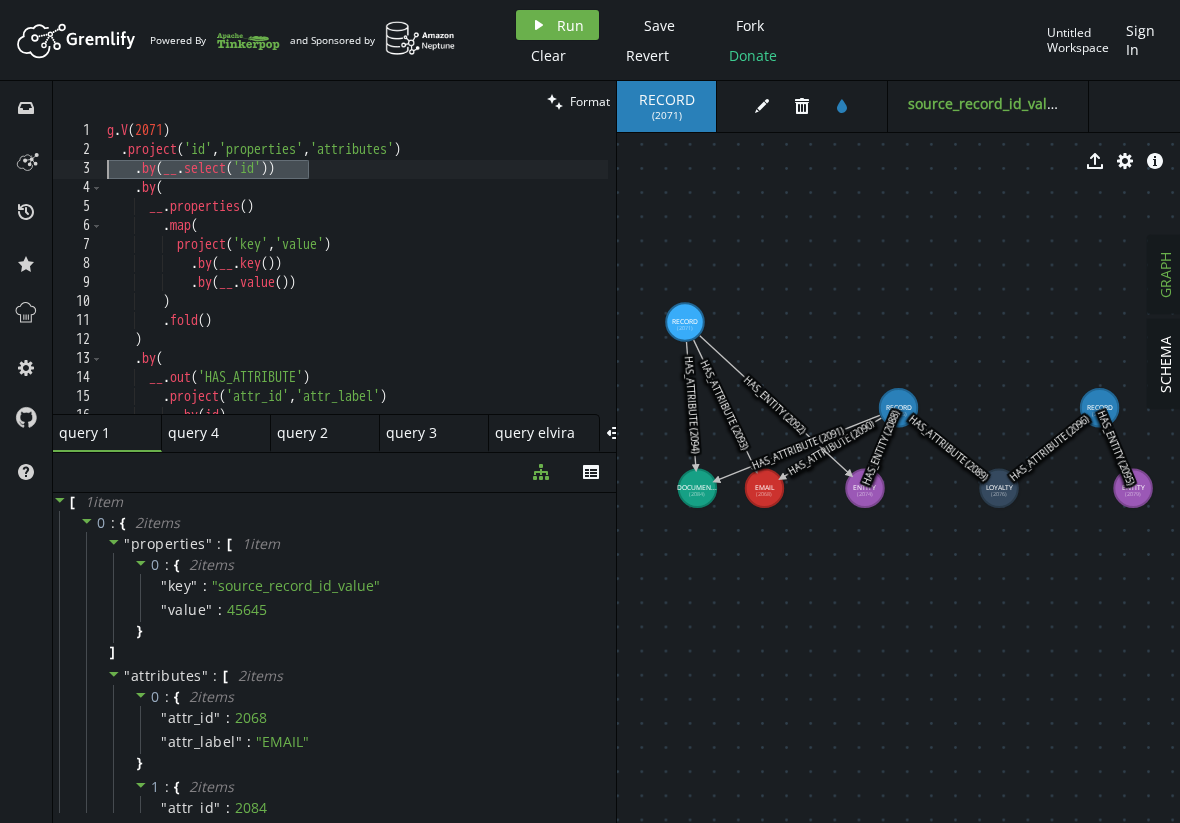 drag, startPoint x: 348, startPoint y: 165, endPoint x: 81, endPoint y: 161, distance: 267.02997 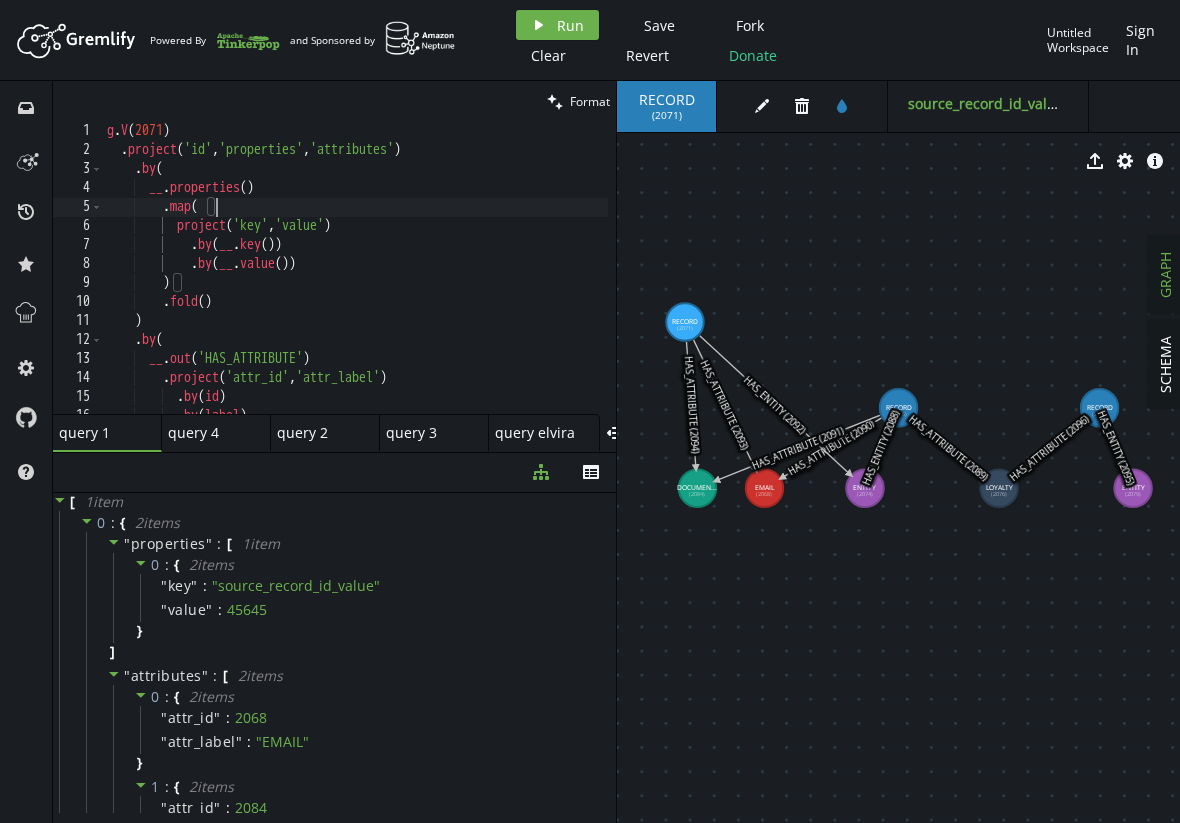 click on "g . V ( 2071 )    . project ( 'id' , 'properties' , 'attributes' )      . by (         __ . properties ( )           . map (              project ( 'key' , 'value' )                . by ( __ . key ( ))                . by ( __ . value ( ))           )           . fold ( )      )      . by (         __ . out ( 'HAS_ATTRIBUTE' )           . project ( 'attr_id' , 'attr_label' )              . by ( id )              . by ( label )" at bounding box center (355, 283) 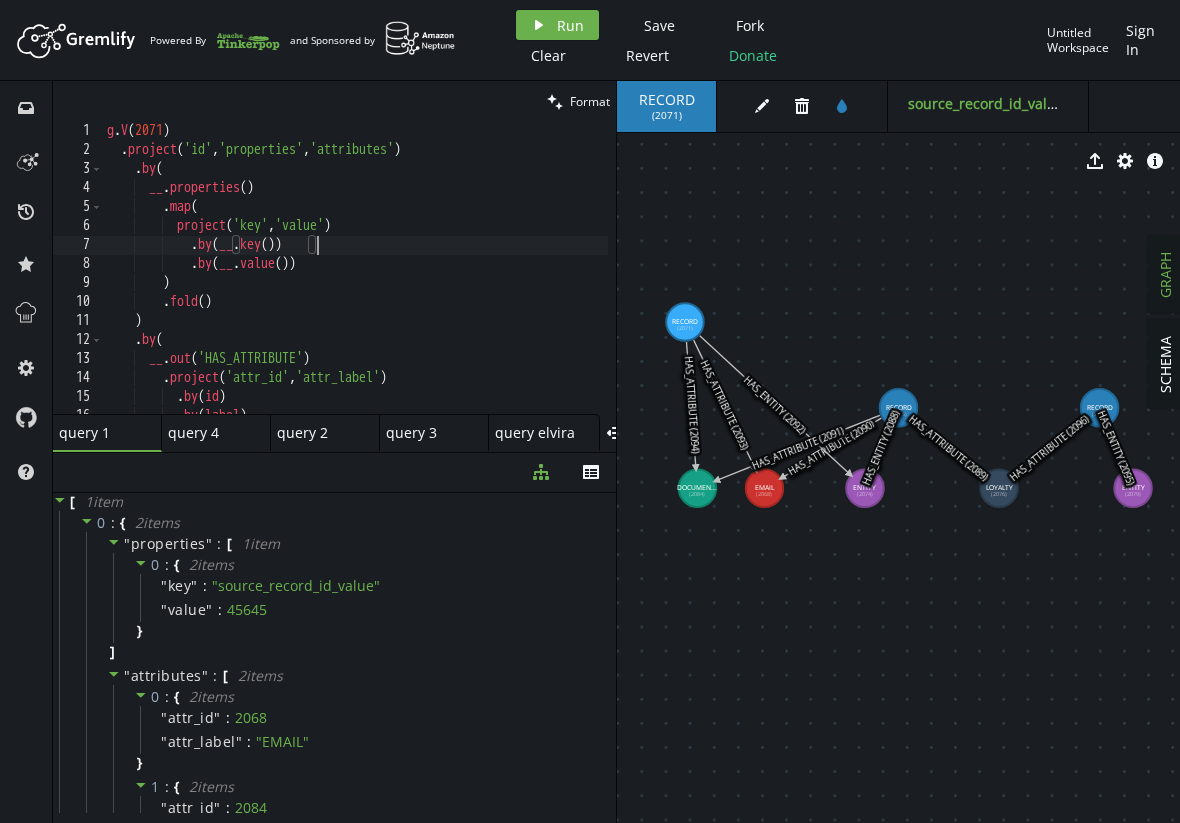 click on "g . V ( 2071 )    . project ( 'id' , 'properties' , 'attributes' )      . by (         __ . properties ( )           . map (              project ( 'key' , 'value' )                . by ( __ . key ( ))                . by ( __ . value ( ))           )           . fold ( )      )      . by (         __ . out ( 'HAS_ATTRIBUTE' )           . project ( 'attr_id' , 'attr_label' )              . by ( id )              . by ( label )" at bounding box center (355, 283) 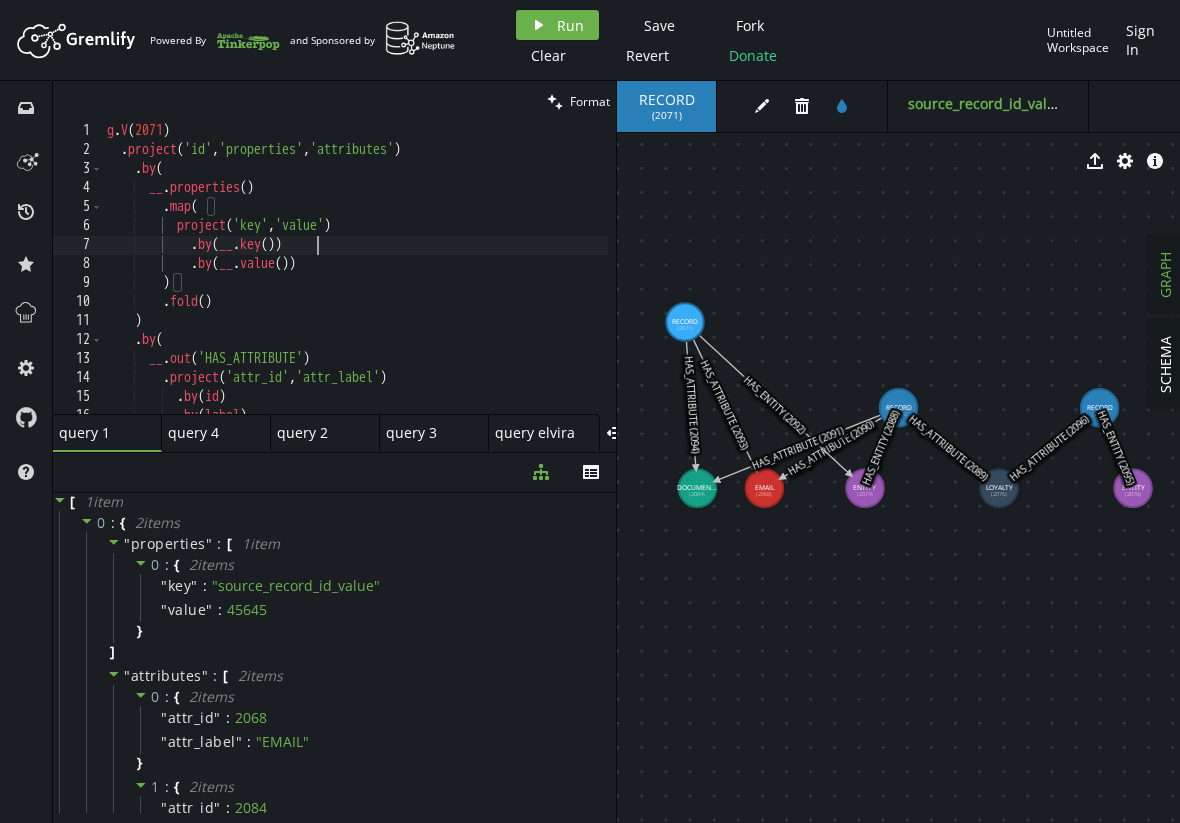 click on "g . V ( 2071 )    . project ( 'id' , 'properties' , 'attributes' )      . by (         __ . properties ( )           . map (              project ( 'key' , 'value' )                . by ( __ . key ( ))                . by ( __ . value ( ))           )           . fold ( )      )      . by (         __ . out ( 'HAS_ATTRIBUTE' )           . project ( 'attr_id' , 'attr_label' )              . by ( id )              . by ( label )" at bounding box center [355, 283] 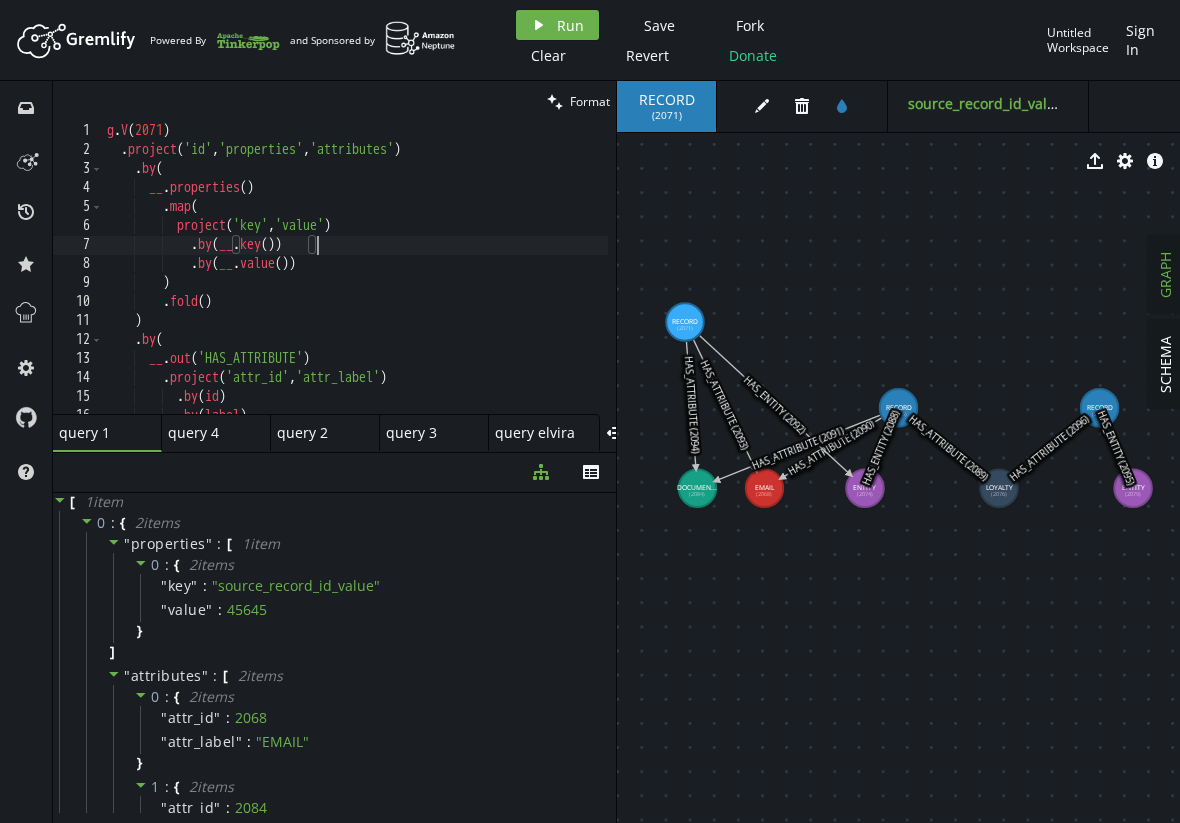 click on "g . V ( 2071 )    . project ( 'id' , 'properties' , 'attributes' )      . by (         __ . properties ( )           . map (              project ( 'key' , 'value' )                . by ( __ . key ( ))                . by ( __ . value ( ))           )           . fold ( )      )      . by (         __ . out ( 'HAS_ATTRIBUTE' )           . project ( 'attr_id' , 'attr_label' )              . by ( id )              . by ( label )" at bounding box center [355, 283] 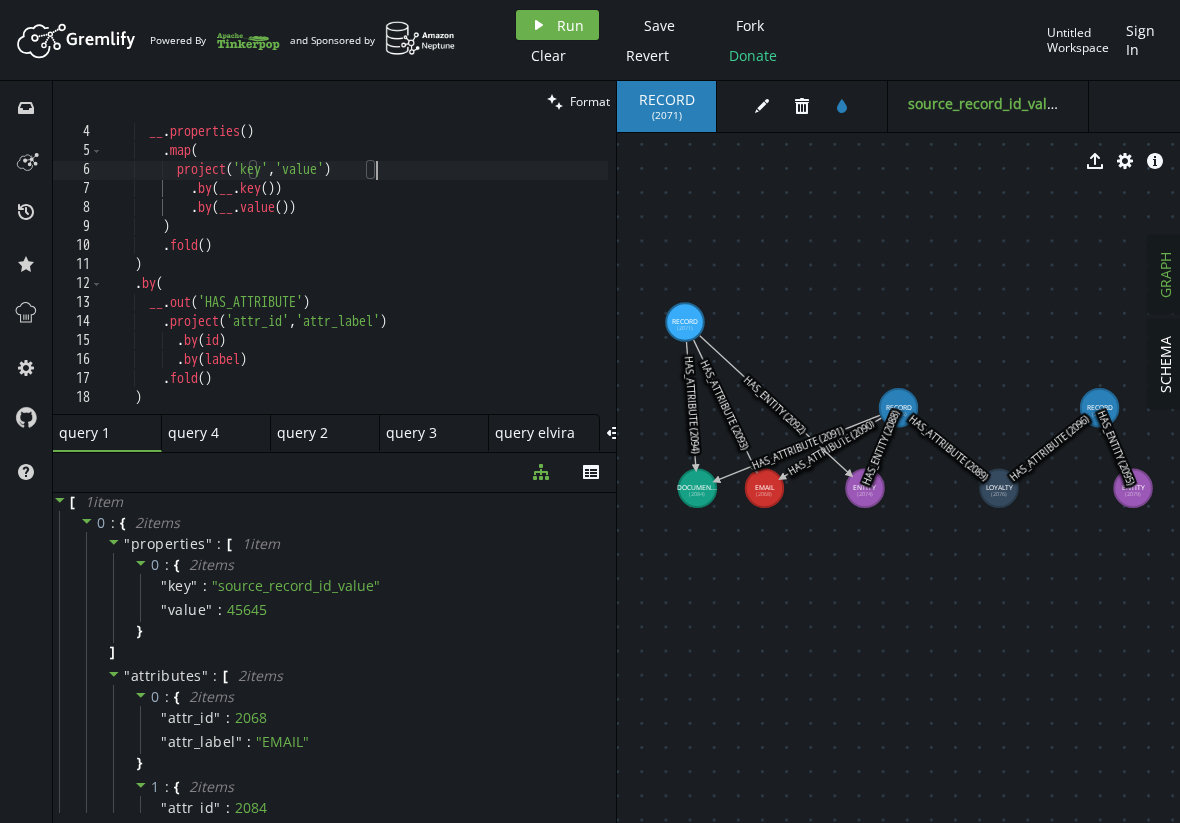 scroll, scrollTop: 39, scrollLeft: 0, axis: vertical 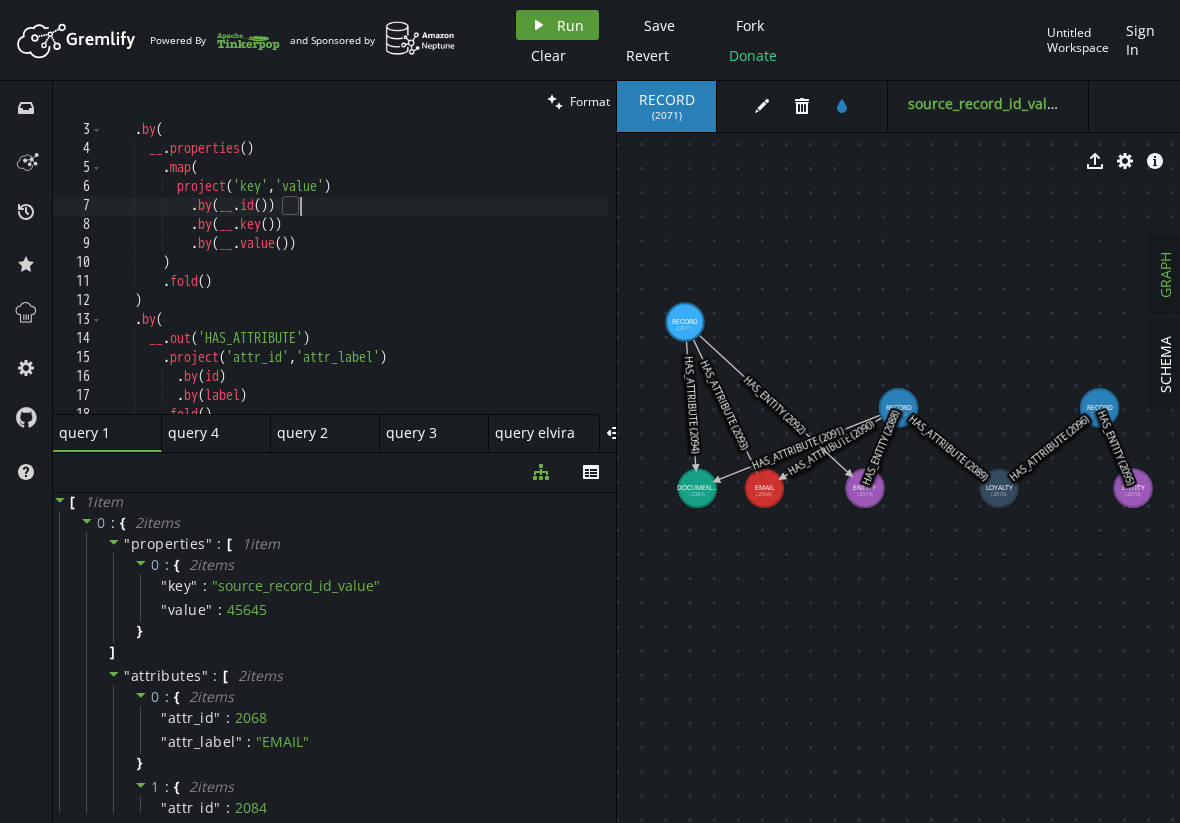 click on "play Run" at bounding box center (557, 25) 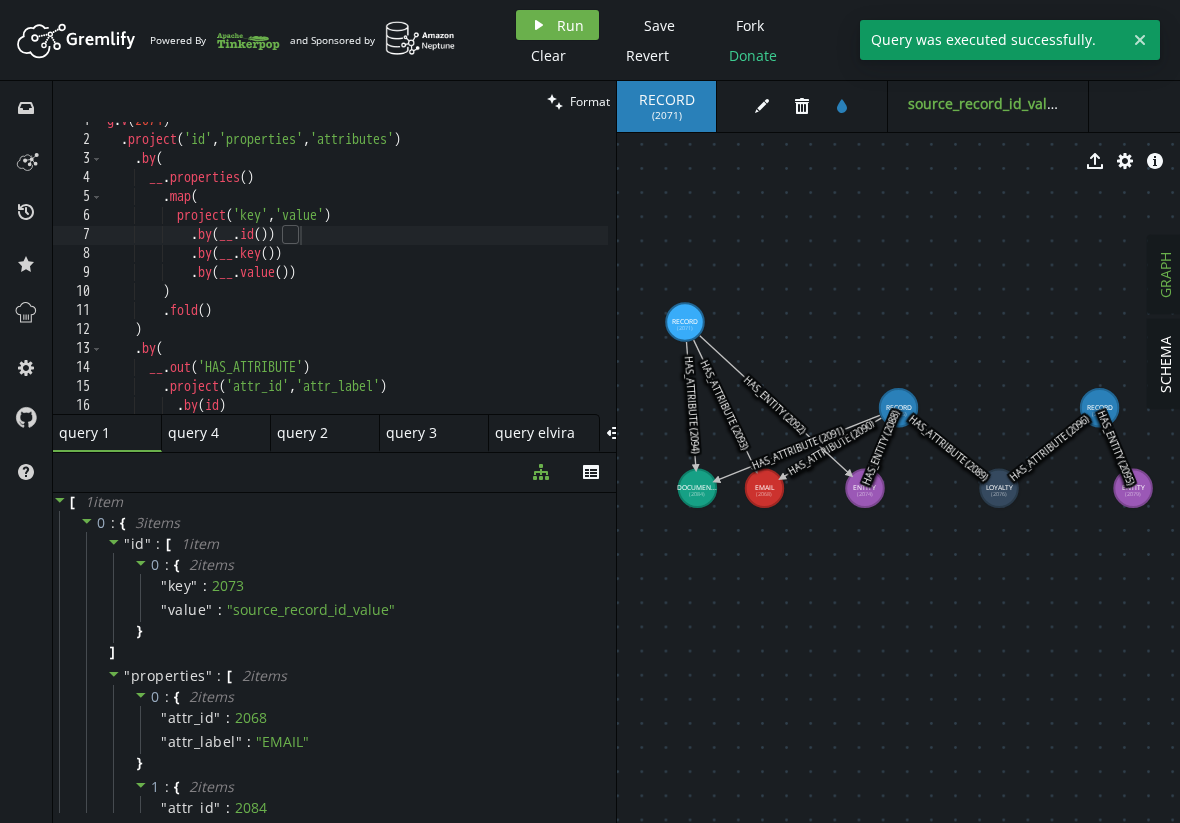 scroll, scrollTop: 10, scrollLeft: 0, axis: vertical 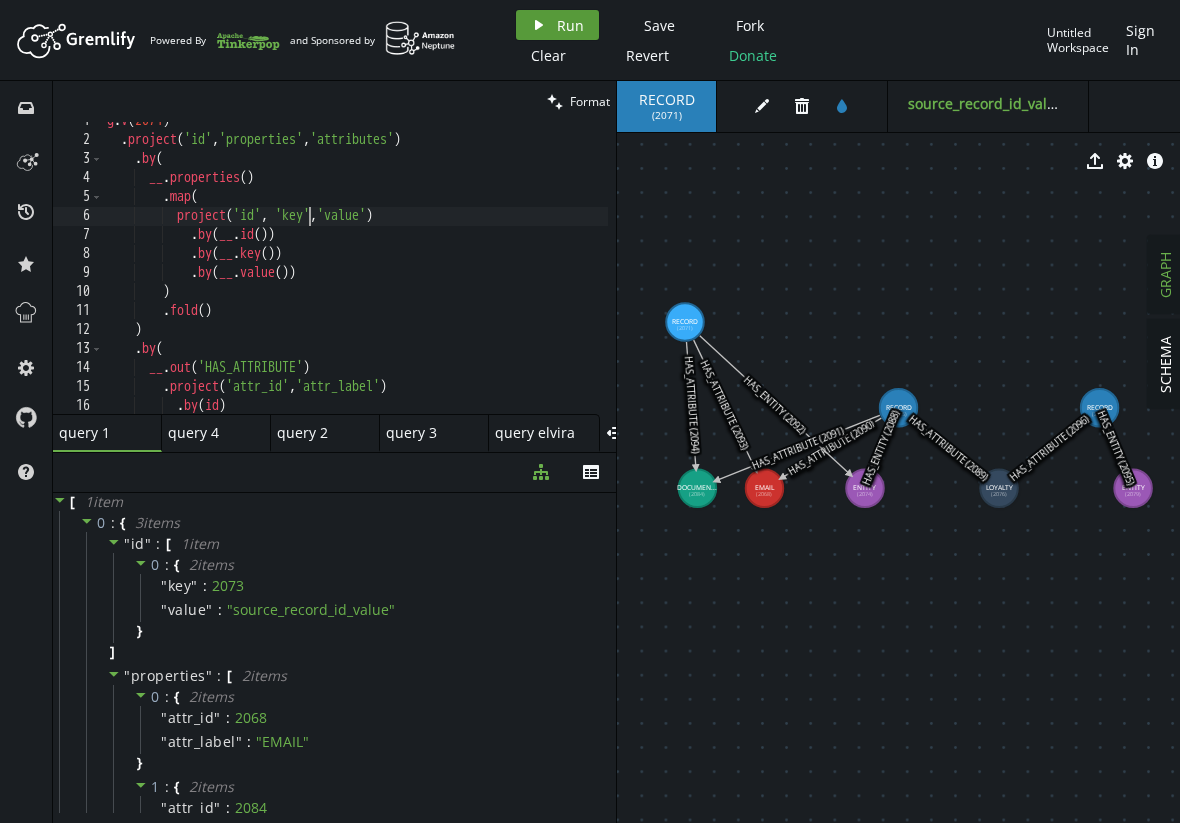 type on "project('id', 'key','value')" 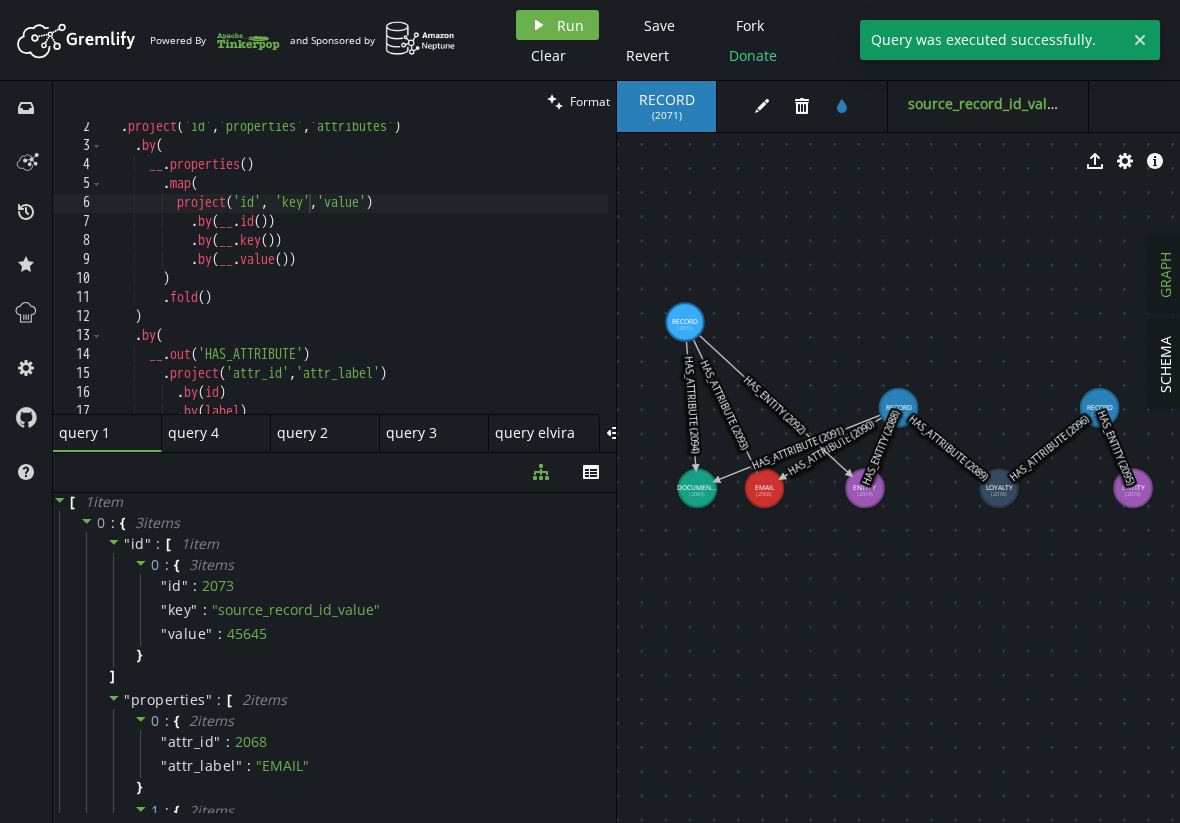scroll, scrollTop: 26, scrollLeft: 0, axis: vertical 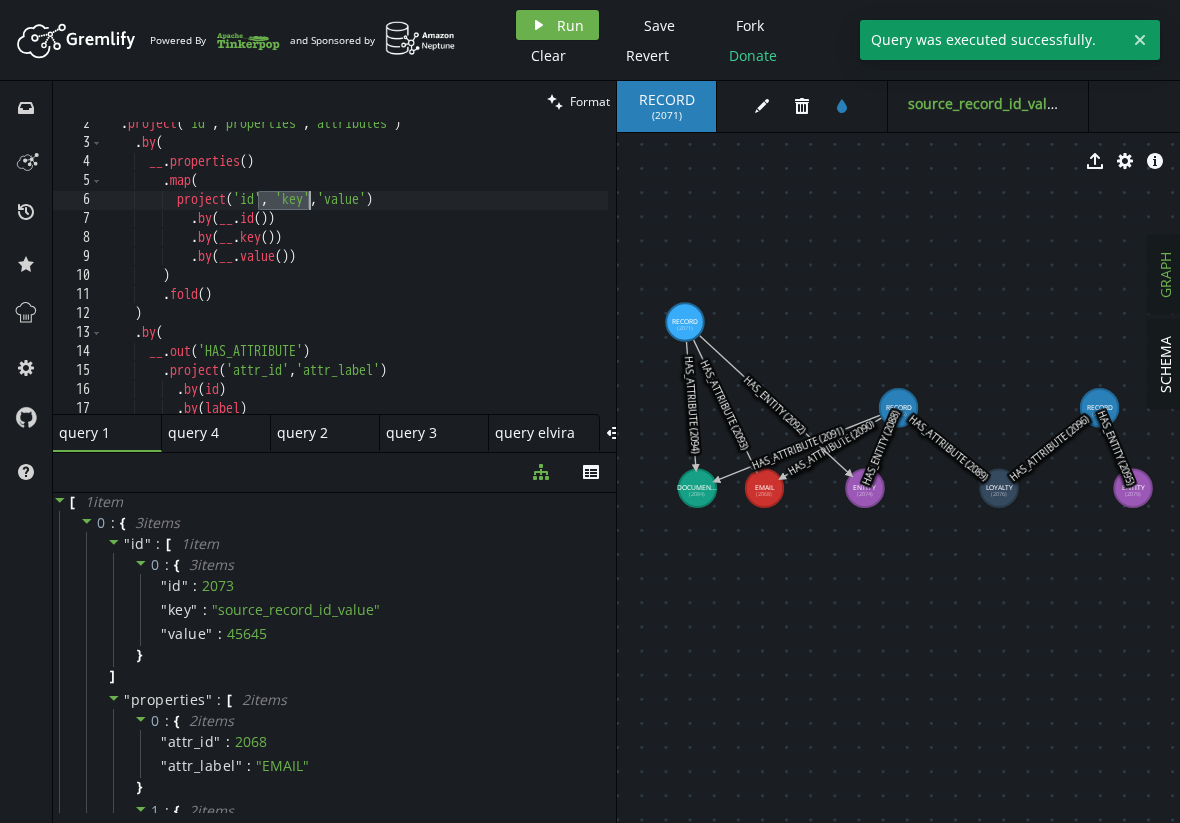 drag, startPoint x: 259, startPoint y: 205, endPoint x: 309, endPoint y: 205, distance: 50 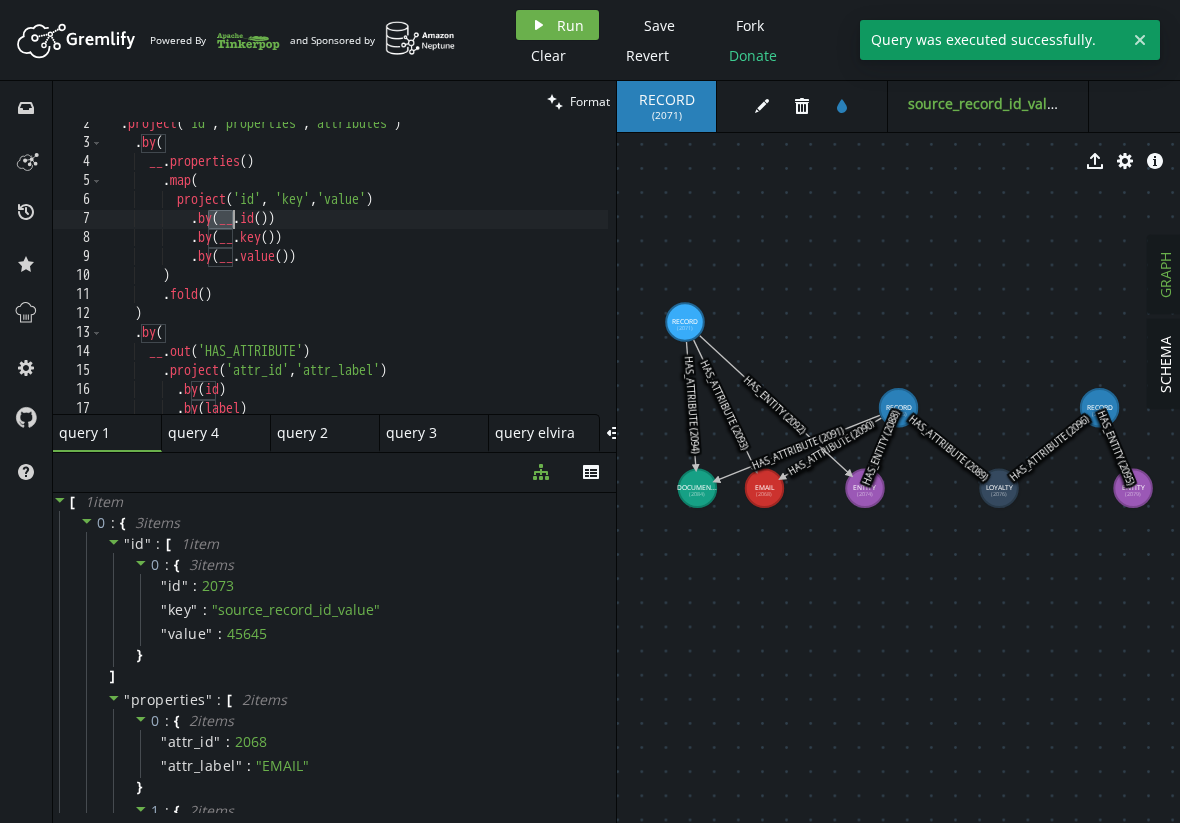 drag, startPoint x: 204, startPoint y: 220, endPoint x: 324, endPoint y: 220, distance: 120 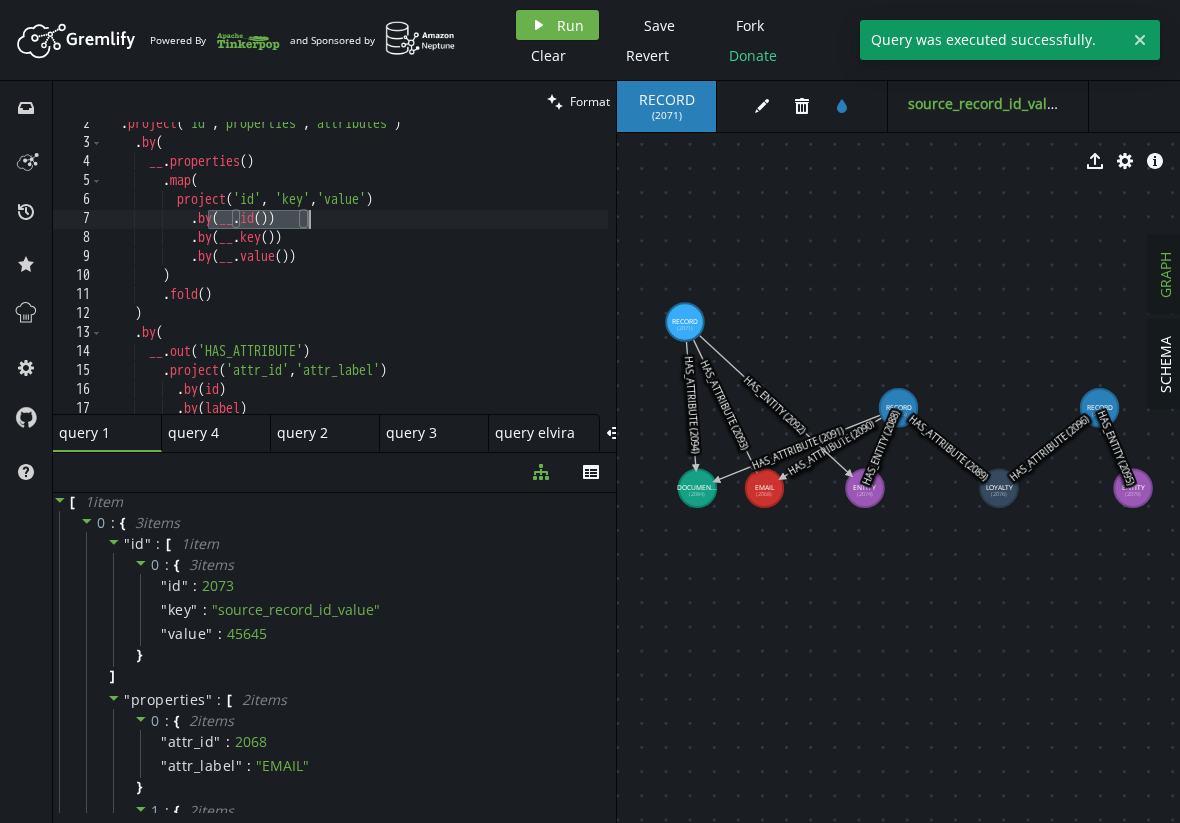 scroll, scrollTop: 0, scrollLeft: 200, axis: horizontal 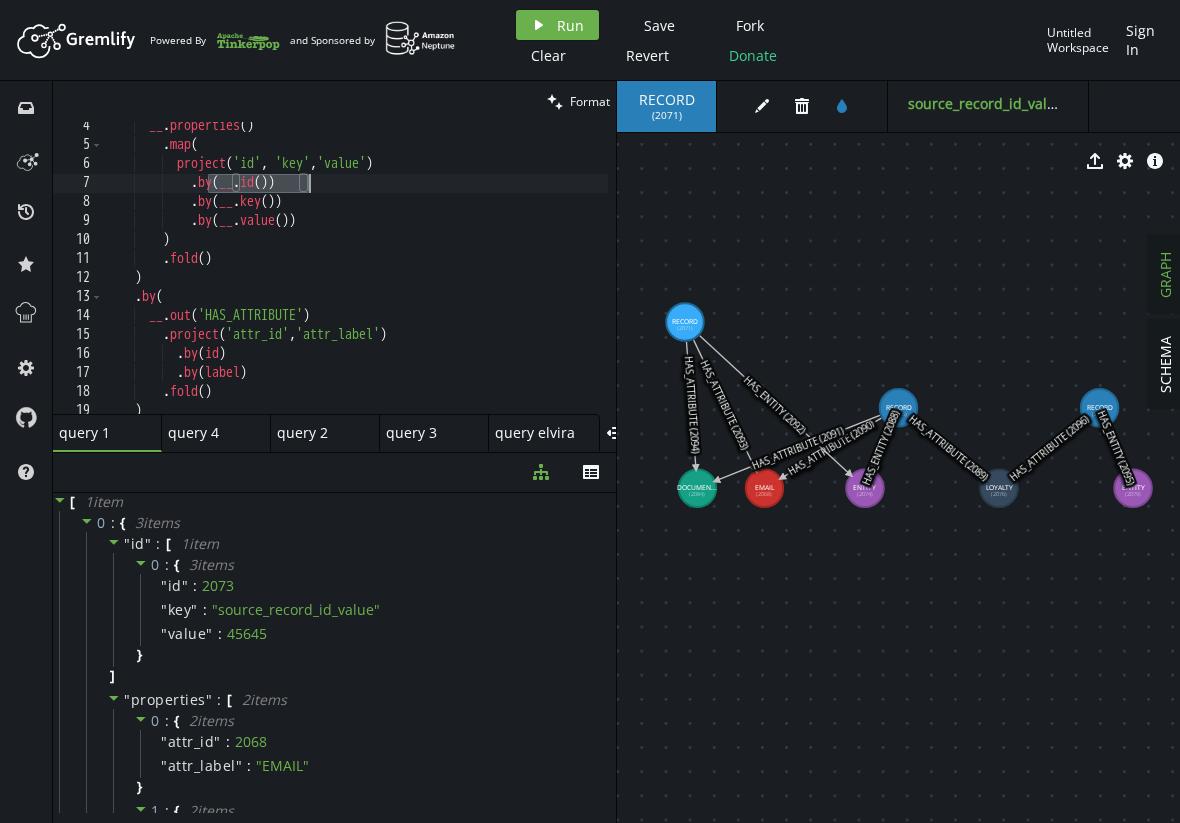 click on "__ . properties ( )           . map (              project ( 'id' ,   'key' , 'value' )                . by ( __ . id ( ))                . by ( __ . key ( ))                . by ( __ . value ( ))           )           . fold ( )      )      . by (         __ . out ( 'HAS_ATTRIBUTE' )           . project ( 'attr_id' , 'attr_label' )              . by ( id )              . by ( label )           . fold ( )      )" at bounding box center (355, 278) 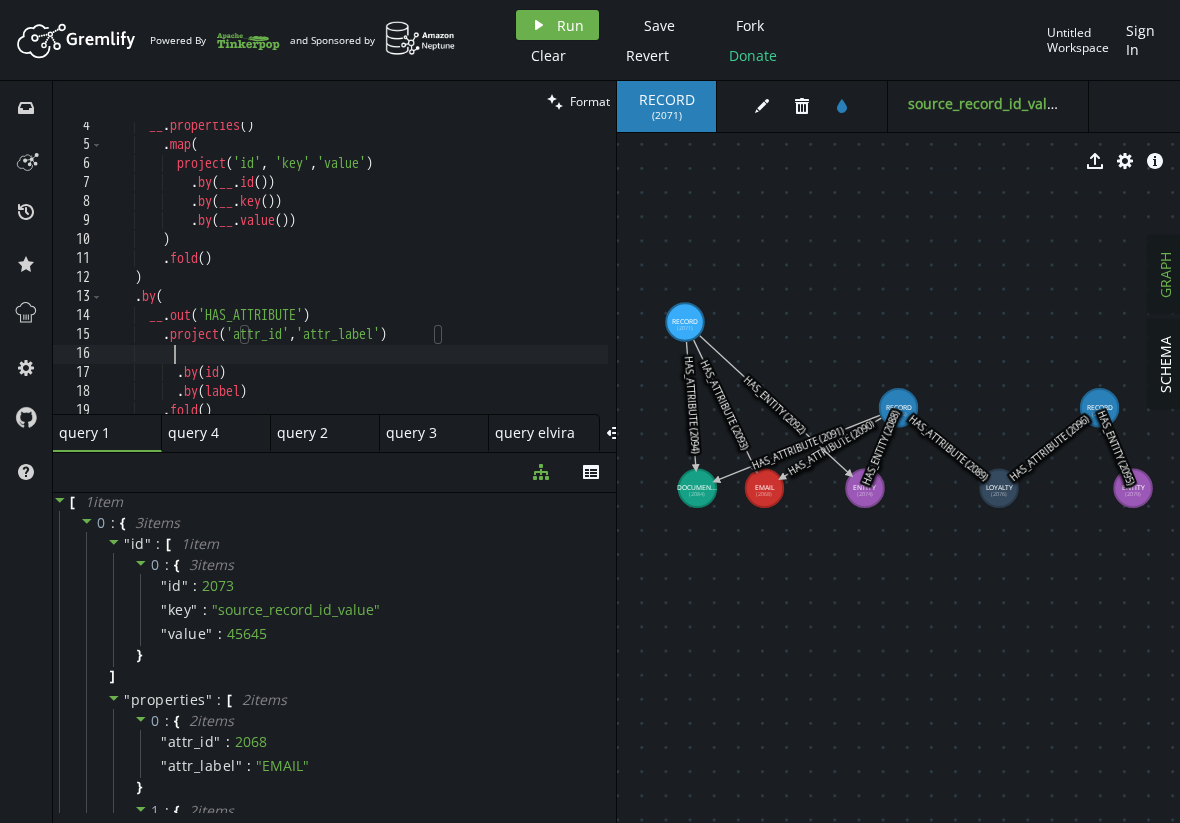 scroll, scrollTop: 0, scrollLeft: 66, axis: horizontal 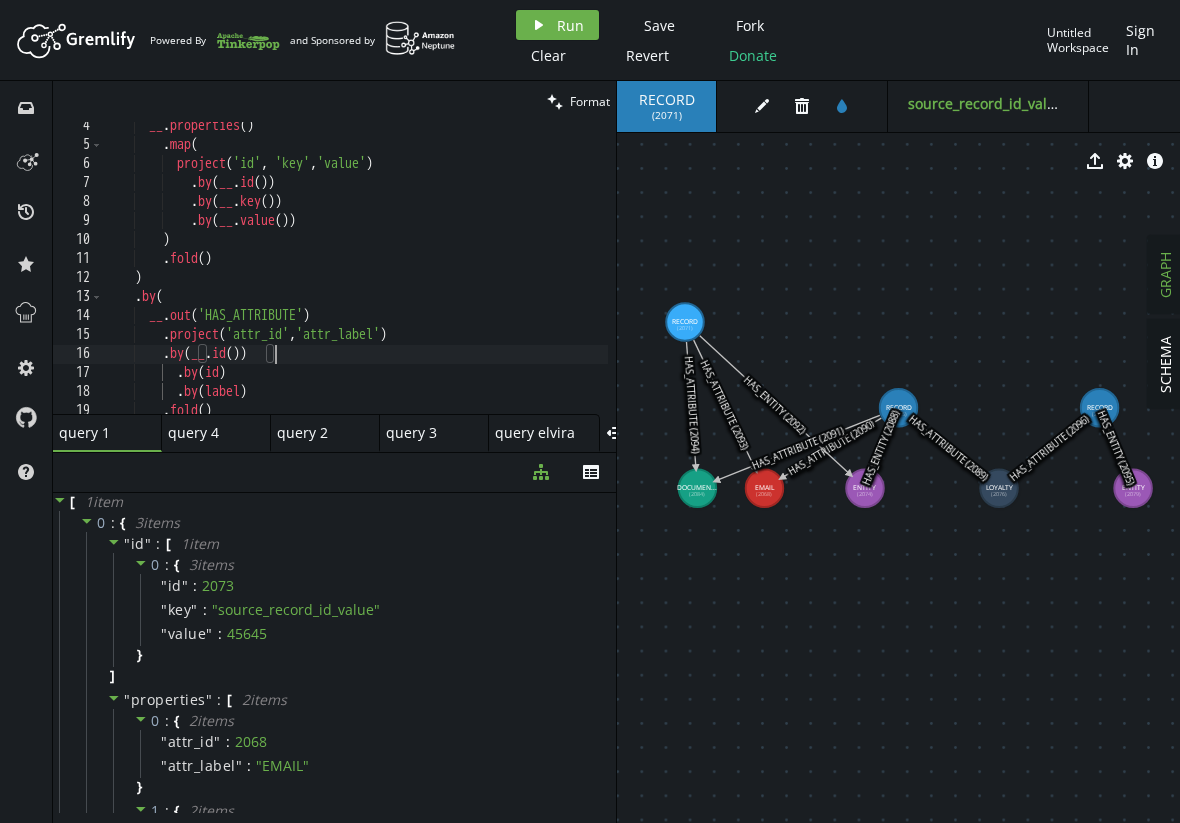 click on "__ . properties ( )           . map (              project ( 'id' ,   'key' , 'value' )                . by ( __ . id ( ))                . by ( __ . key ( ))                . by ( __ . value ( ))           )           . fold ( )      )      . by (         __ . out ( 'HAS_ATTRIBUTE' )           . project ( 'attr_id' , 'attr_label' )           . by ( __ . id ( ))              . by ( id )              . by ( label )           . fold ( )" at bounding box center (355, 278) 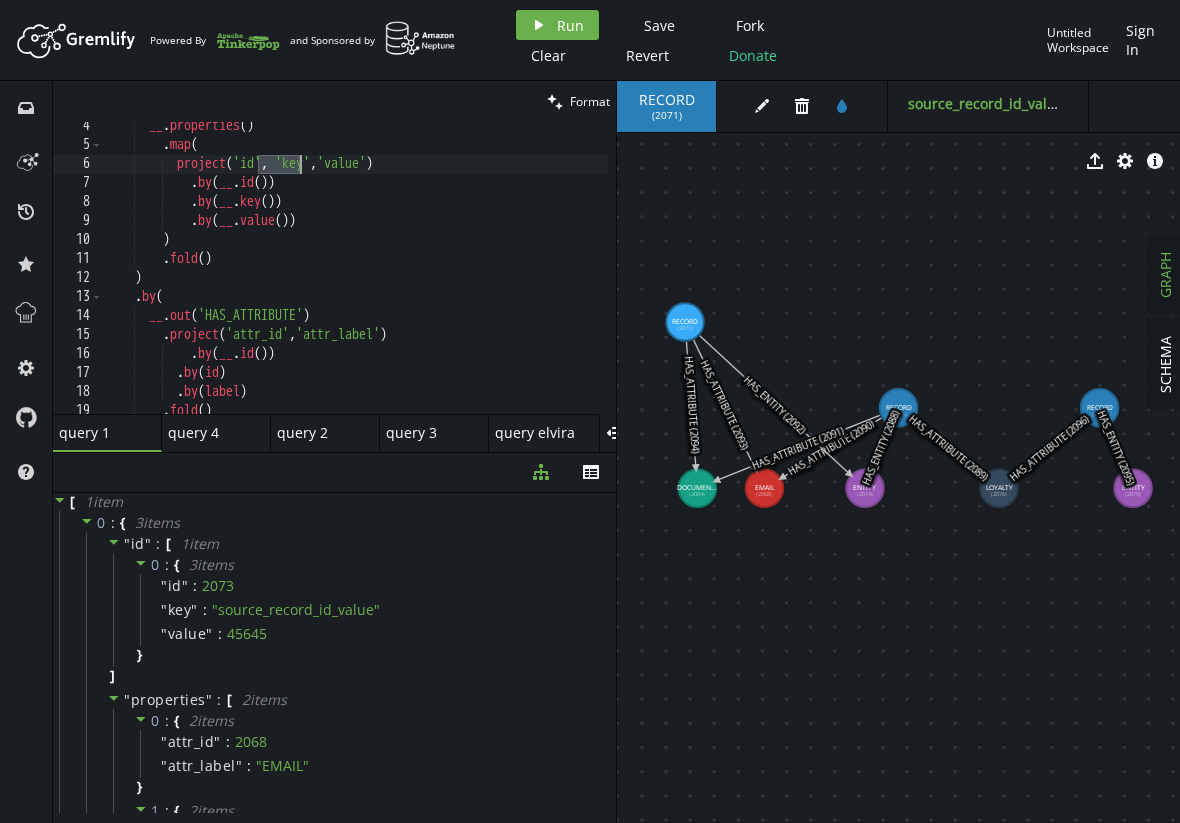 click on "__ . properties ( )           . map (              project ( 'id' ,   'key' , 'value' )                . by ( __ . id ( ))                . by ( __ . key ( ))                . by ( __ . value ( ))           )           . fold ( )      )      . by (         __ . out ( 'HAS_ATTRIBUTE' )           . project ( 'attr_id' , 'attr_label' )                . by ( __ . id ( ))              . by ( id )              . by ( label )           . fold ( )" at bounding box center (355, 278) 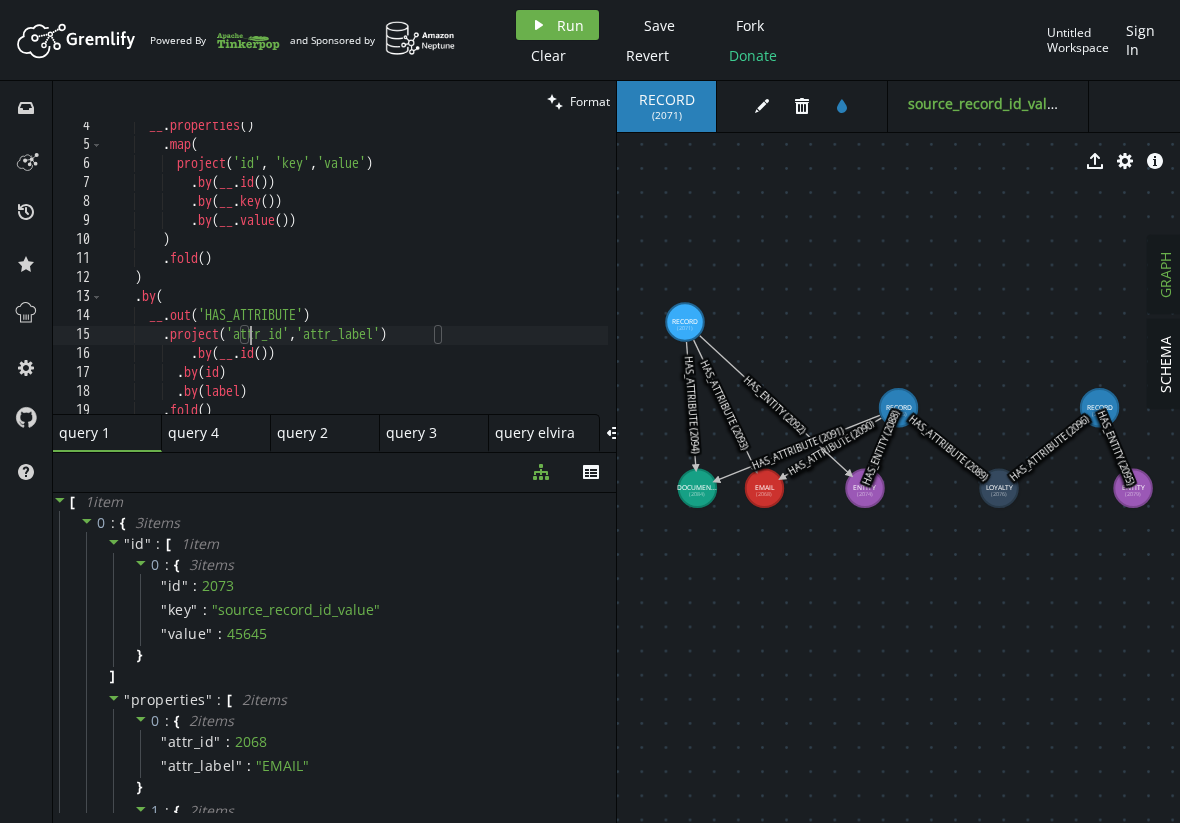 paste on "id','" 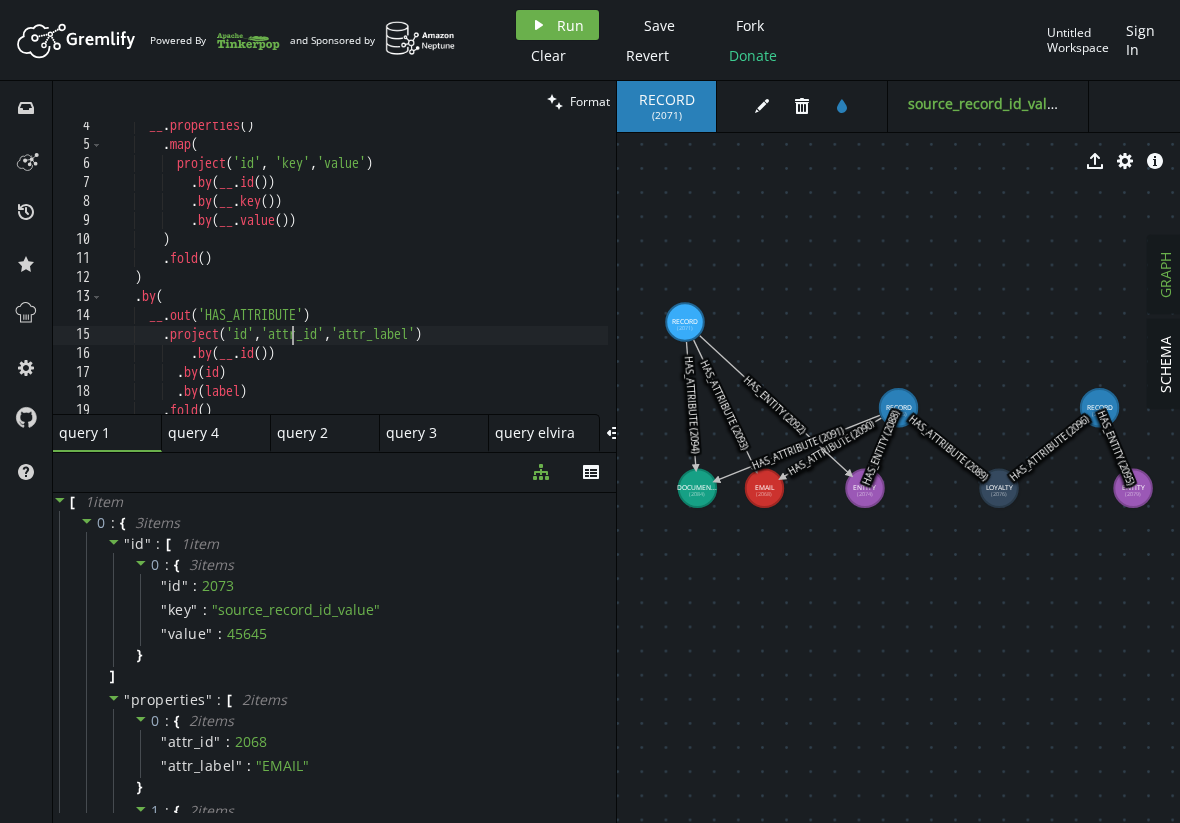 click on "__ . properties ( )           . map (              project ( 'id' ,   'key' , 'value' )                . by ( __ . id ( ))                . by ( __ . key ( ))                . by ( __ . value ( ))           )           . fold ( )      )      . by (         __ . out ( 'HAS_ATTRIBUTE' )           . project ( 'id' , 'attr_id' , 'attr_label' )                . by ( __ . id ( ))              . by ( id )              . by ( label )           . fold ( )" at bounding box center (355, 278) 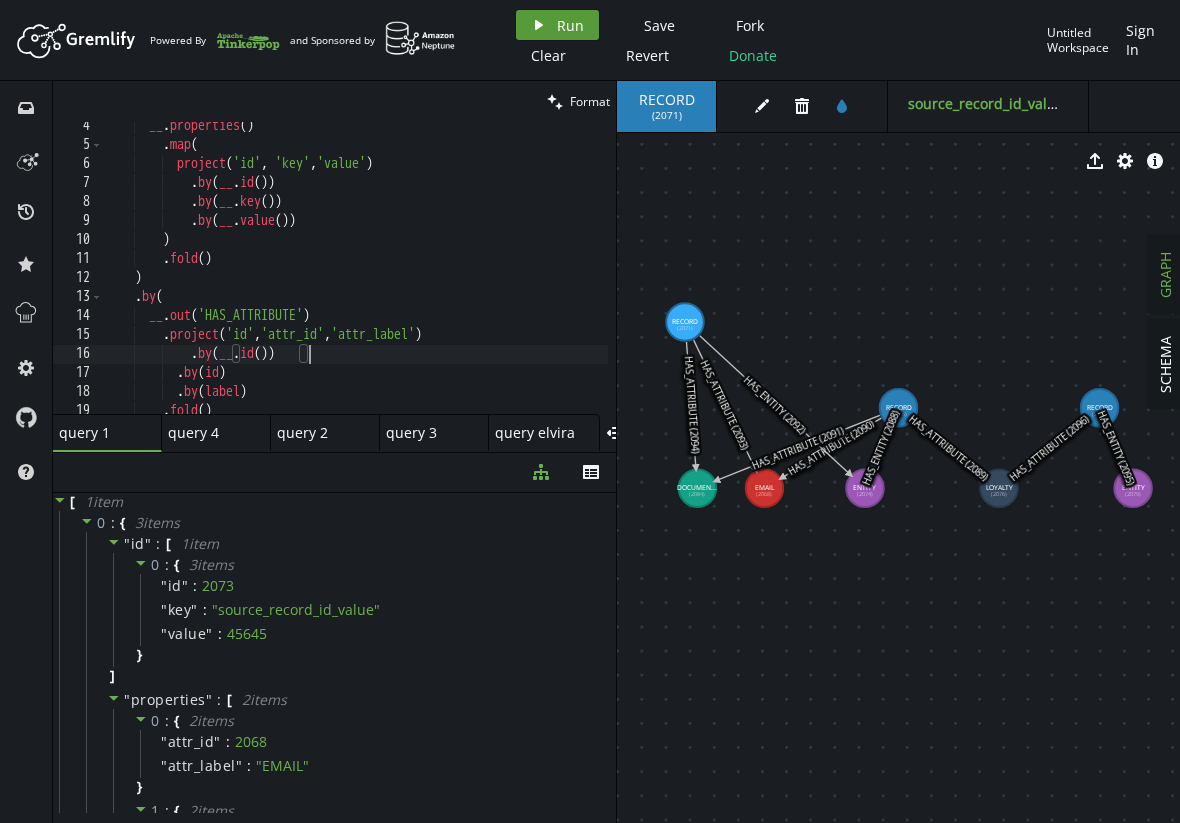 click on "play Run" at bounding box center (557, 25) 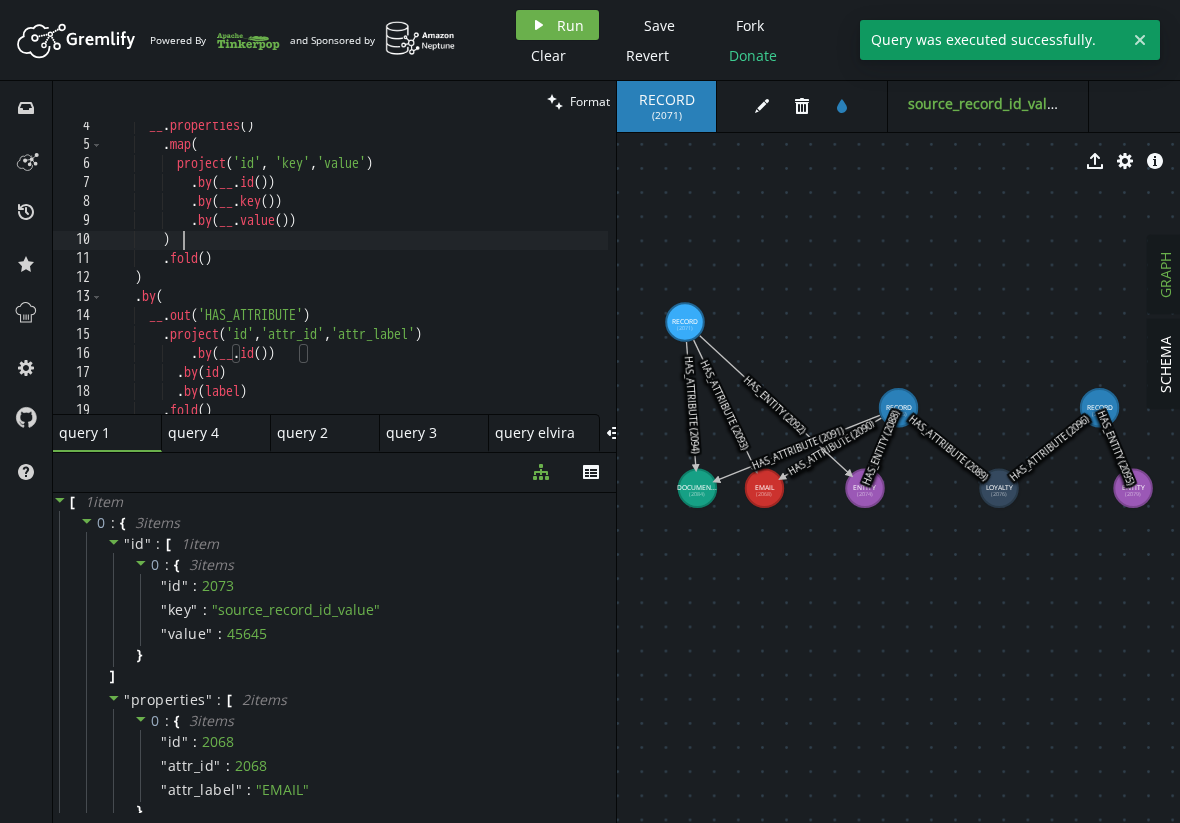 click on "__ . properties ( )           . map (              project ( 'id' ,   'key' , 'value' )                . by ( __ . id ( ))                . by ( __ . key ( ))                . by ( __ . value ( ))           )           . fold ( )      )      . by (         __ . out ( 'HAS_ATTRIBUTE' )           . project ( 'id' , 'attr_id' , 'attr_label' )                . by ( __ . id ( ))              . by ( id )              . by ( label )           . fold ( )" at bounding box center (355, 278) 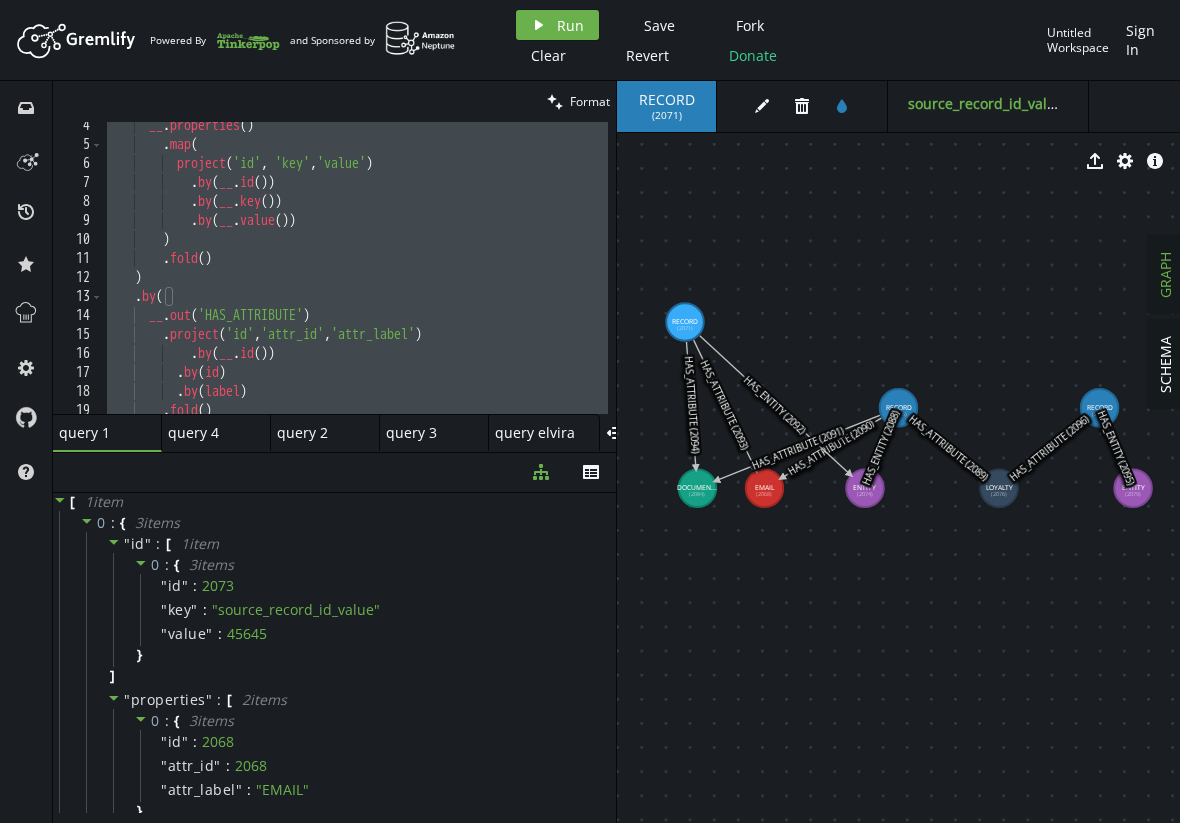 click on "__ . properties ( )           . map (              project ( 'id' ,   'key' , 'value' )                . by ( __ . id ( ))                . by ( __ . key ( ))                . by ( __ . value ( ))           )           . fold ( )      )      . by (         __ . out ( 'HAS_ATTRIBUTE' )           . project ( 'id' , 'attr_id' , 'attr_label' )                . by ( __ . id ( ))              . by ( id )              . by ( label )           . fold ( )" at bounding box center [355, 268] 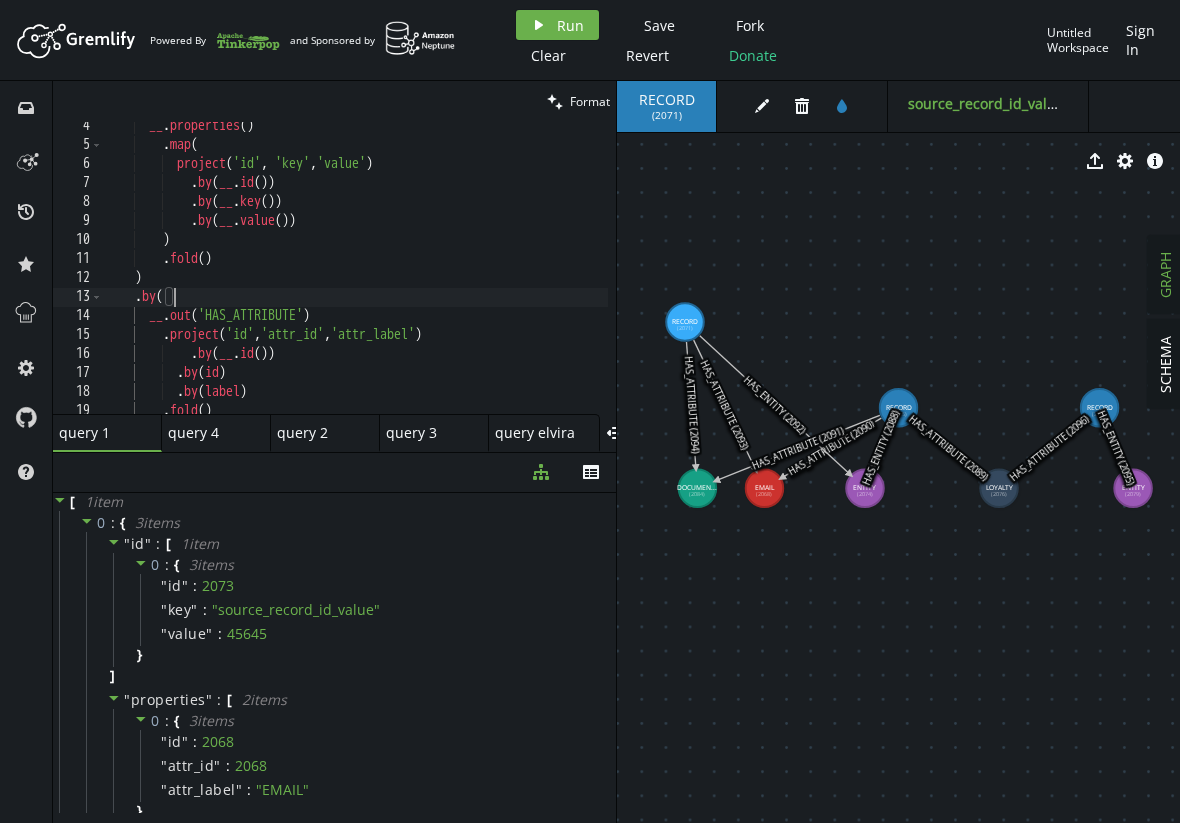 click on "__ . properties ( )           . map (              project ( 'id' ,   'key' , 'value' )                . by ( __ . id ( ))                . by ( __ . key ( ))                . by ( __ . value ( ))           )           . fold ( )      )      . by (         __ . out ( 'HAS_ATTRIBUTE' )           . project ( 'id' , 'attr_id' , 'attr_label' )                . by ( __ . id ( ))              . by ( id )              . by ( label )           . fold ( )" at bounding box center (355, 278) 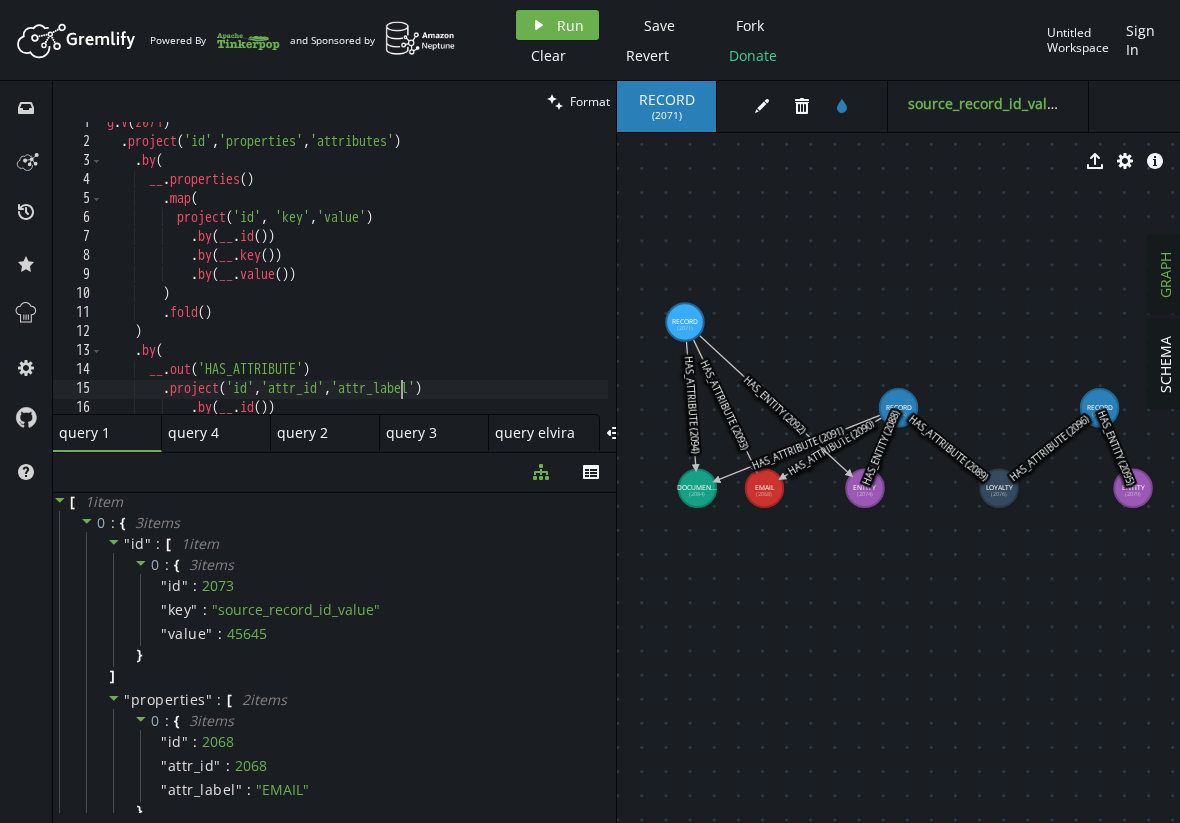 scroll, scrollTop: 0, scrollLeft: 0, axis: both 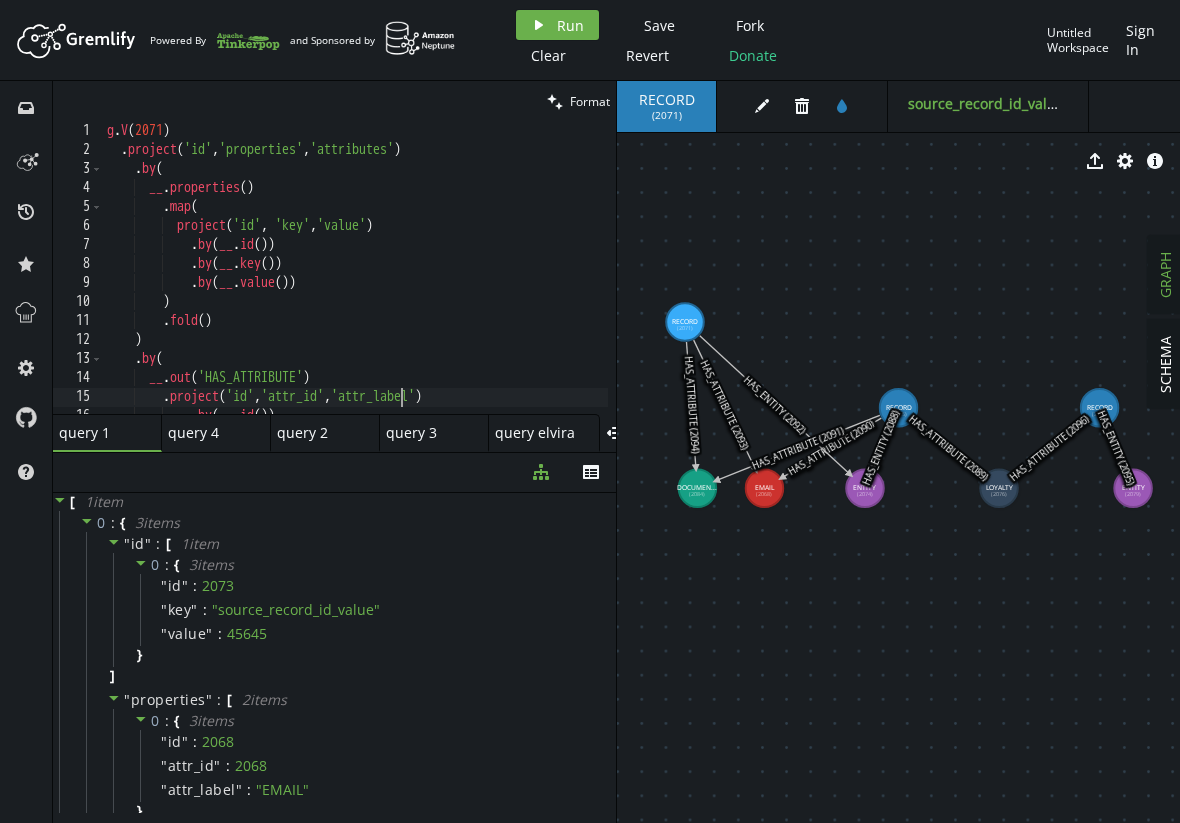 click on "g . V ( 2071 )    . project ( 'id' , 'properties' , 'attributes' )      . by (         __ . properties ( )           . map (              project ( 'id' ,   'key' , 'value' )                . by ( __ . id ( ))                . by ( __ . key ( ))                . by ( __ . value ( ))           )           . fold ( )      )      . by (         __ . out ( 'HAS_ATTRIBUTE' )           . project ( 'id' , 'attr_id' , 'attr_label' )                . by ( __ . id ( ))" at bounding box center (355, 283) 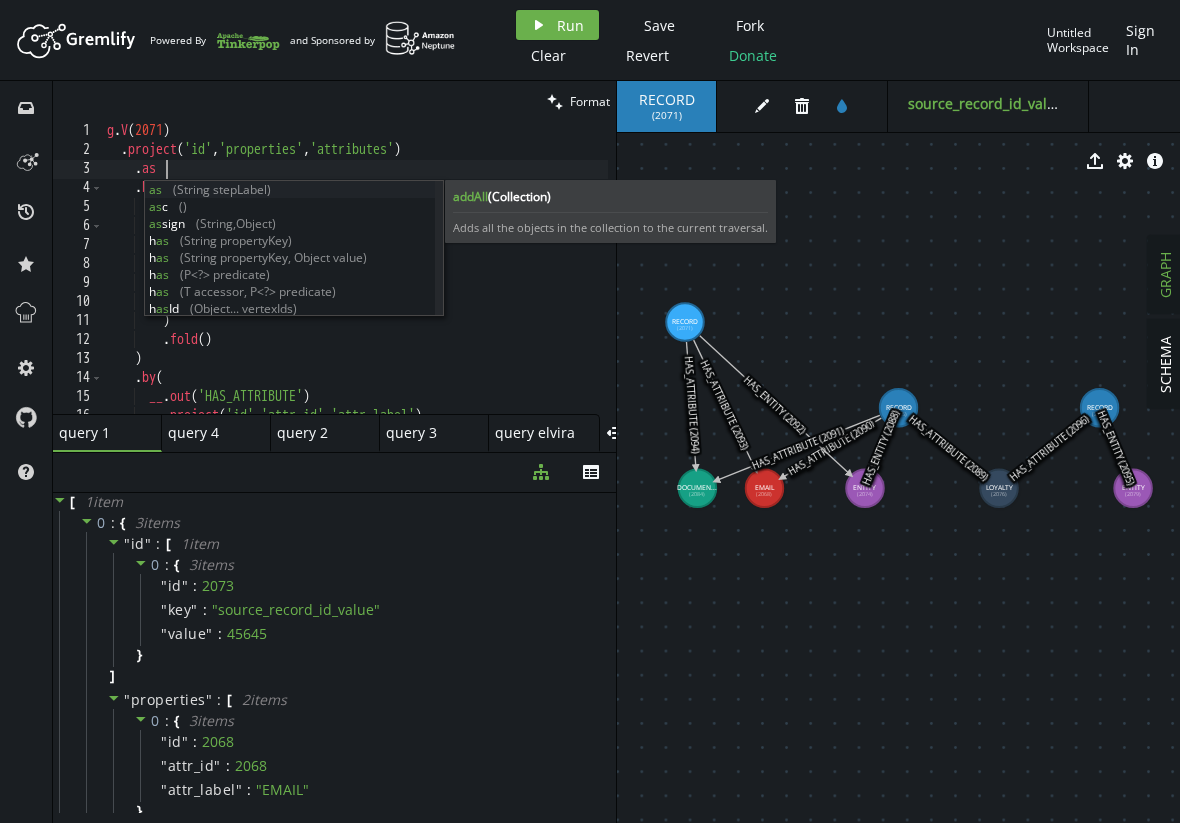 scroll, scrollTop: 0, scrollLeft: 49, axis: horizontal 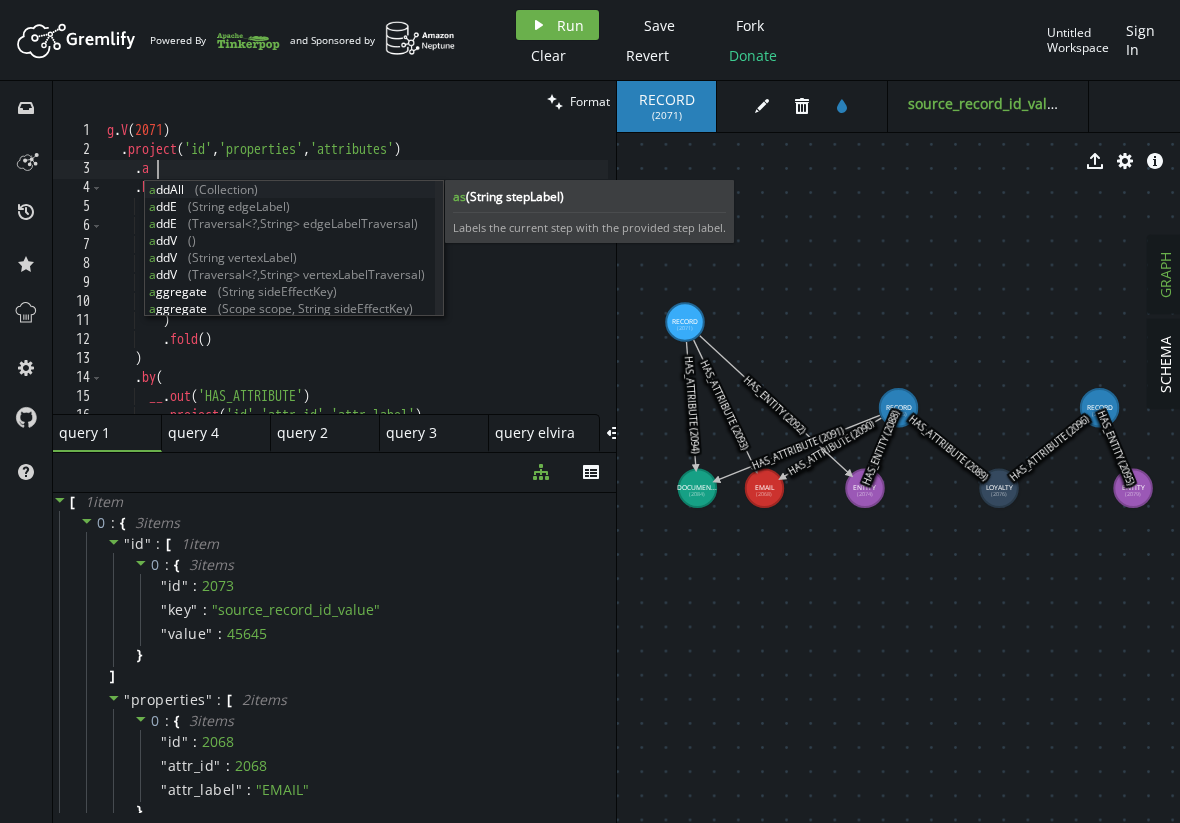 type on "." 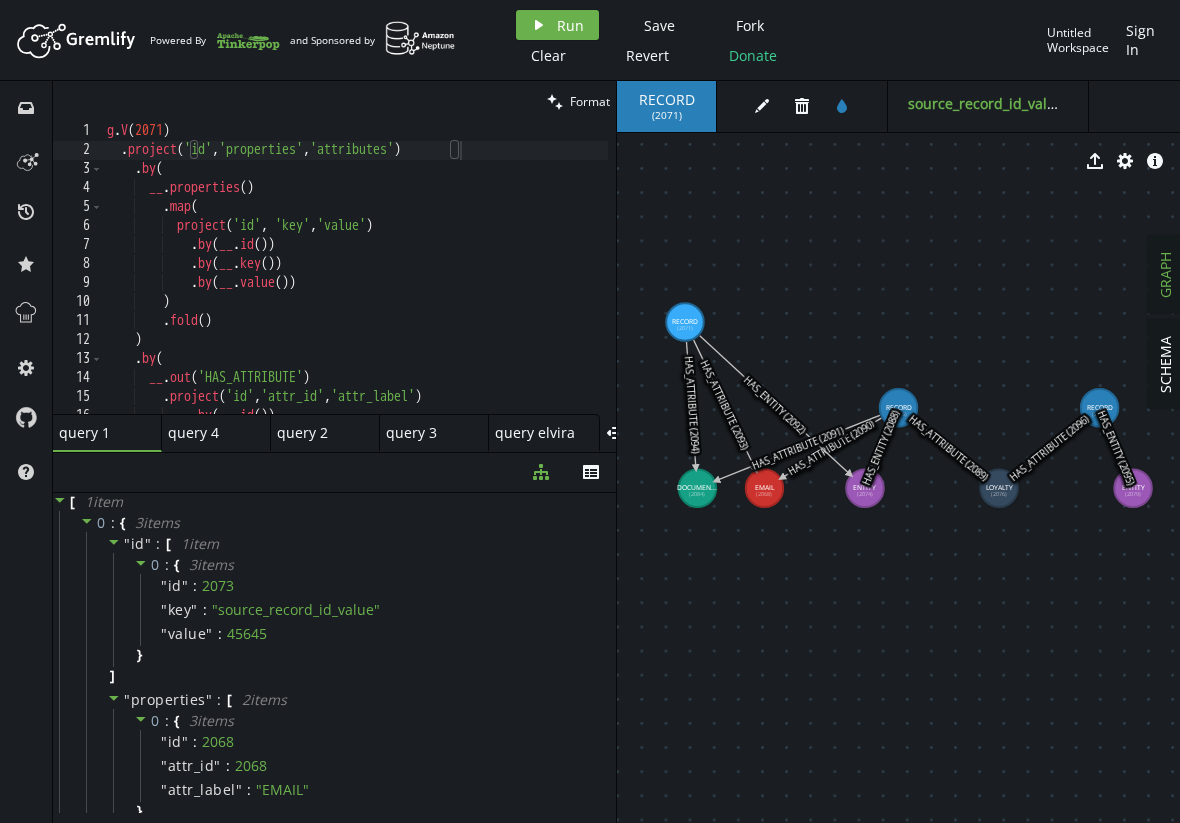 click on "clean Format" at bounding box center (334, 101) 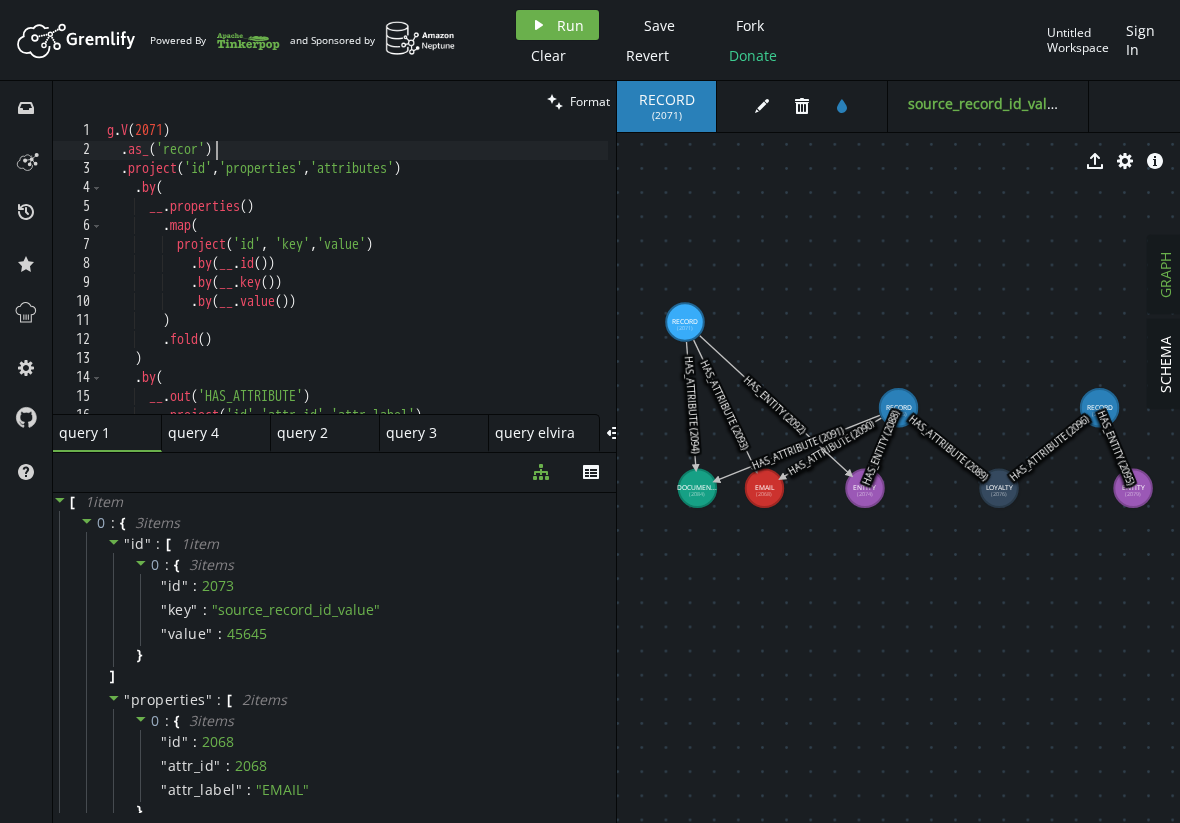 scroll, scrollTop: 0, scrollLeft: 116, axis: horizontal 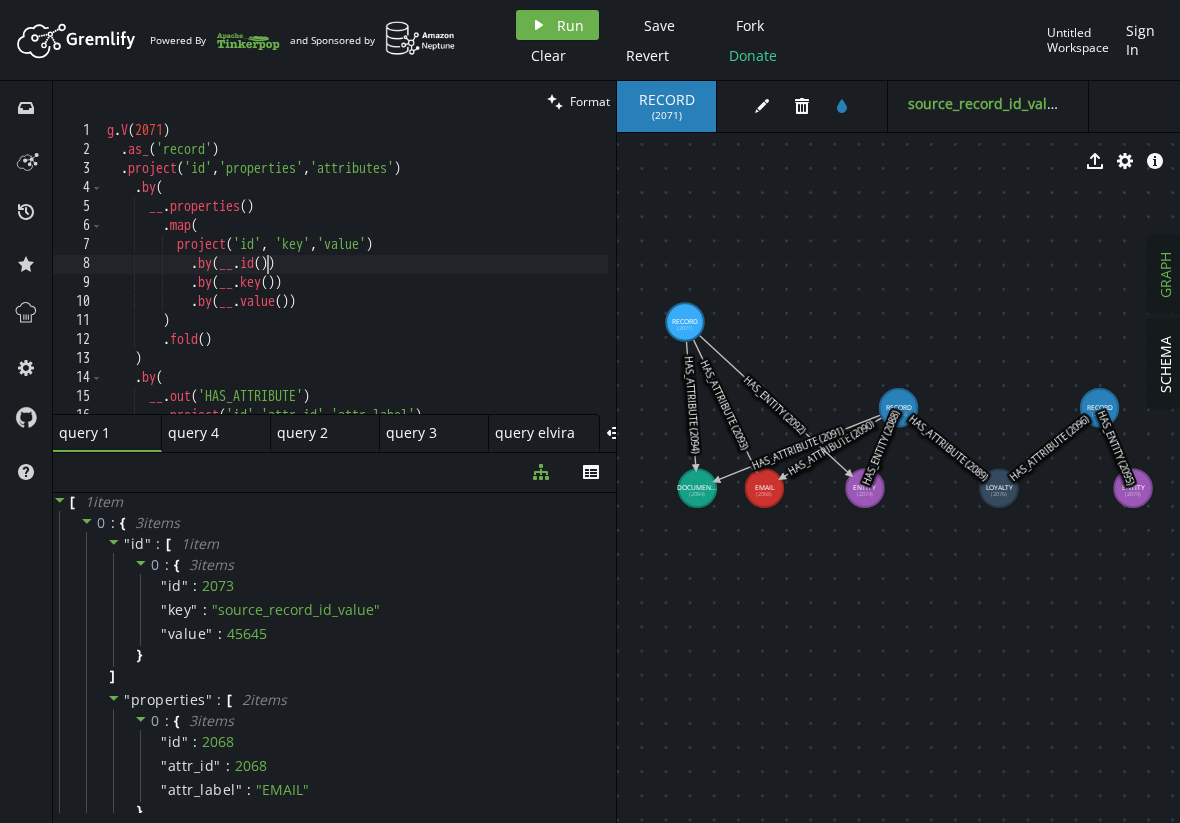 click on "g . V ( 2071 )    . as_ ( 'record' )    . project ( 'id' , 'properties' , 'attributes' )      . by (         __ . properties ( )           . map (              project ( 'id' ,   'key' , 'value' )                . by ( __ . id ( ))                . by ( __ . key ( ))                . by ( __ . value ( ))           )           . fold ( )      )      . by (         __ . out ( 'HAS_ATTRIBUTE' )           . project ( 'id' , 'attr_id' , 'attr_label' )" at bounding box center [355, 283] 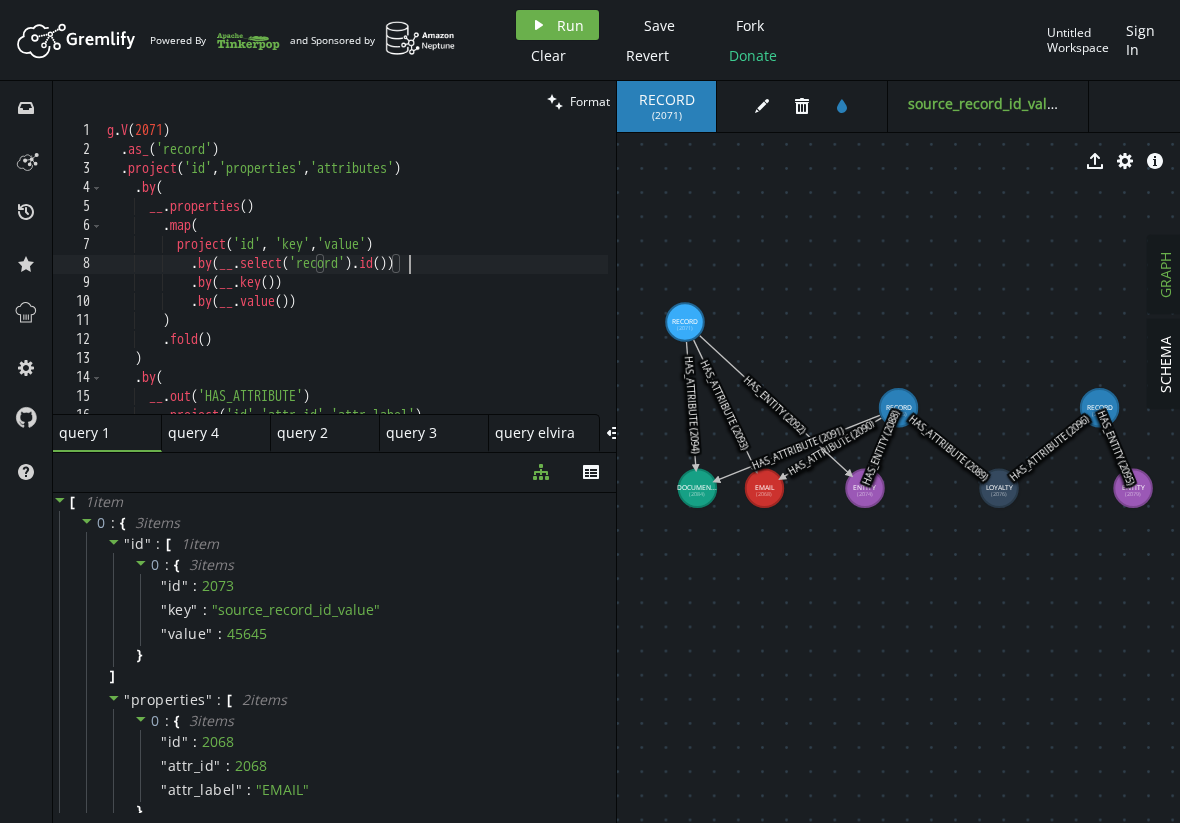 scroll, scrollTop: 0, scrollLeft: 302, axis: horizontal 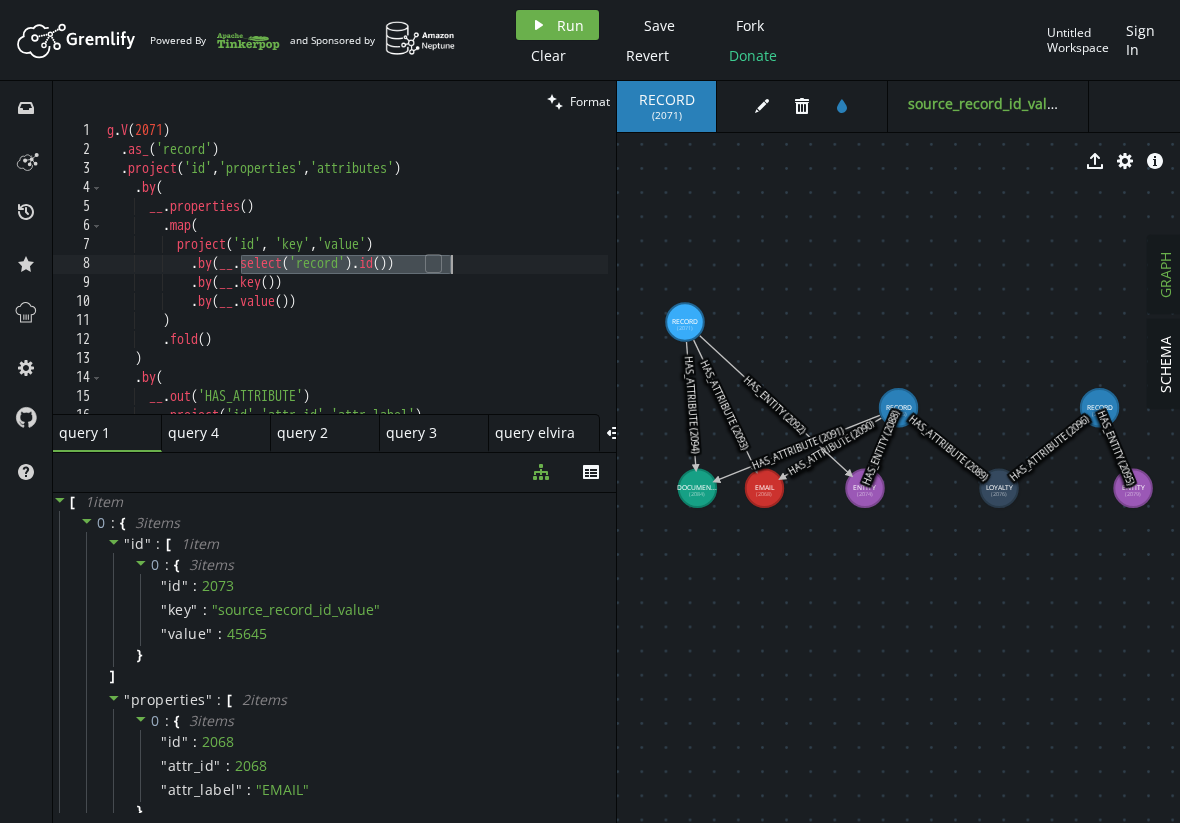 drag, startPoint x: 243, startPoint y: 261, endPoint x: 449, endPoint y: 262, distance: 206.00243 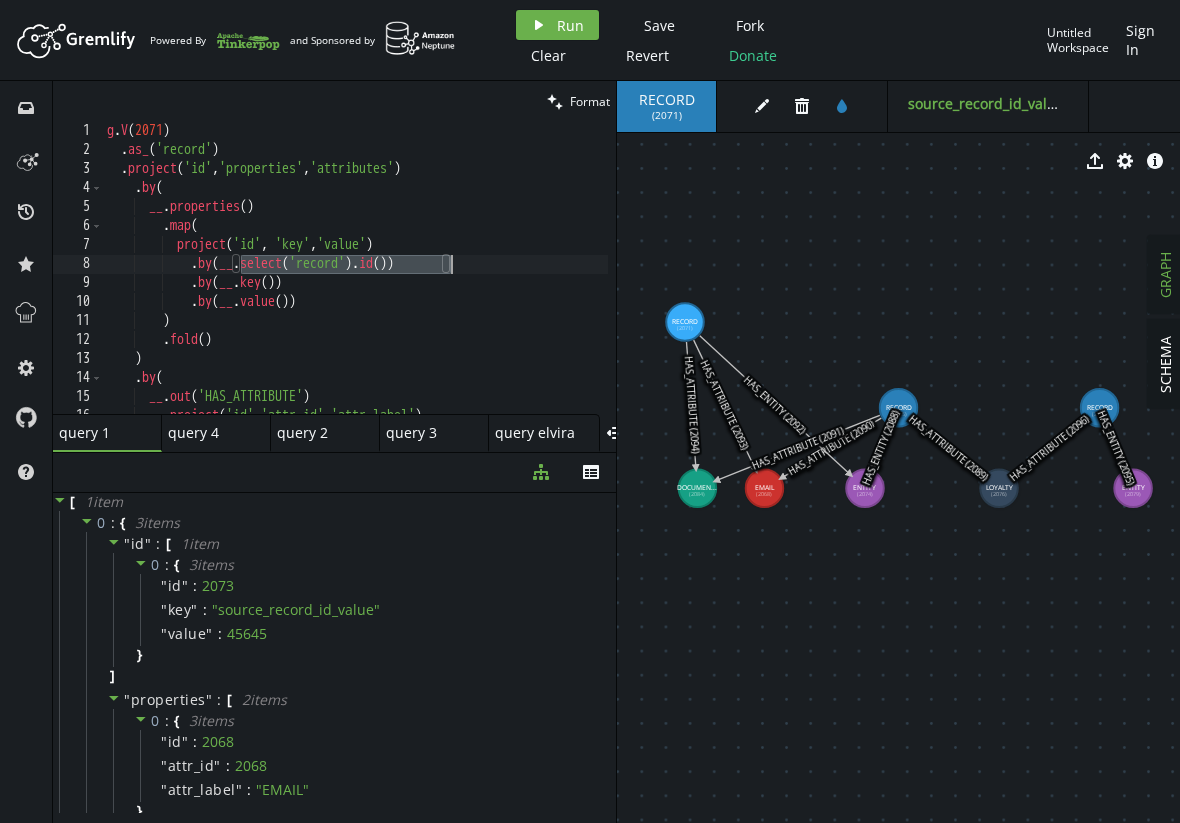 scroll, scrollTop: 0, scrollLeft: 142, axis: horizontal 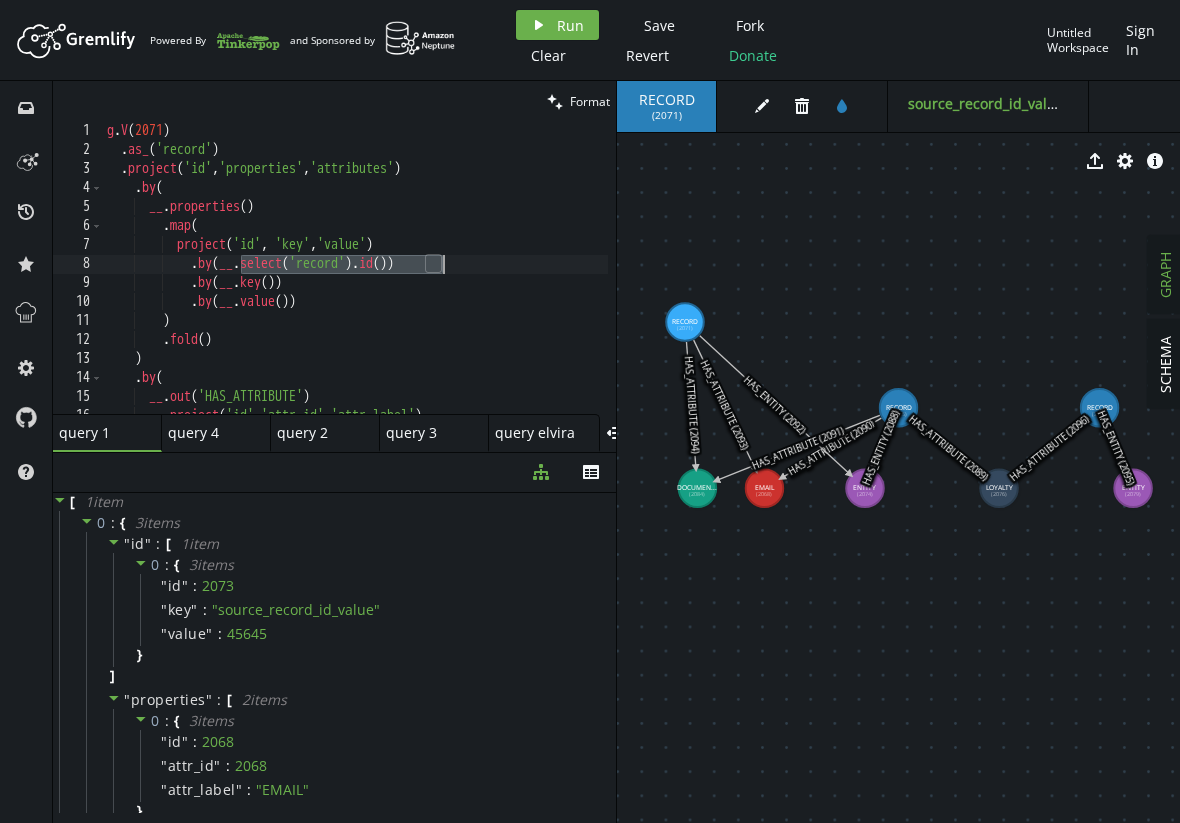 drag, startPoint x: 242, startPoint y: 264, endPoint x: 440, endPoint y: 262, distance: 198.0101 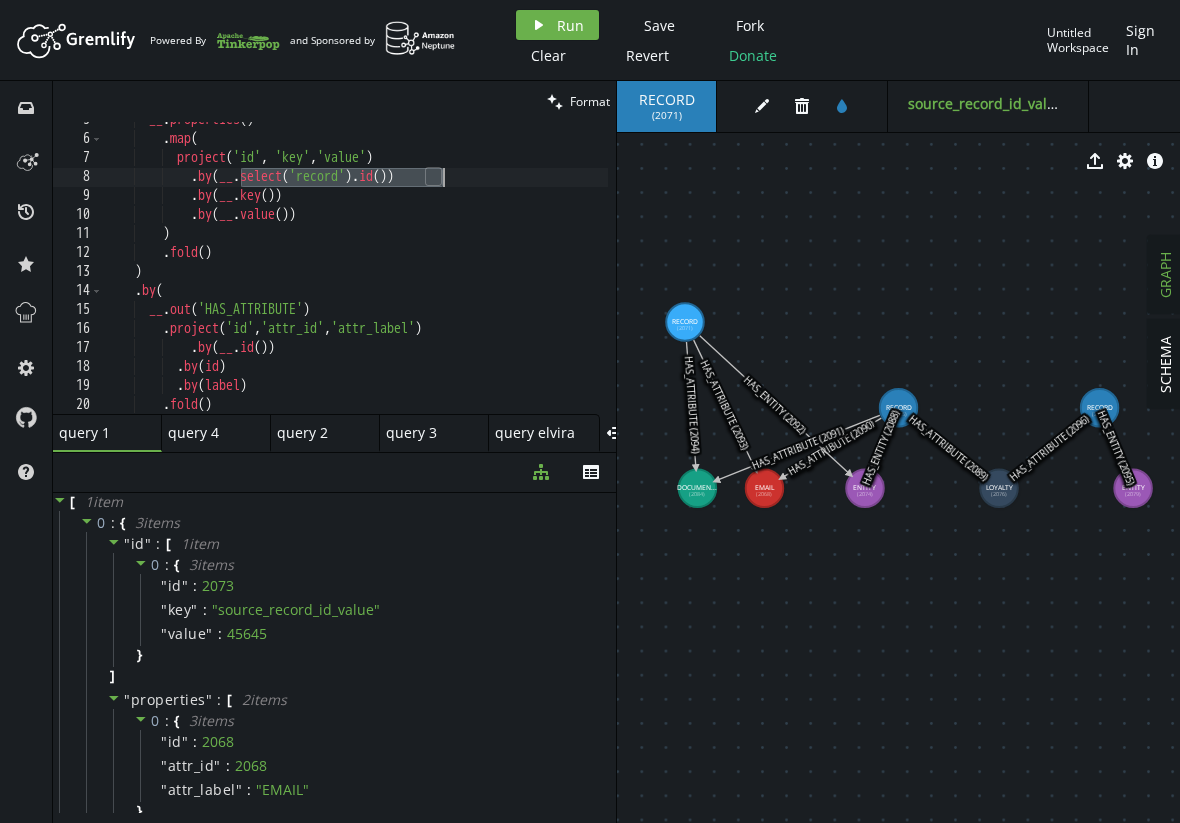 scroll, scrollTop: 102, scrollLeft: 0, axis: vertical 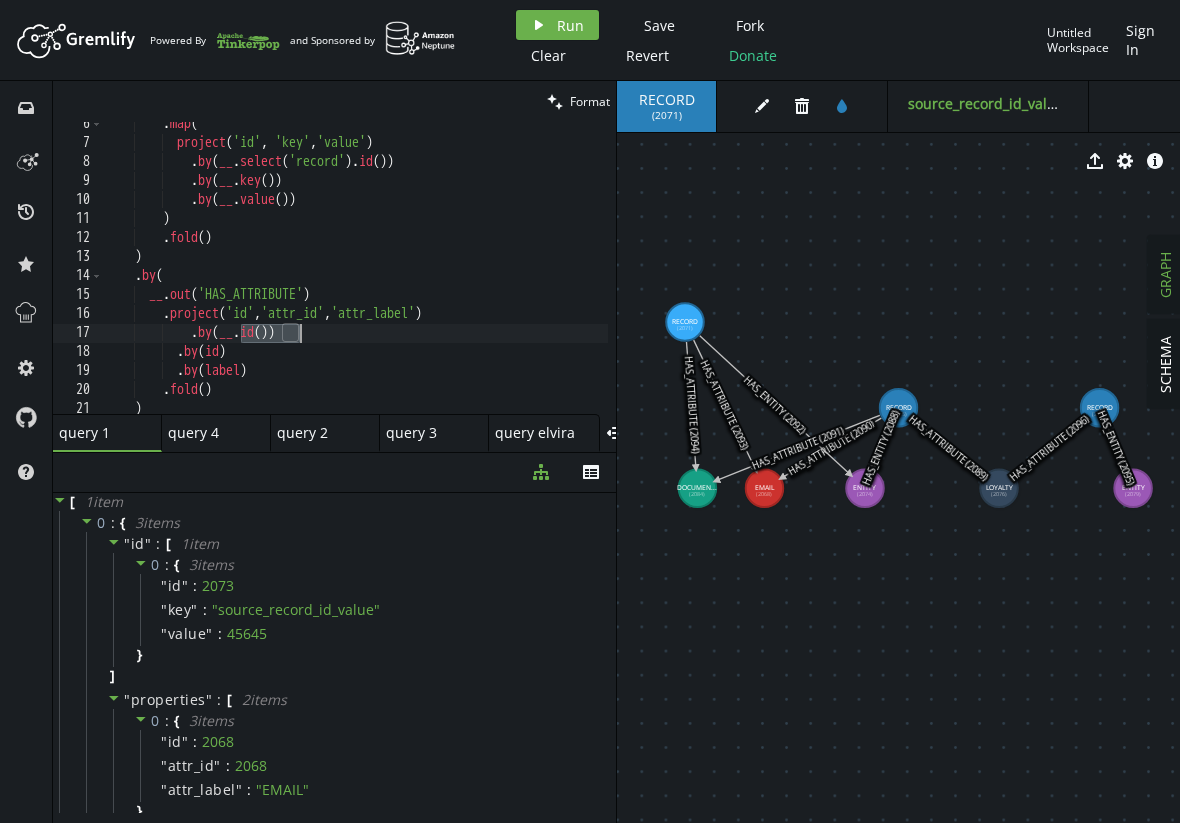 drag, startPoint x: 239, startPoint y: 332, endPoint x: 302, endPoint y: 332, distance: 63 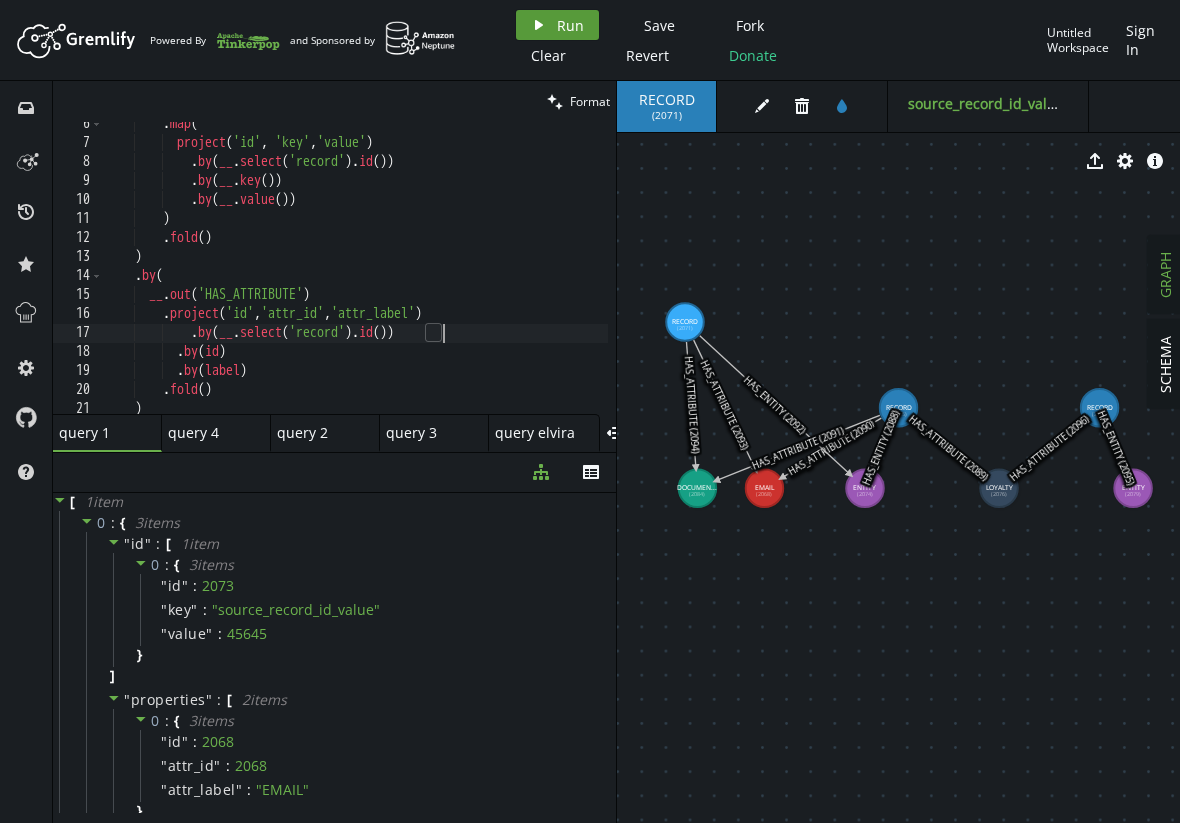 type on ".by(__.select('record').id())" 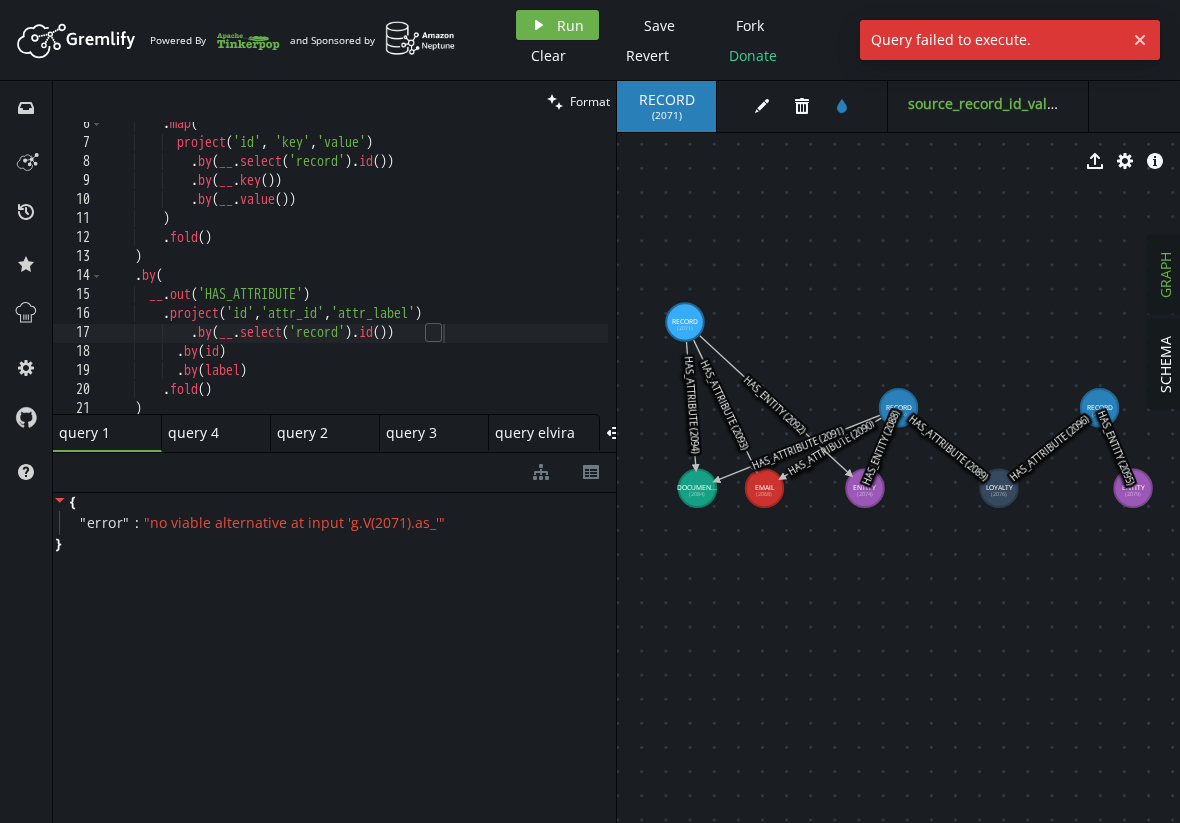 scroll, scrollTop: 0, scrollLeft: 0, axis: both 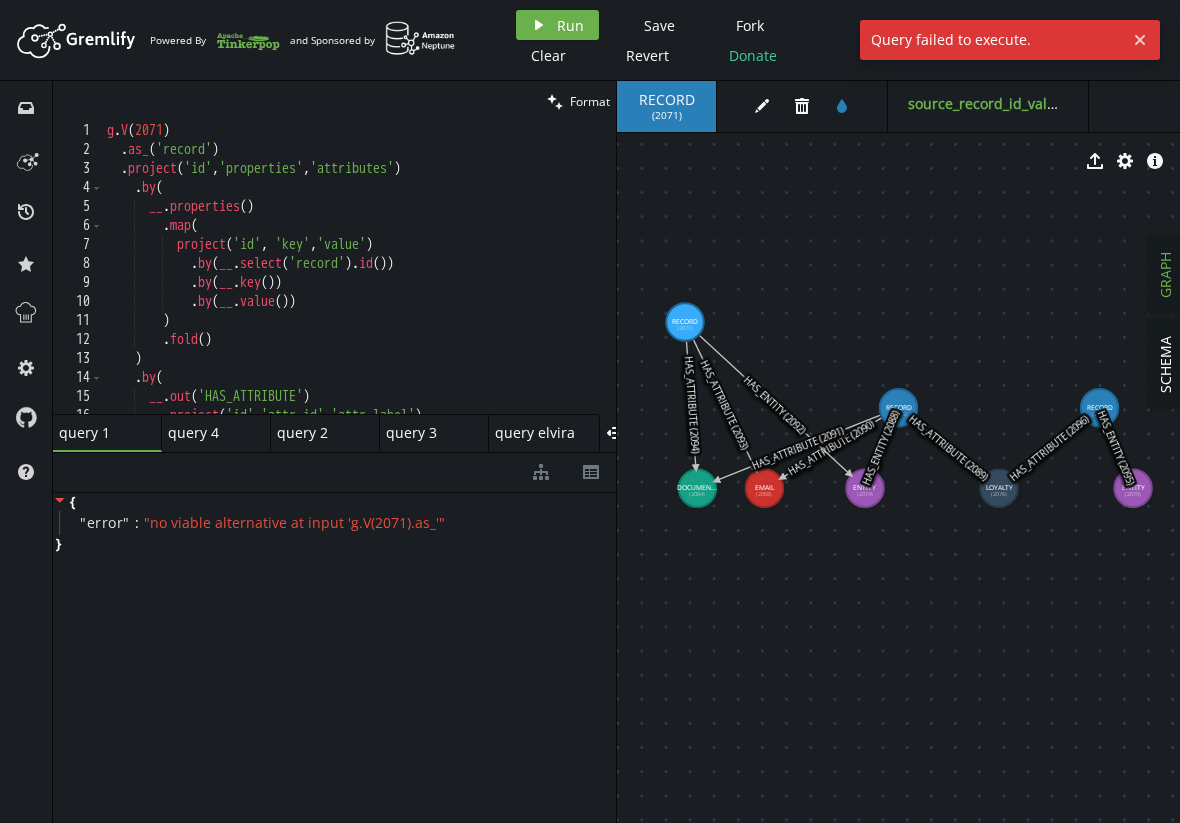 click on "g . V ( 2071 )    . as_ ( 'record' )    . project ( 'id' , 'properties' , 'attributes' )      . by (         __ . properties ( )           . map (              project ( 'id' ,   'key' , 'value' )                . by ( __ . select ( 'record' ) . id ( ))                . by ( __ . key ( ))                . by ( __ . value ( ))           )           . fold ( )      )      . by (         __ . out ( 'HAS_ATTRIBUTE' )           . project ( 'id' , 'attr_id' , 'attr_label' )" at bounding box center (355, 283) 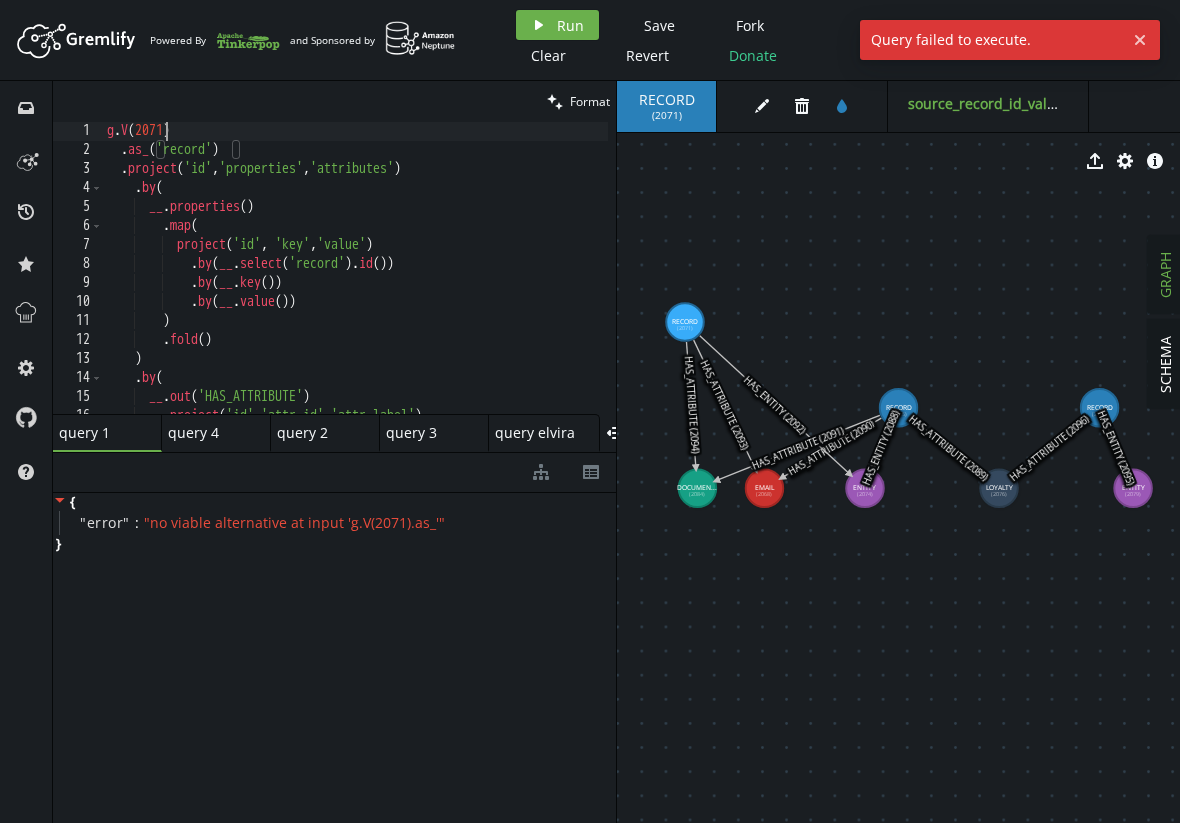 scroll, scrollTop: 0, scrollLeft: 74, axis: horizontal 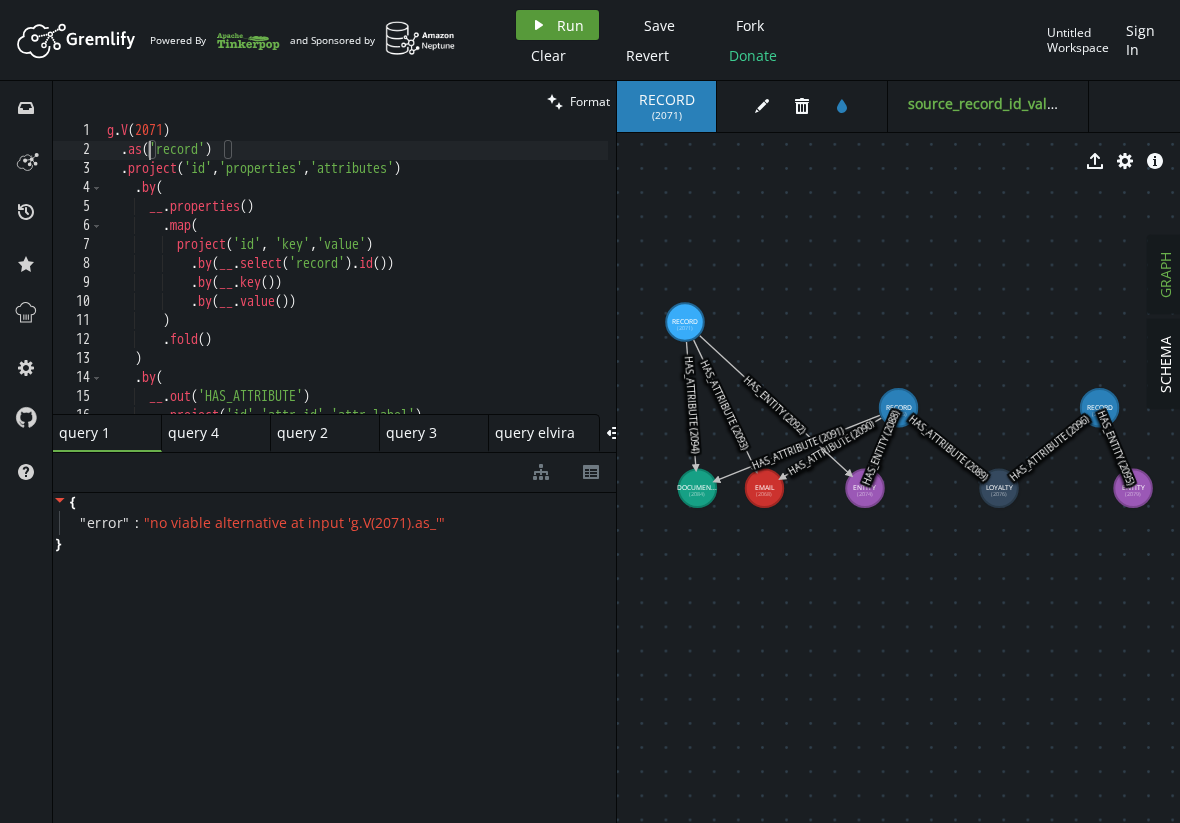 click on "play Run" at bounding box center [557, 25] 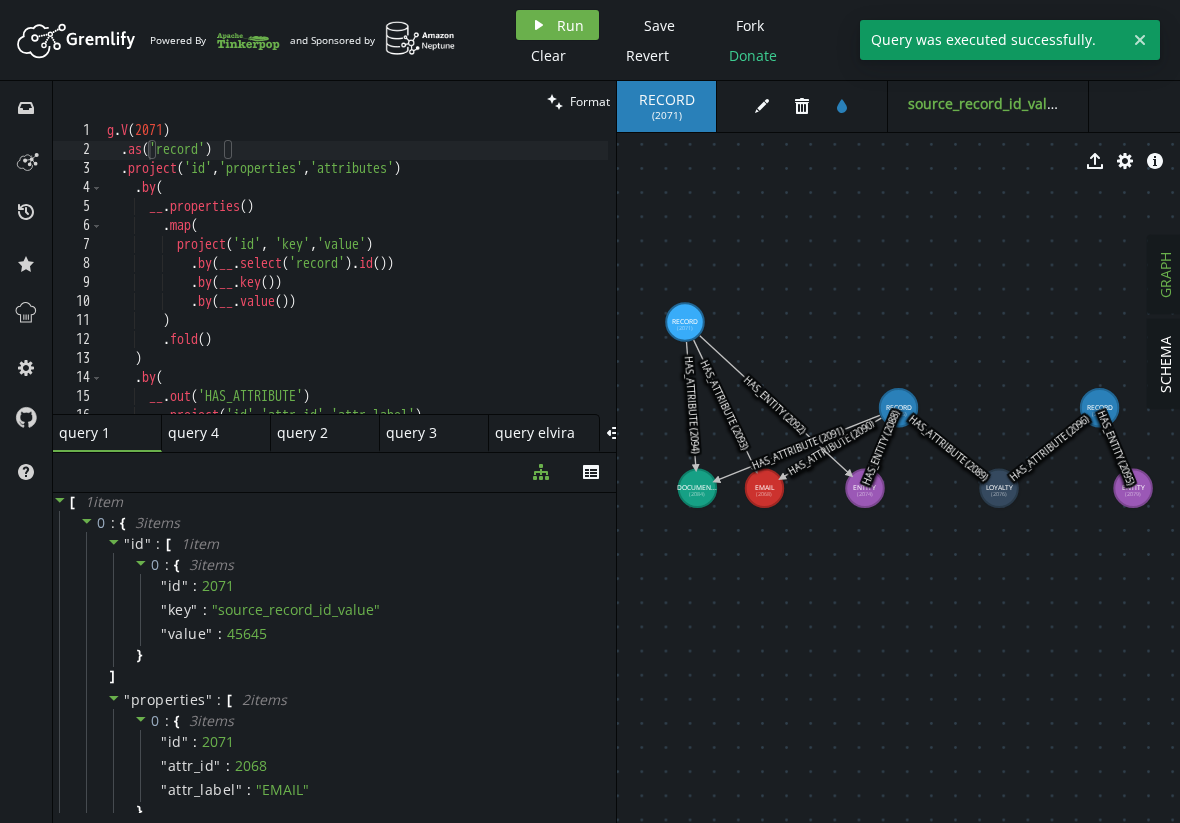 click on "g . V ( 2071 )    . as ( 'record' )    . project ( 'id' , 'properties' , 'attributes' )      . by (         __ . properties ( )           . map (              project ( 'id' ,   'key' , 'value' )                . by ( __ . select ( 'record' ) . id ( ))                . by ( __ . key ( ))                . by ( __ . value ( ))           )           . fold ( )      )      . by (         __ . out ( 'HAS_ATTRIBUTE' )           . project ( 'id' , 'attr_id' , 'attr_label' )" at bounding box center (355, 283) 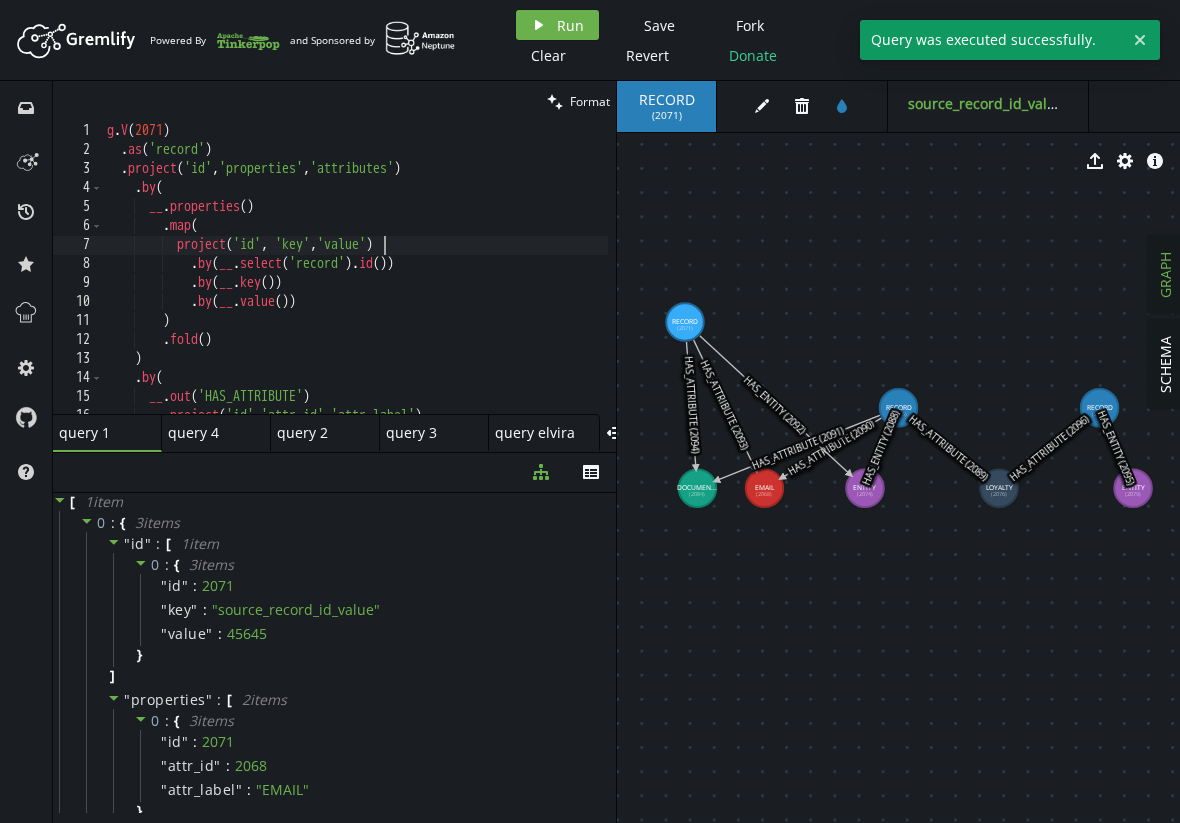 scroll, scrollTop: 20, scrollLeft: 0, axis: vertical 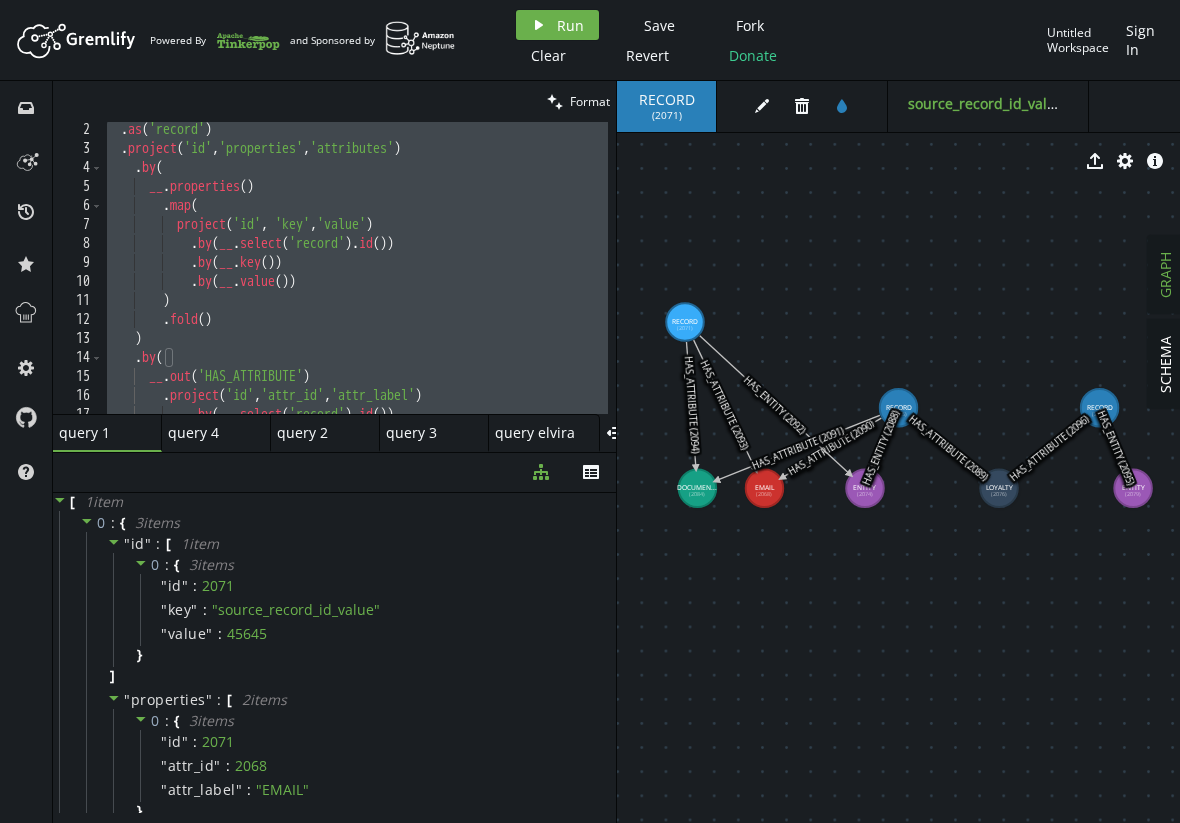click on ". as ( 'record' )    . project ( 'id' , 'properties' , 'attributes' )      . by (         __ . properties ( )           . map (              project ( 'id' ,   'key' , 'value' )                . by ( __ . select ( 'record' ) . id ( ))                . by ( __ . key ( ))                . by ( __ . value ( ))           )           . fold ( )      )      . by (         __ . out ( 'HAS_ATTRIBUTE' )           . project ( 'id' , 'attr_id' , 'attr_label' )                . by ( __ . select ( 'record' ) . id ( ))" at bounding box center [355, 282] 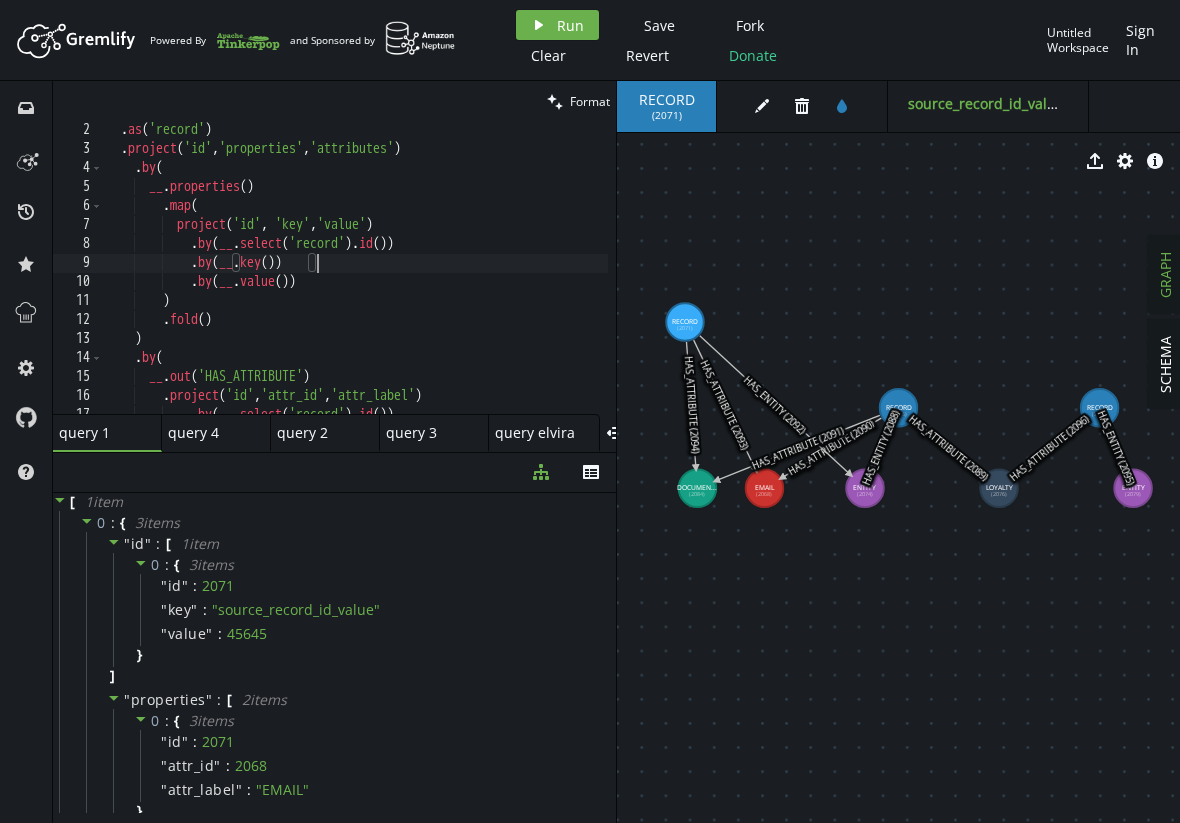 click at bounding box center (7517, 7260) 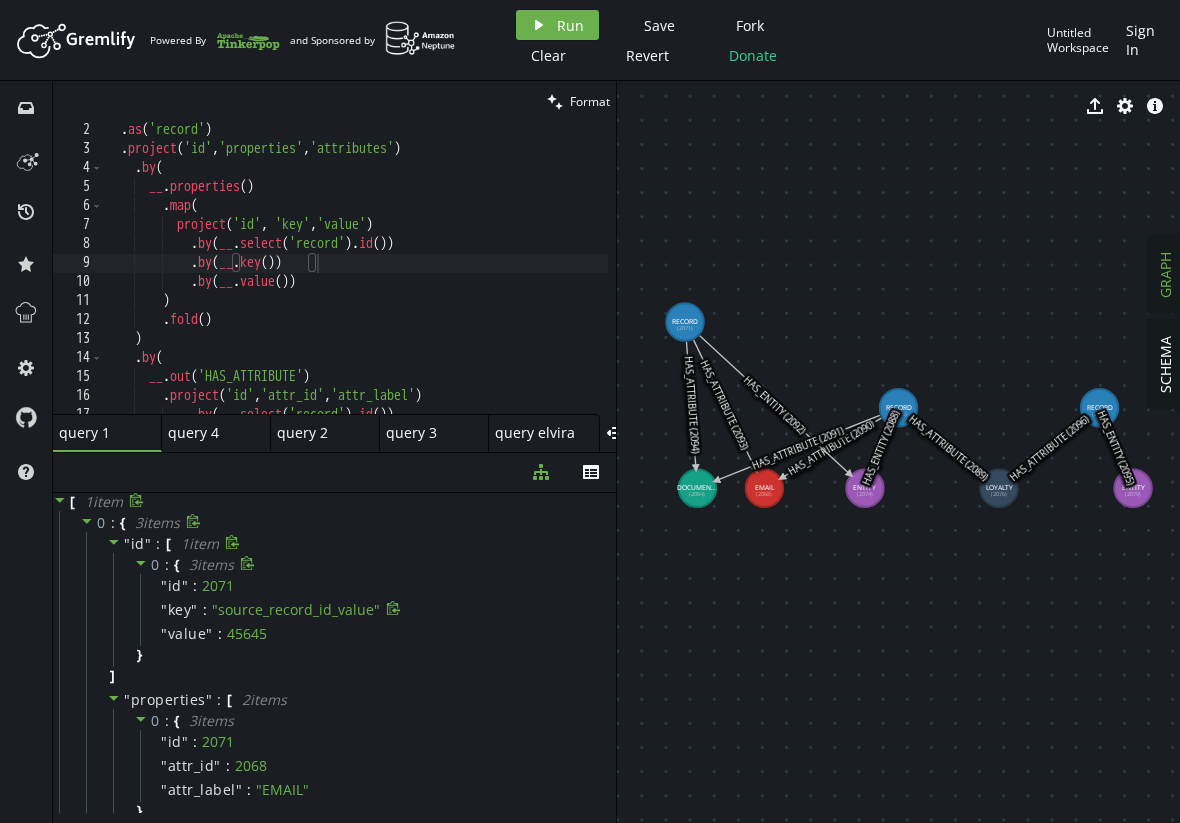 click on "" key " : " source_record_id_value "" at bounding box center (370, 610) 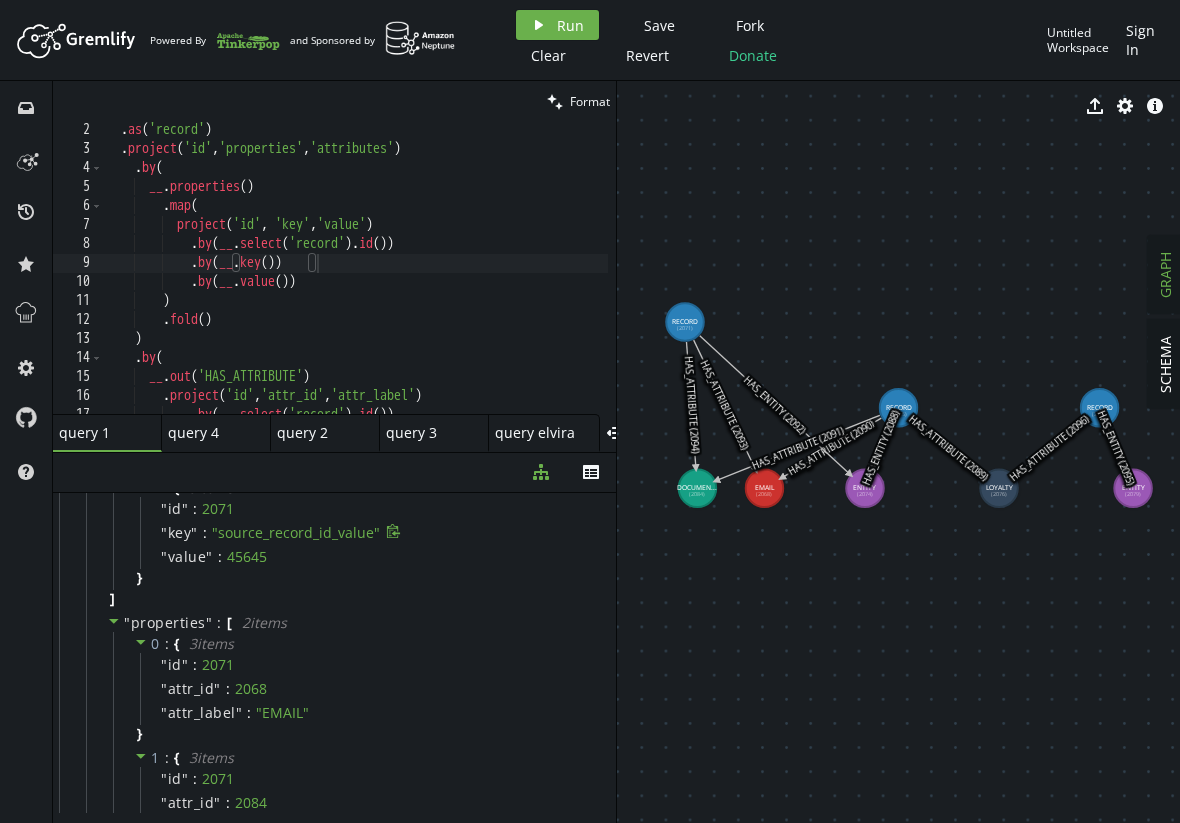 scroll, scrollTop: 71, scrollLeft: 0, axis: vertical 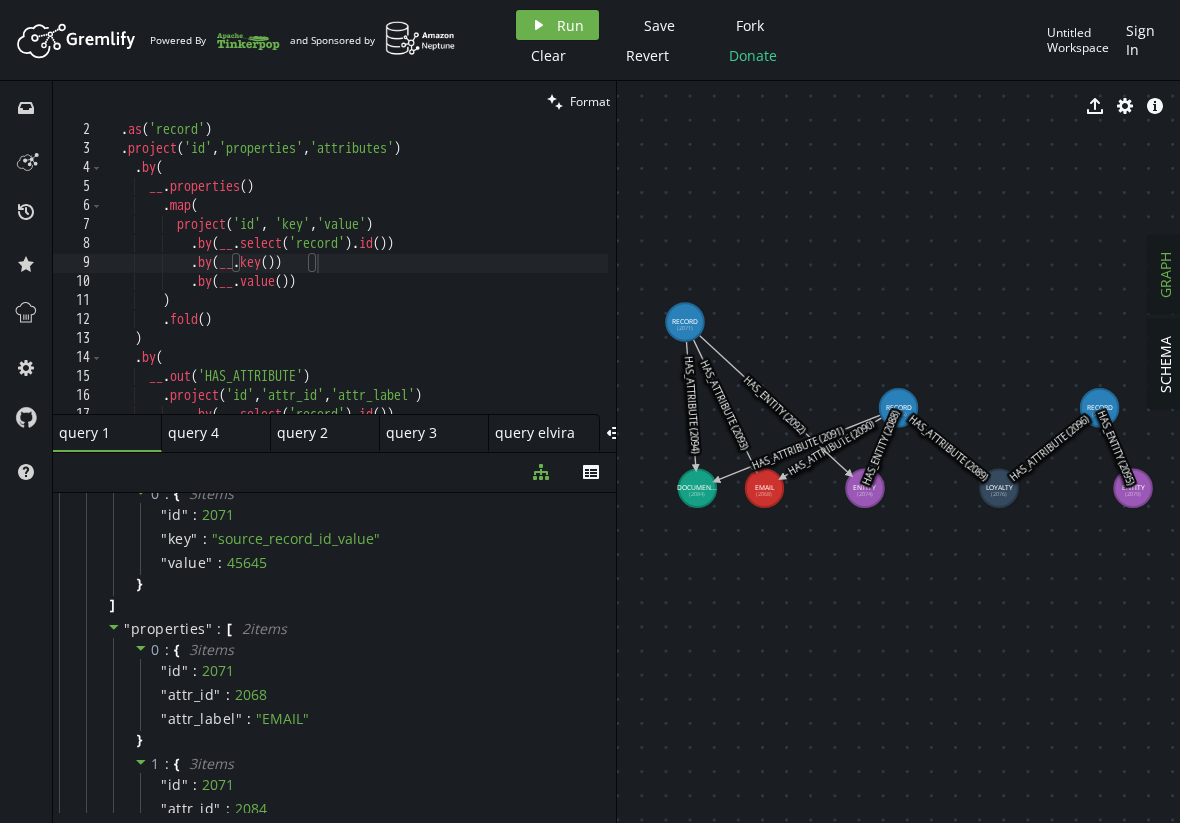click on "" id " : [ 1  item 0 : { 3  item s " id " : 2071 " key " : " source_record_id_value " " value " : 45645 } ]" at bounding box center [348, 539] 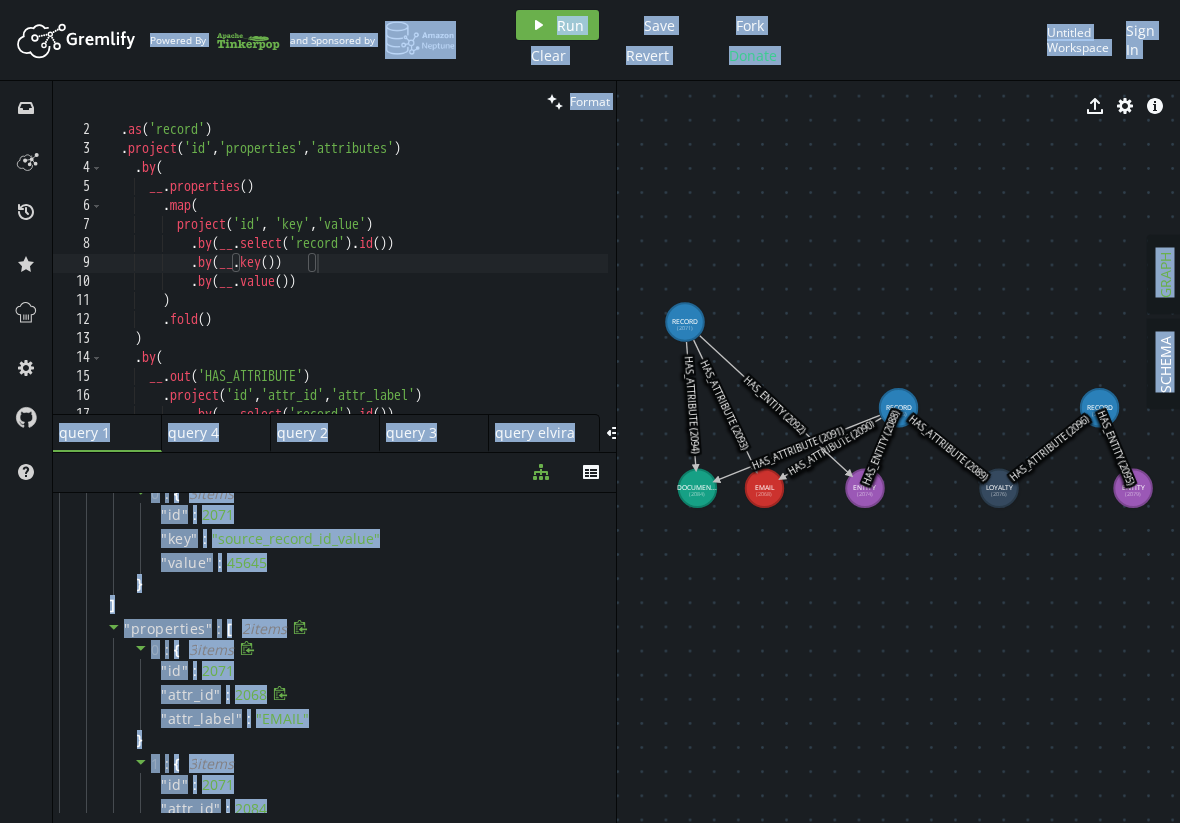 click on "" attr_id " : 2068" at bounding box center [370, 539] 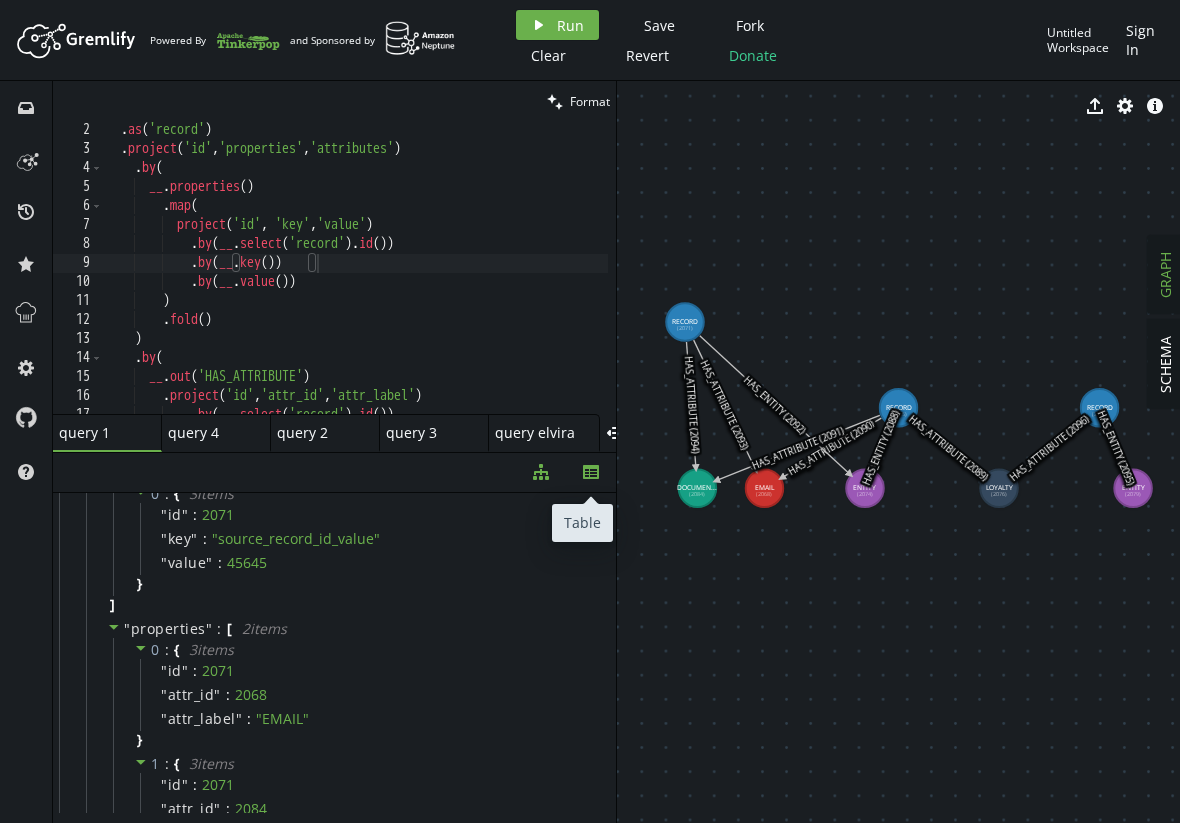 click on "th" at bounding box center [591, 472] 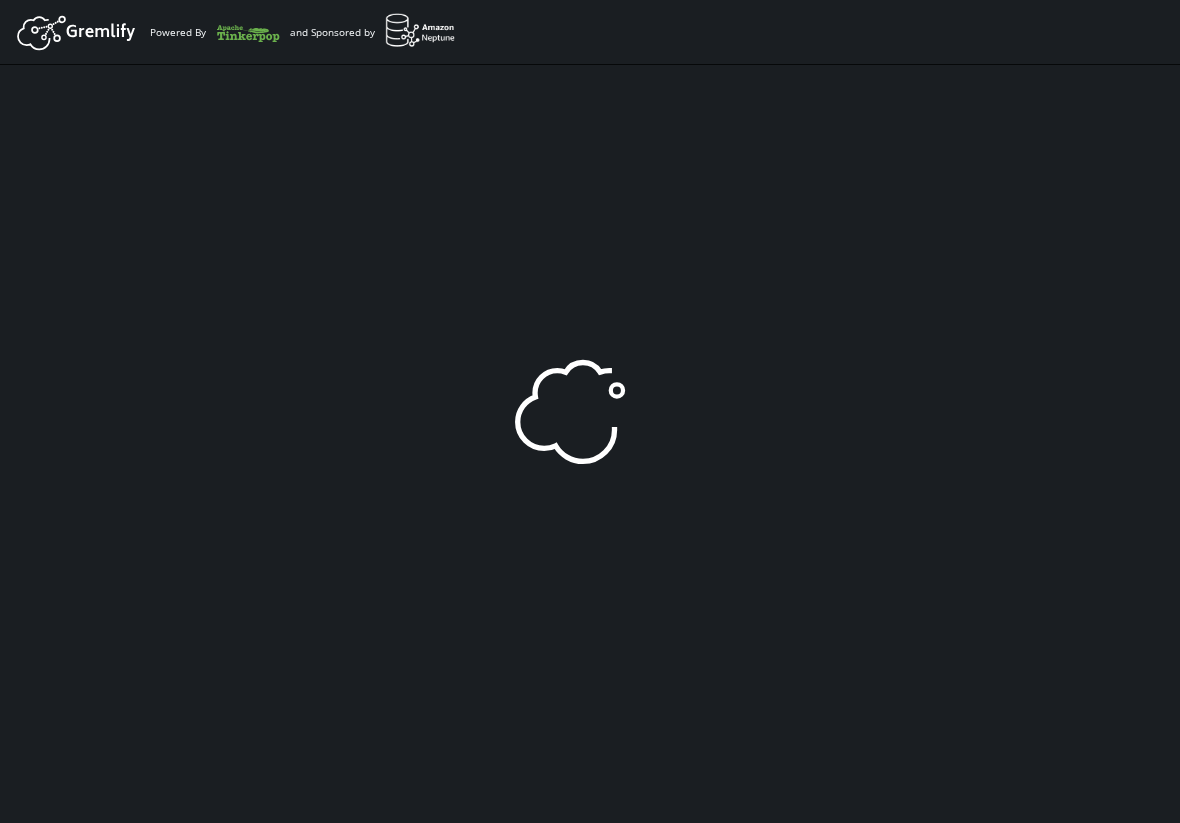 scroll, scrollTop: 0, scrollLeft: 0, axis: both 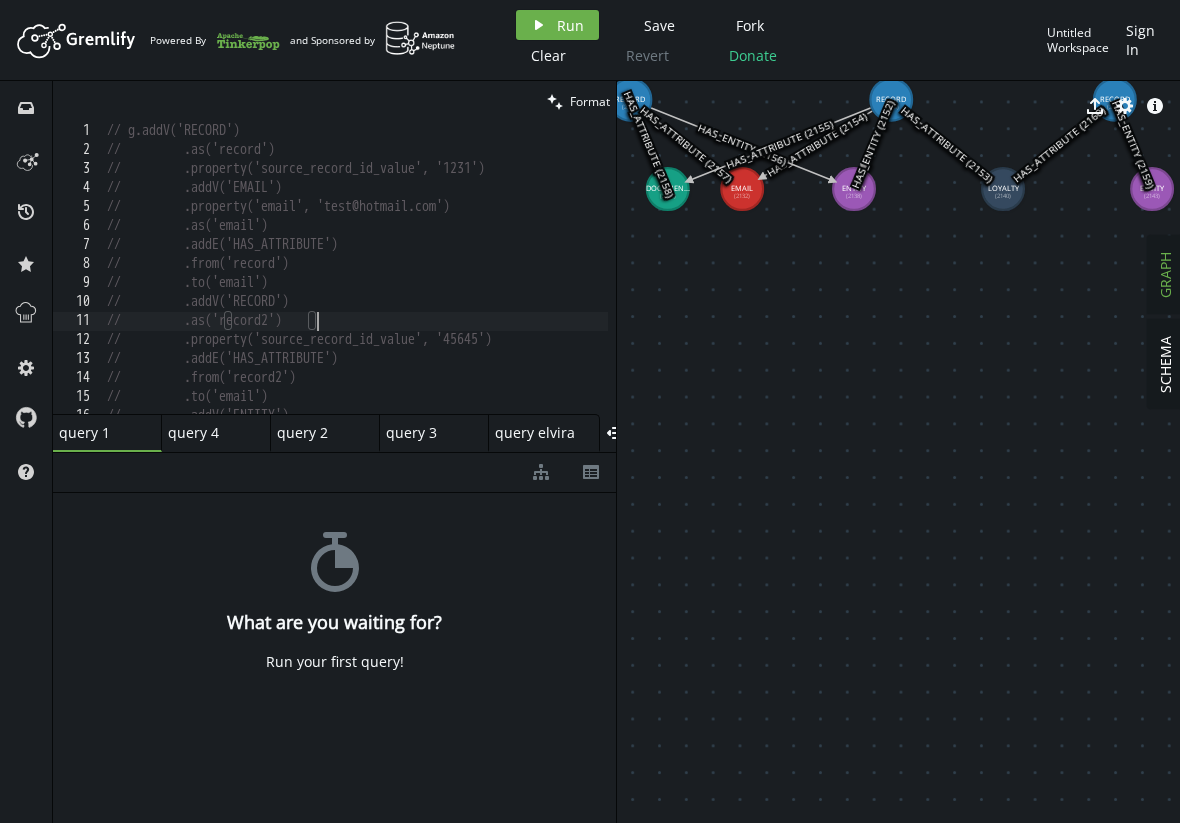 click on "// g.addV('RECORD') //         .as('record') //         .property('source_record_id_value', '1231') //         .addV('EMAIL') //         .property('email', 'test@hotmail.com') //         .as('email') //         .addE('HAS_ATTRIBUTE') //         .from('record') //         .to('email') //         .addV('RECORD') //         .as('record2') //         .property('source_record_id_value', '45645') //         .addE('HAS_ATTRIBUTE') //         .from('record2') //         .to('email') //         .addV('ENTITY')" at bounding box center [355, 283] 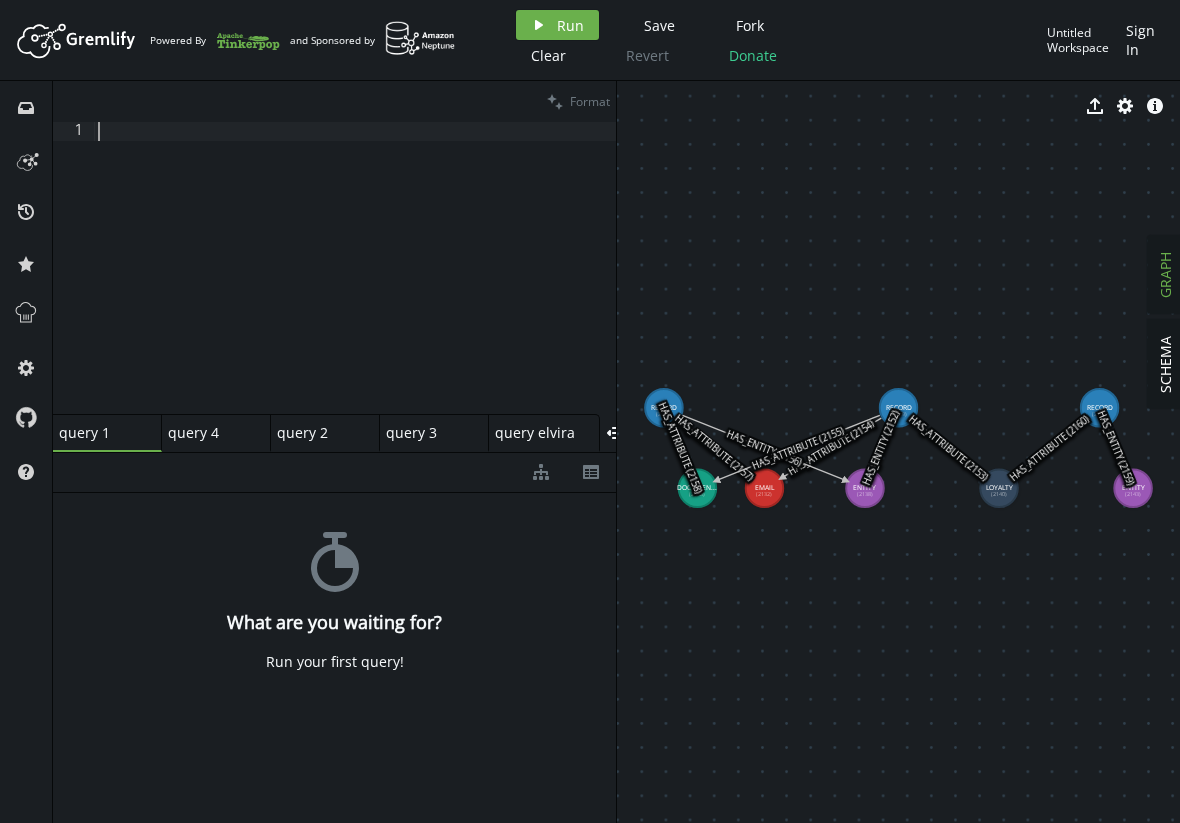 click at bounding box center [355, 283] 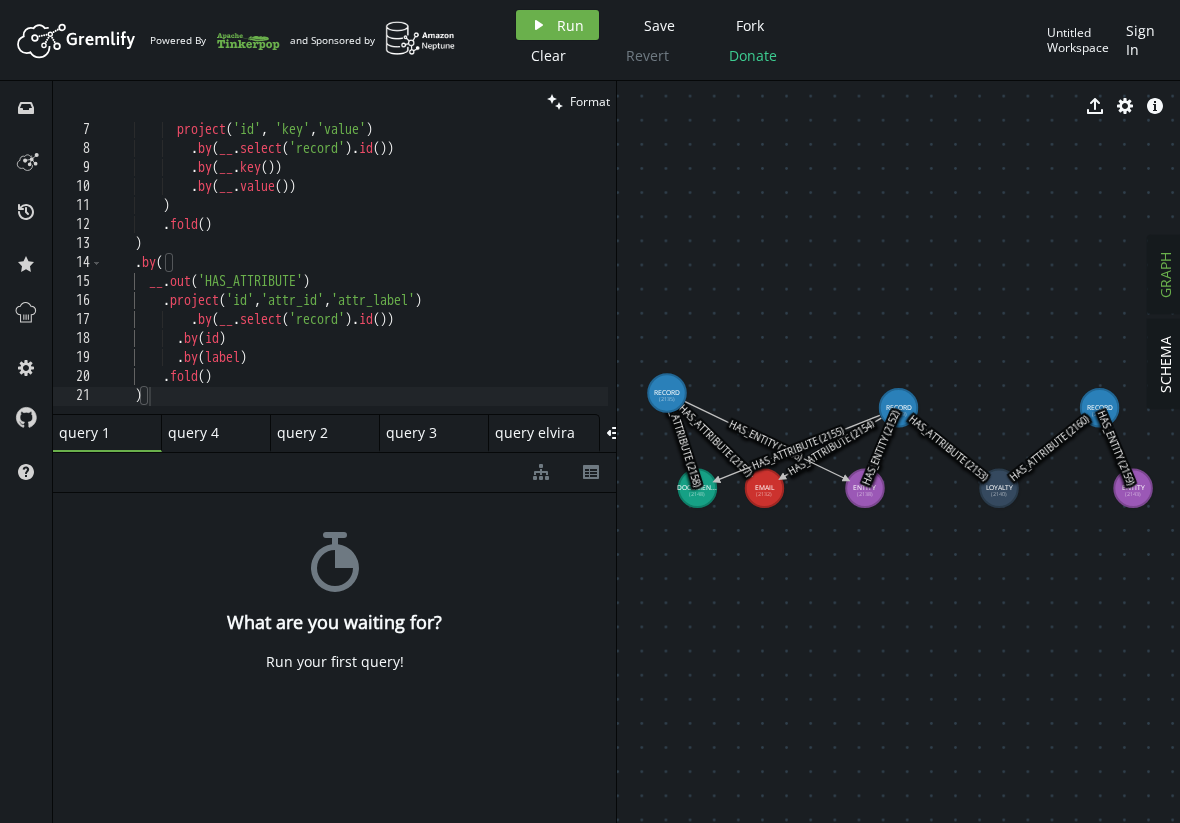 drag, startPoint x: 667, startPoint y: 396, endPoint x: 674, endPoint y: 323, distance: 73.33485 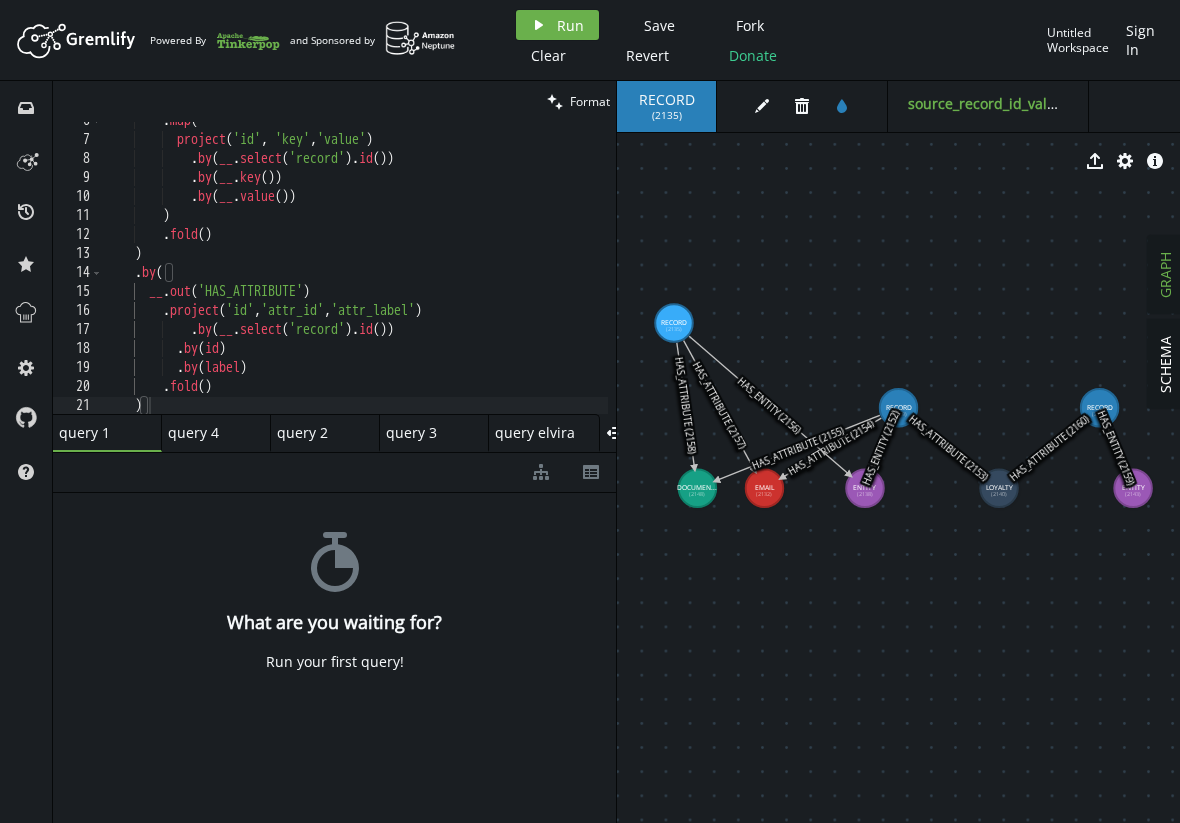 scroll, scrollTop: 0, scrollLeft: 0, axis: both 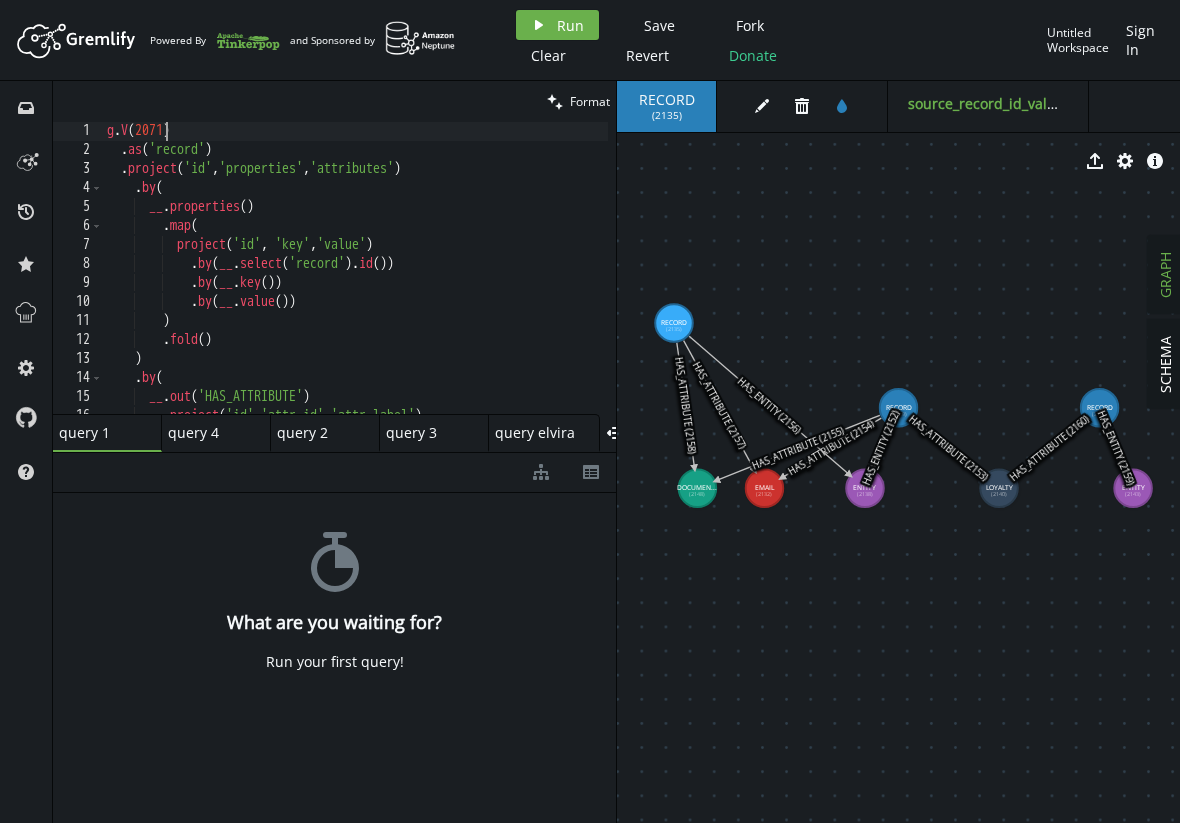 click on "g . V ( 2071 )    . as ( 'record' )    . project ( 'id' , 'properties' , 'attributes' )      . by (         __ . properties ( )           . map (              project ( 'id' ,   'key' , 'value' )                . by ( __ . select ( 'record' ) . id ( ))                . by ( __ . key ( ))                . by ( __ . value ( ))           )           . fold ( )      )      . by (         __ . out ( 'HAS_ATTRIBUTE' )           . project ( 'id' , 'attr_id' , 'attr_label' )" at bounding box center [355, 283] 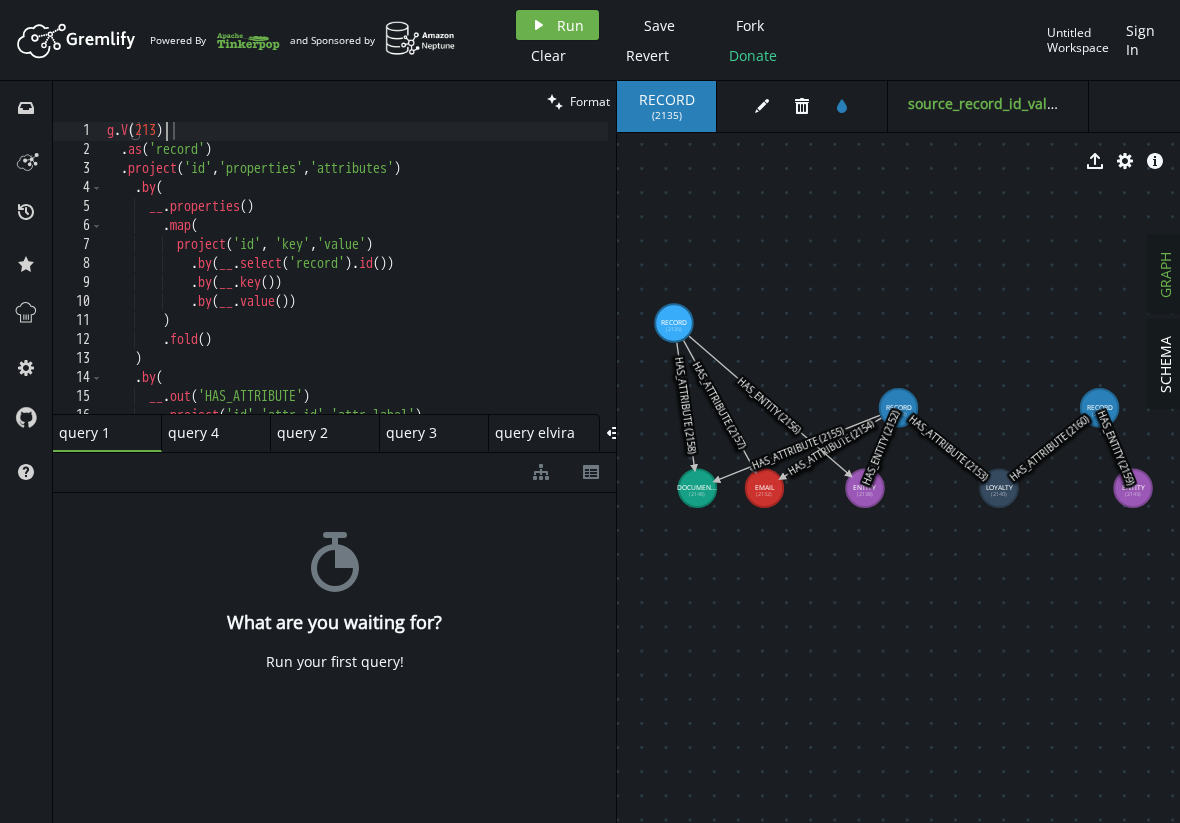 scroll, scrollTop: 0, scrollLeft: 66, axis: horizontal 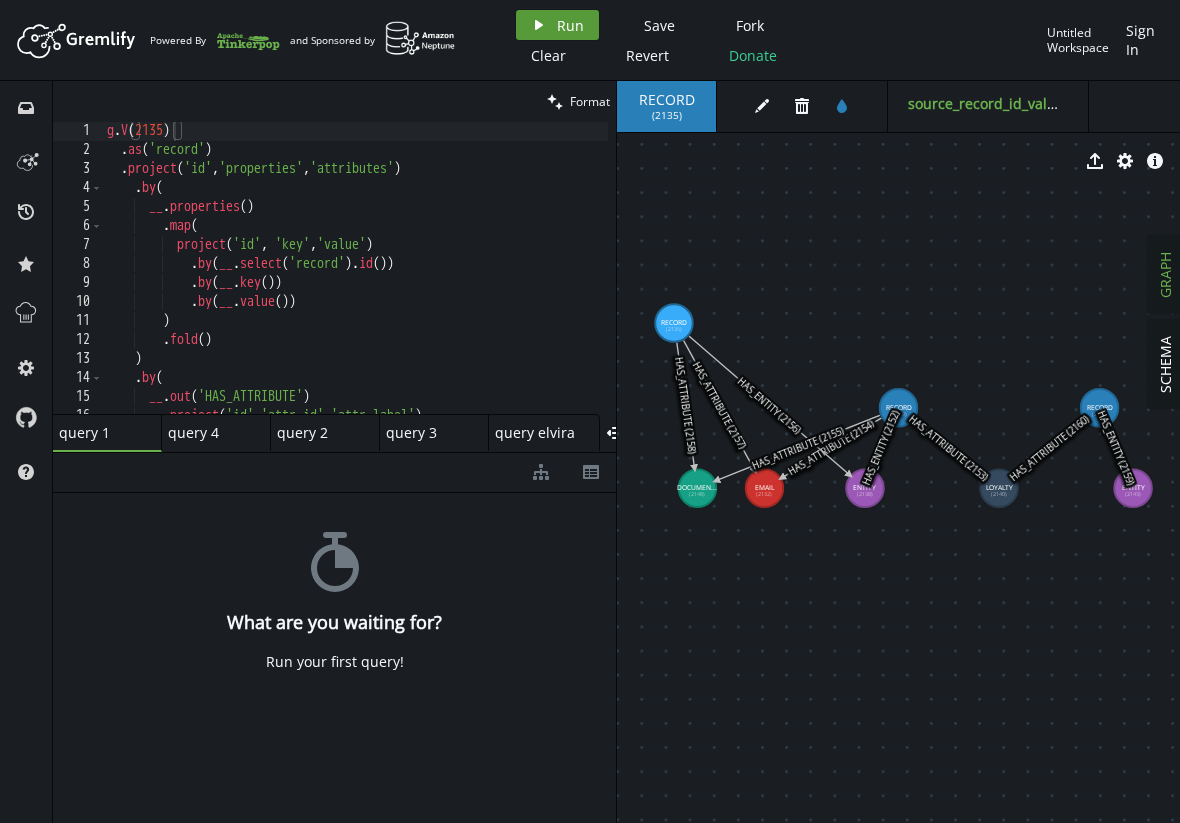 click on "play Run" at bounding box center [557, 25] 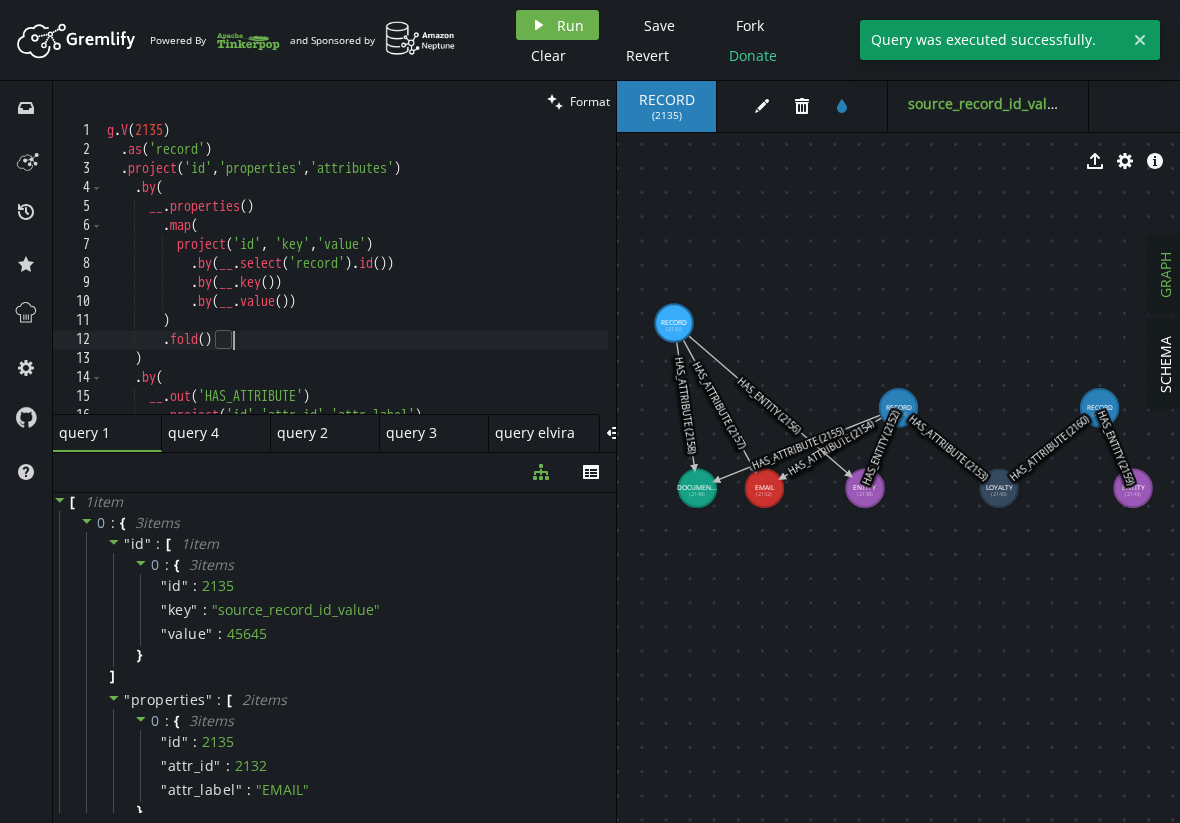 click on "l . I ( 2815 )    . do ( 'sitame' )    . consect ( 'ad' , 'elitseddoe' , 'temporinci' )      . ut (         __ . laboreetdo ( )           . mag (              aliquae ( 'ad' ,   'min' , 'venia' )                . qu ( __ . nostru ( 'exerci' ) . ul ( ))                . la ( __ . nis ( ))                . al ( __ . exeac ( ))           )           . cons ( )      )      . du (         __ . aut ( 'IRU_INREPREHE' )           . volupta ( 've' , 'esse_ci' , 'fugi_nulla' )" at bounding box center (355, 283) 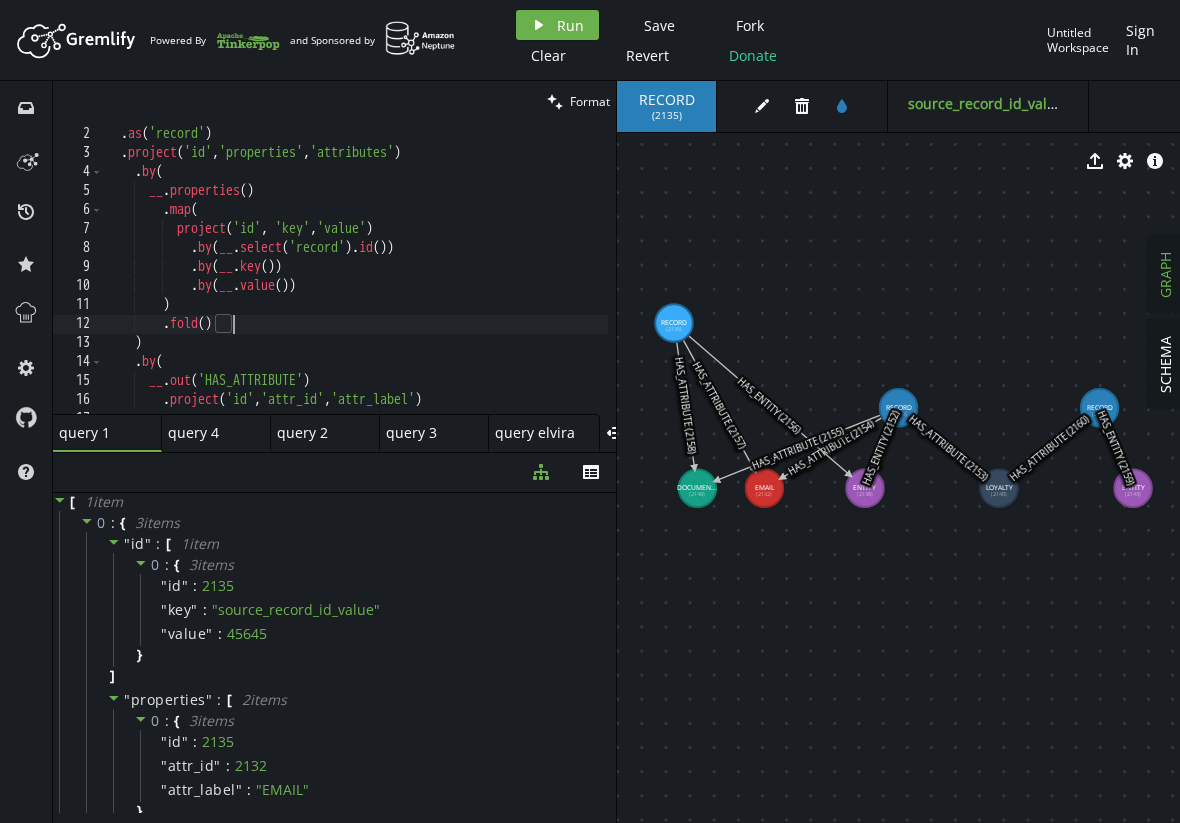 scroll, scrollTop: 0, scrollLeft: 0, axis: both 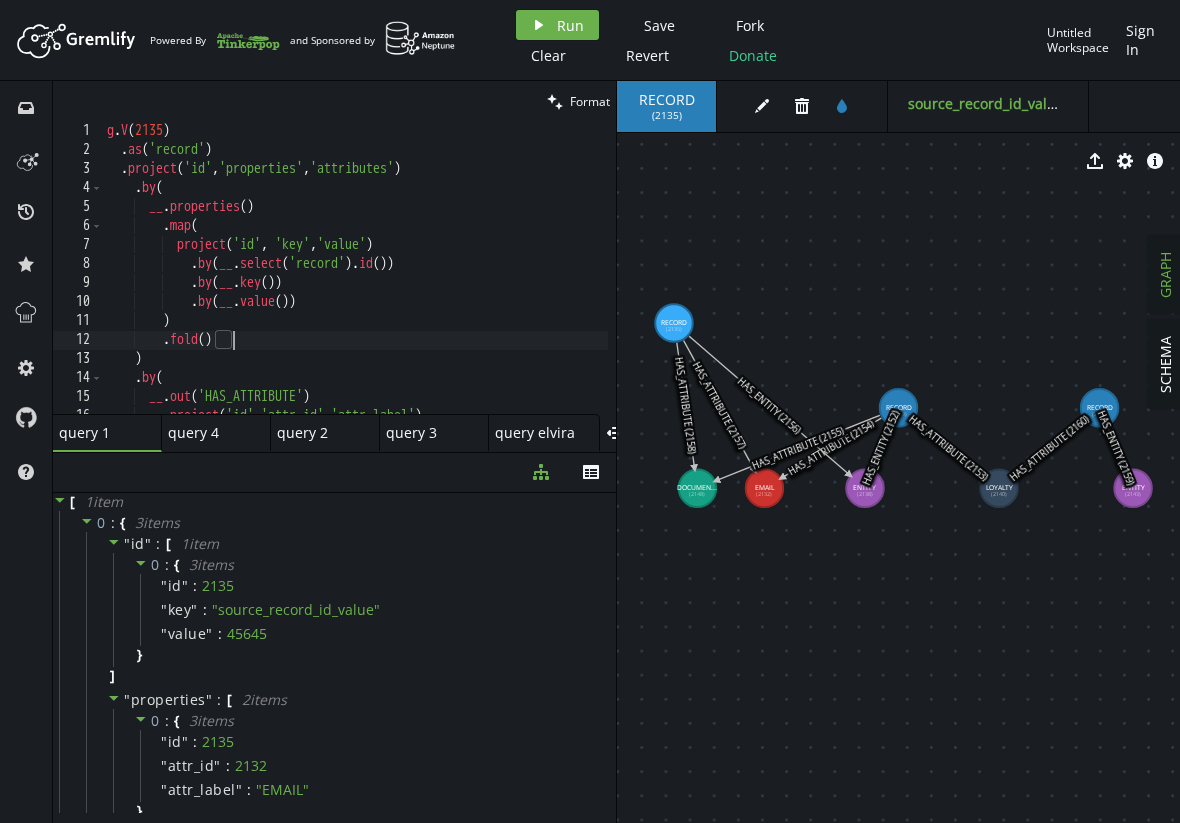 click on "l . I ( 2815 )    . do ( 'sitame' )    . consect ( 'ad' , 'elitseddoe' , 'temporinci' )      . ut (         __ . laboreetdo ( )           . mag (              aliquae ( 'ad' ,   'min' , 'venia' )                . qu ( __ . nostru ( 'exerci' ) . ul ( ))                . la ( __ . nis ( ))                . al ( __ . exeac ( ))           )           . cons ( )      )      . du (         __ . aut ( 'IRU_INREPREHE' )           . volupta ( 've' , 'esse_ci' , 'fugi_nulla' )" at bounding box center [355, 283] 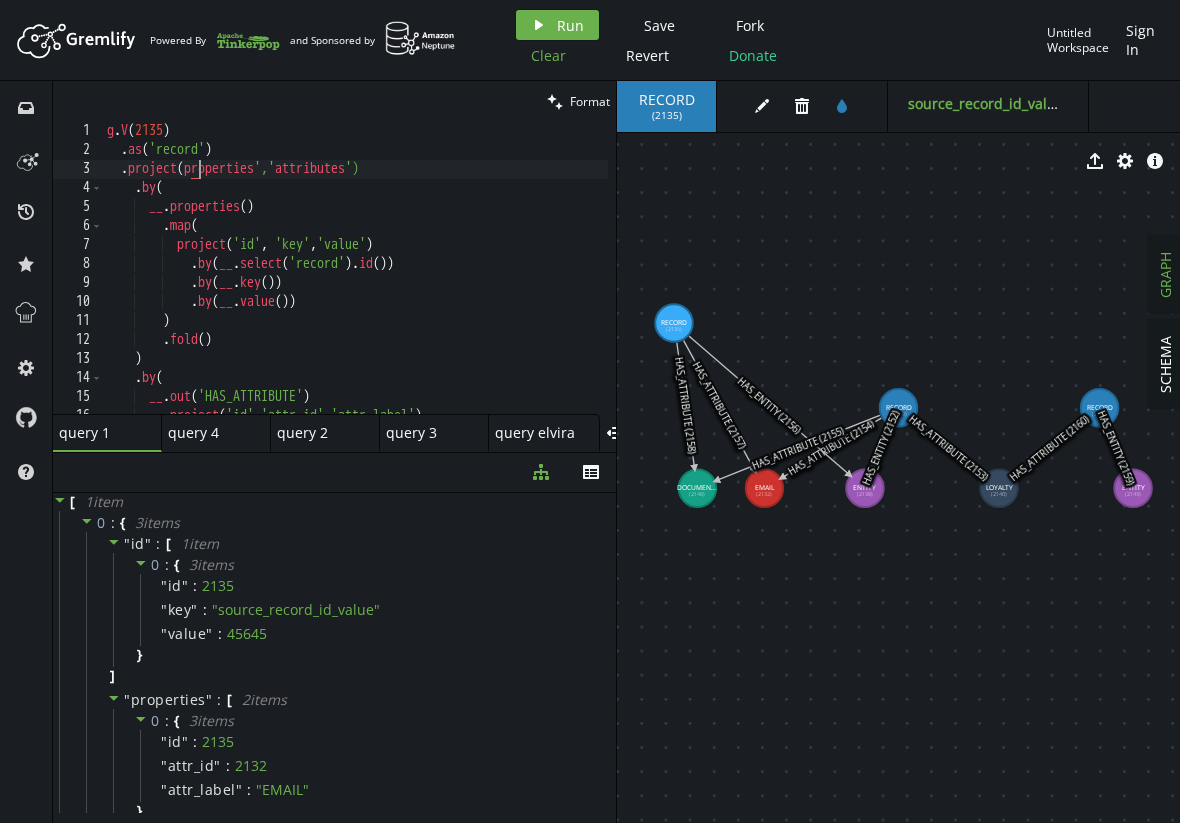 scroll, scrollTop: 0, scrollLeft: 100, axis: horizontal 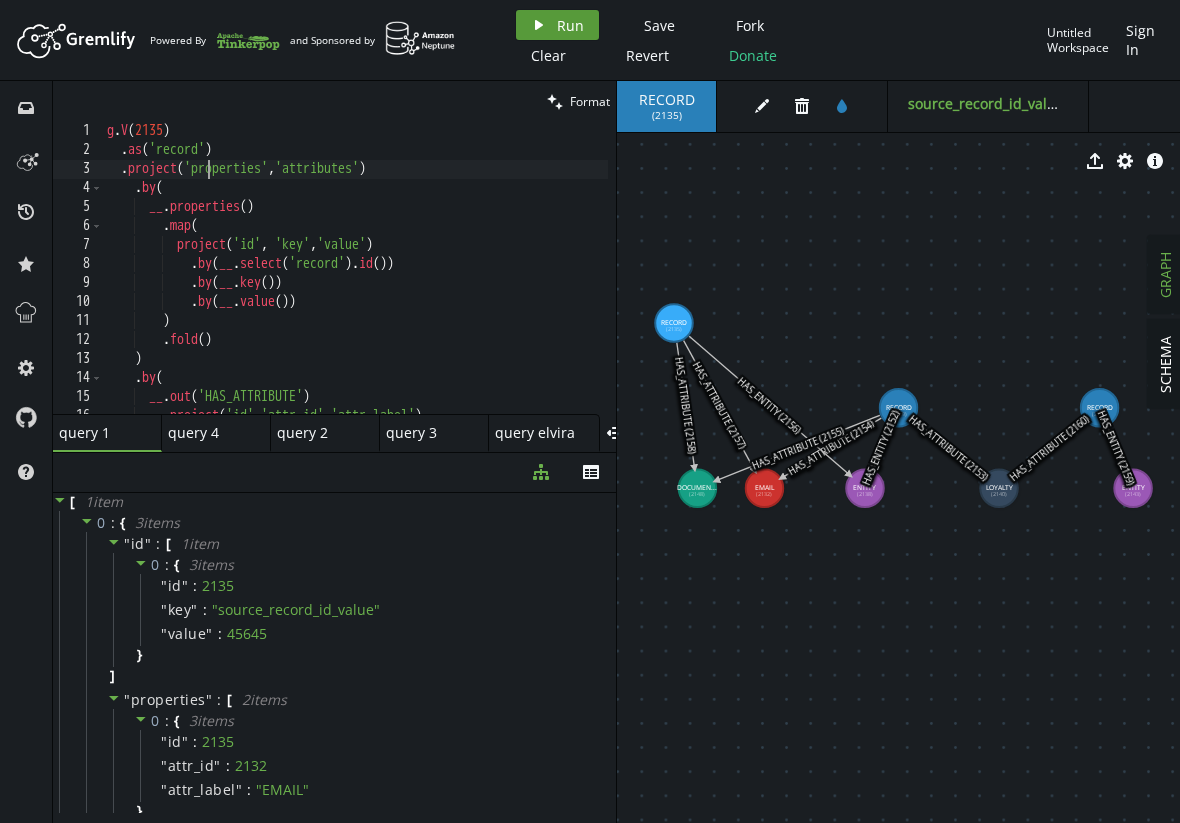 type on ".project('properties','attributes')" 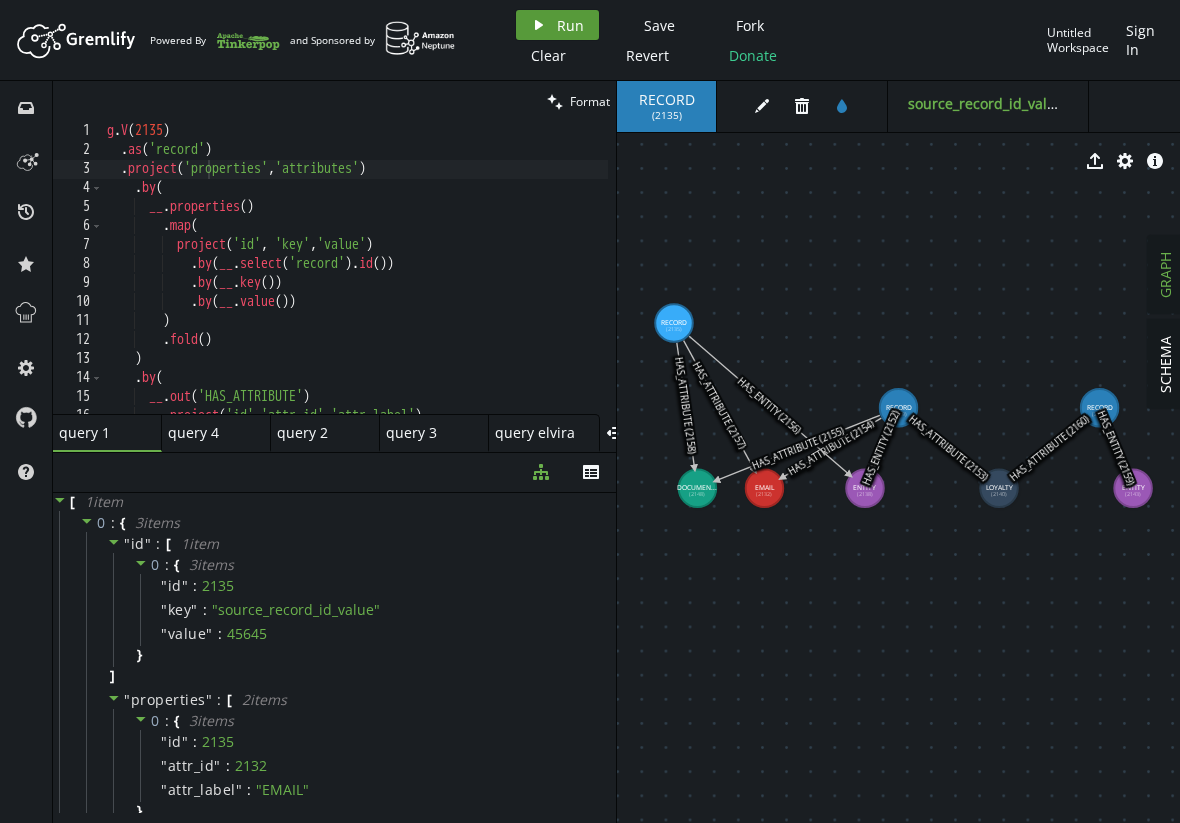 click on "Run" at bounding box center (570, 25) 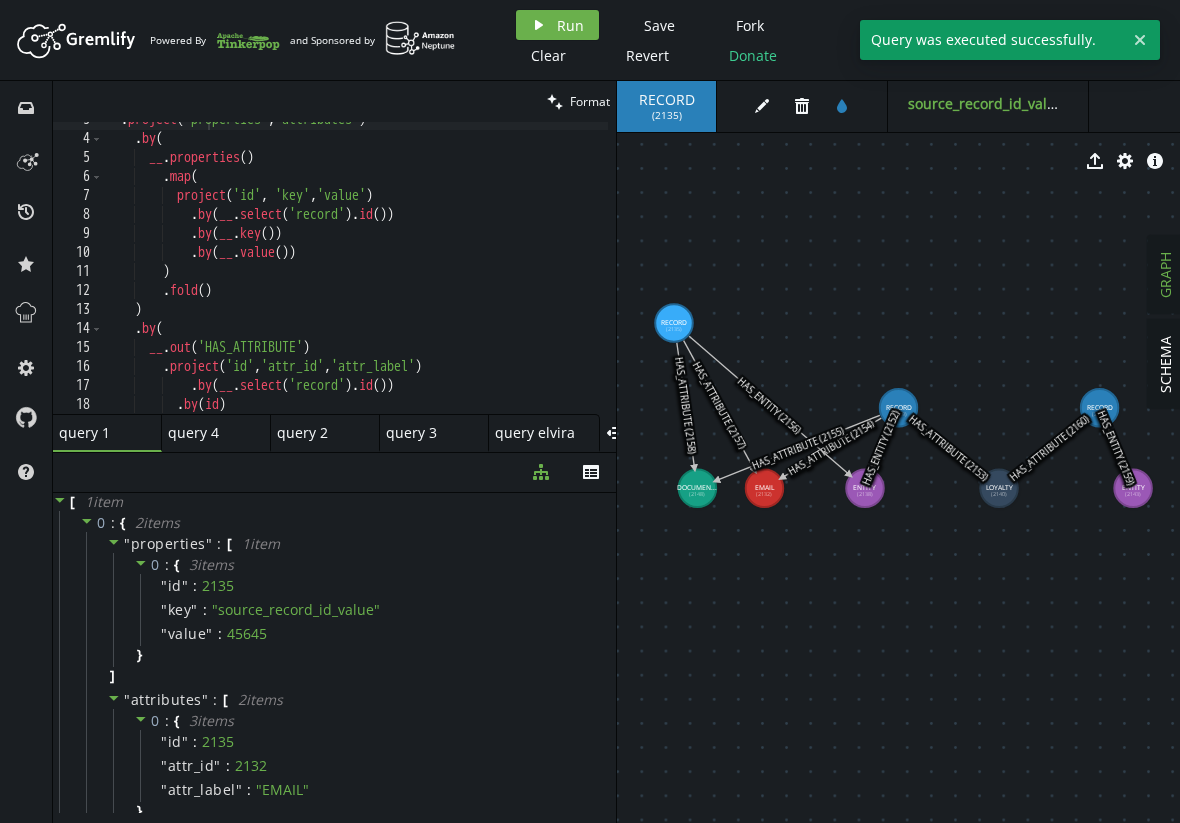 scroll, scrollTop: 115, scrollLeft: 0, axis: vertical 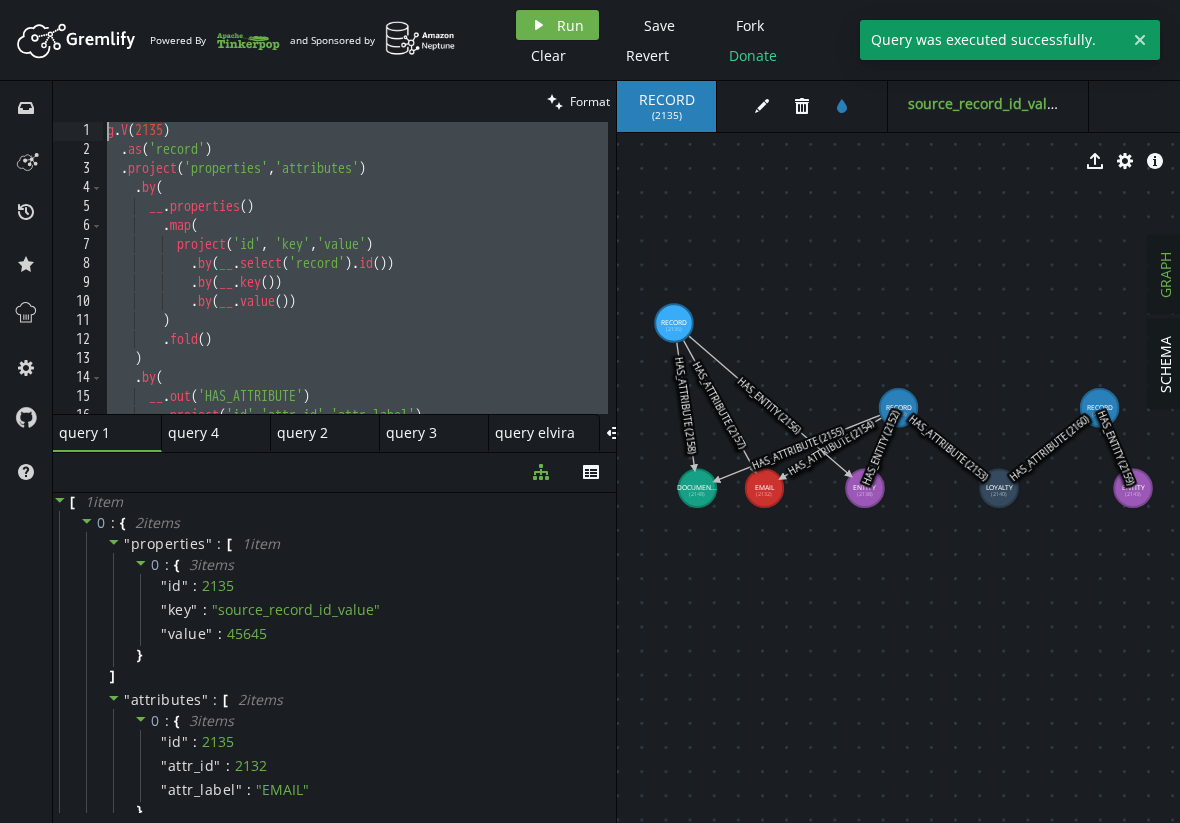 drag, startPoint x: 233, startPoint y: 399, endPoint x: 116, endPoint y: 30, distance: 387.10464 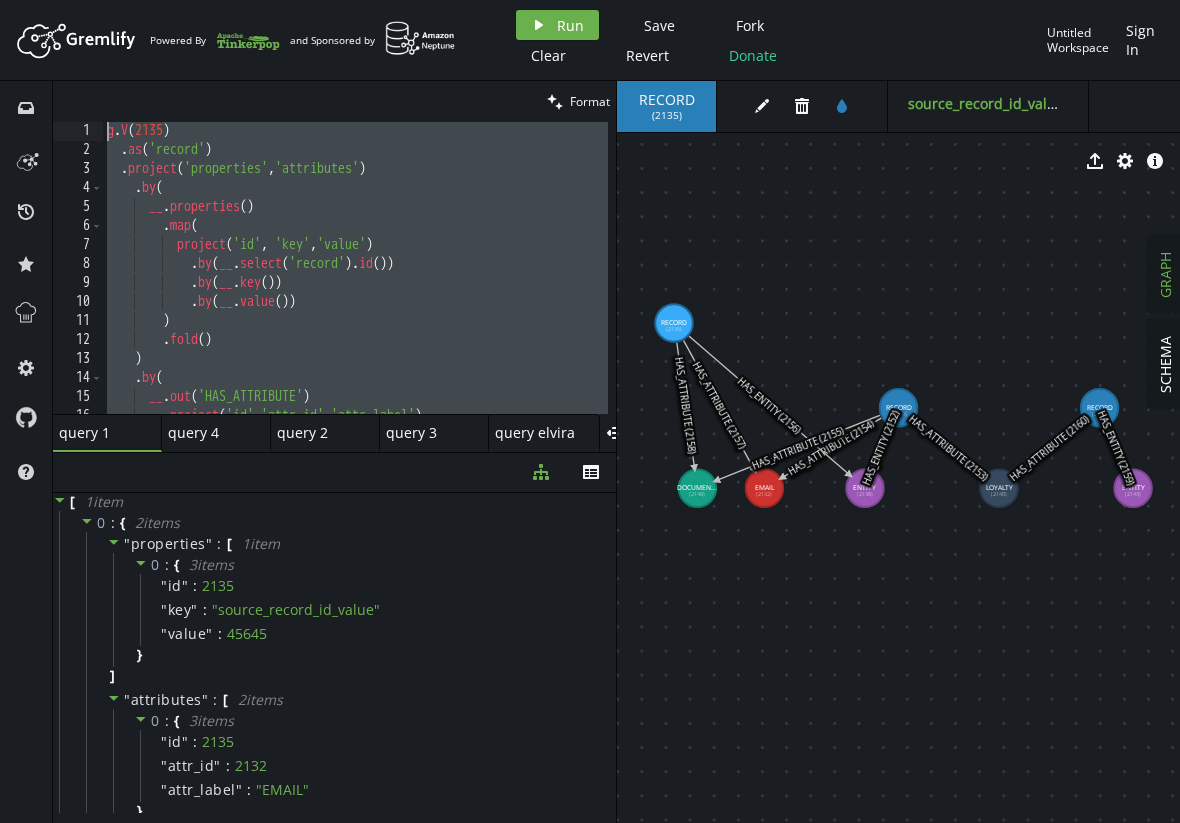 click on "l . I ( 2947 )    . do ( 'sitame' )    . consect ( 'adipiscing' , 'elitseddoe' )      . te (         __ . incididunt ( )           . utl (              etdolor ( 'ma' ,   'ali' , 'enima' )                . mi ( __ . veniam ( 'quisno' ) . ex ( ))                . ul ( __ . lab ( ))                . ni ( __ . aliqu ( ))           )           . exea ( )      )      . co (         __ . con ( 'DUI_AUTEIRURE' )           . inrepre ( 'vo' , 'veli_es' , 'cill_fugia' )" at bounding box center (355, 283) 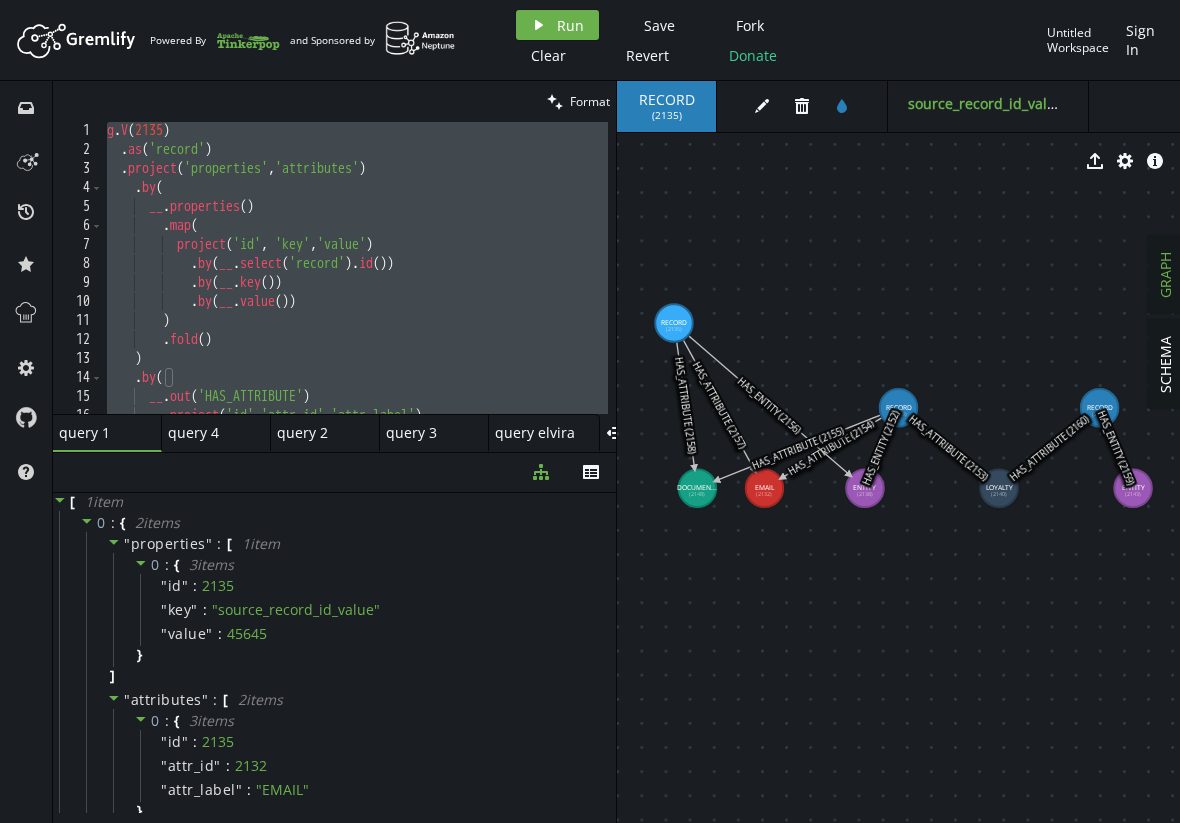 click on "l . I ( 2947 )    . do ( 'sitame' )    . consect ( 'adipiscing' , 'elitseddoe' )      . te (         __ . incididunt ( )           . utl (              etdolor ( 'ma' ,   'ali' , 'enima' )                . mi ( __ . veniam ( 'quisno' ) . ex ( ))                . ul ( __ . lab ( ))                . ni ( __ . aliqu ( ))           )           . exea ( )      )      . co (         __ . con ( 'DUI_AUTEIRURE' )           . inrepre ( 'vo' , 'veli_es' , 'cill_fugia' )" at bounding box center [355, 283] 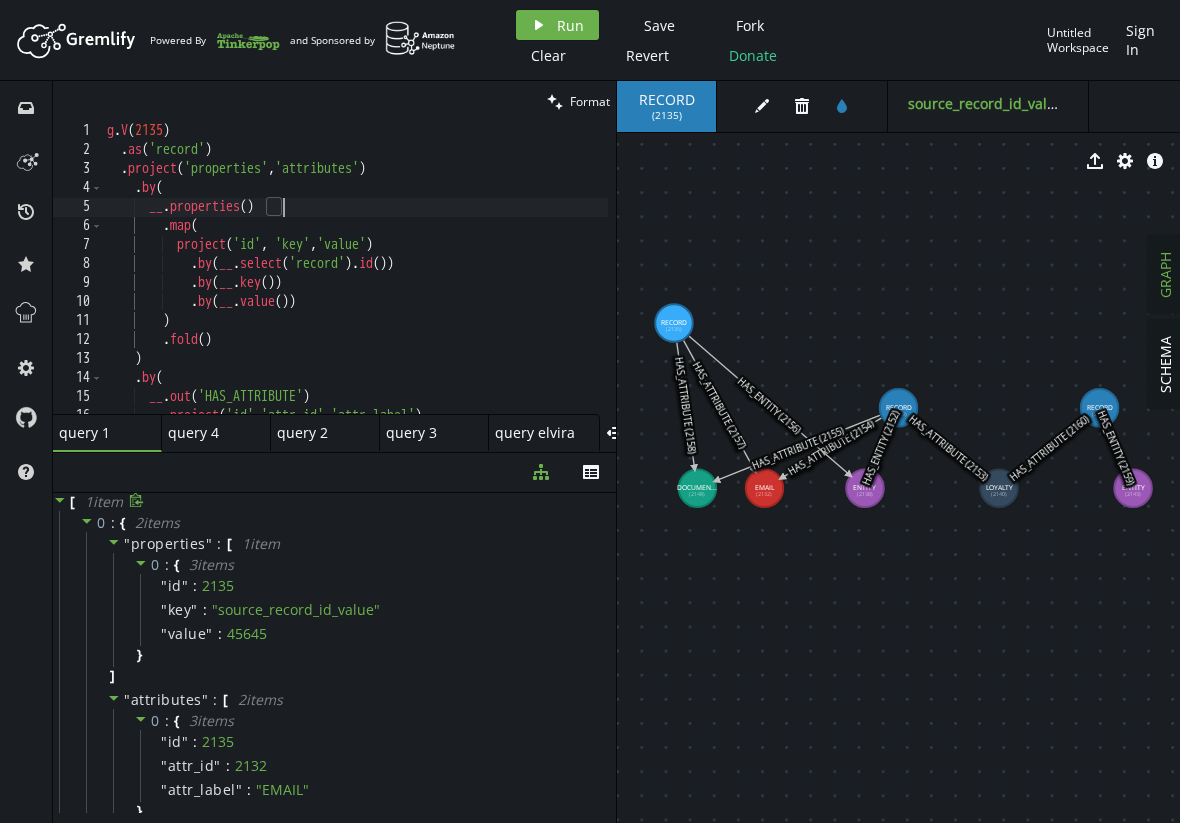 click at bounding box center [136, 500] 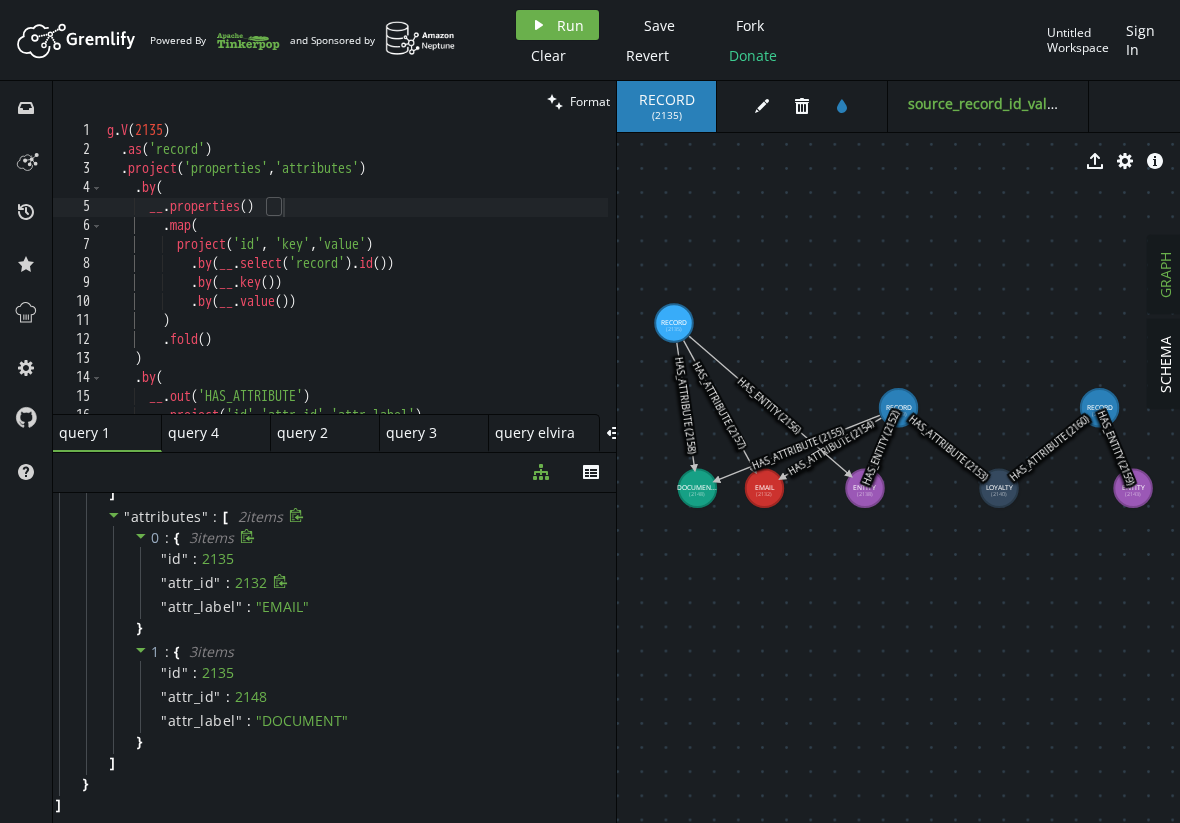 scroll, scrollTop: 123, scrollLeft: 0, axis: vertical 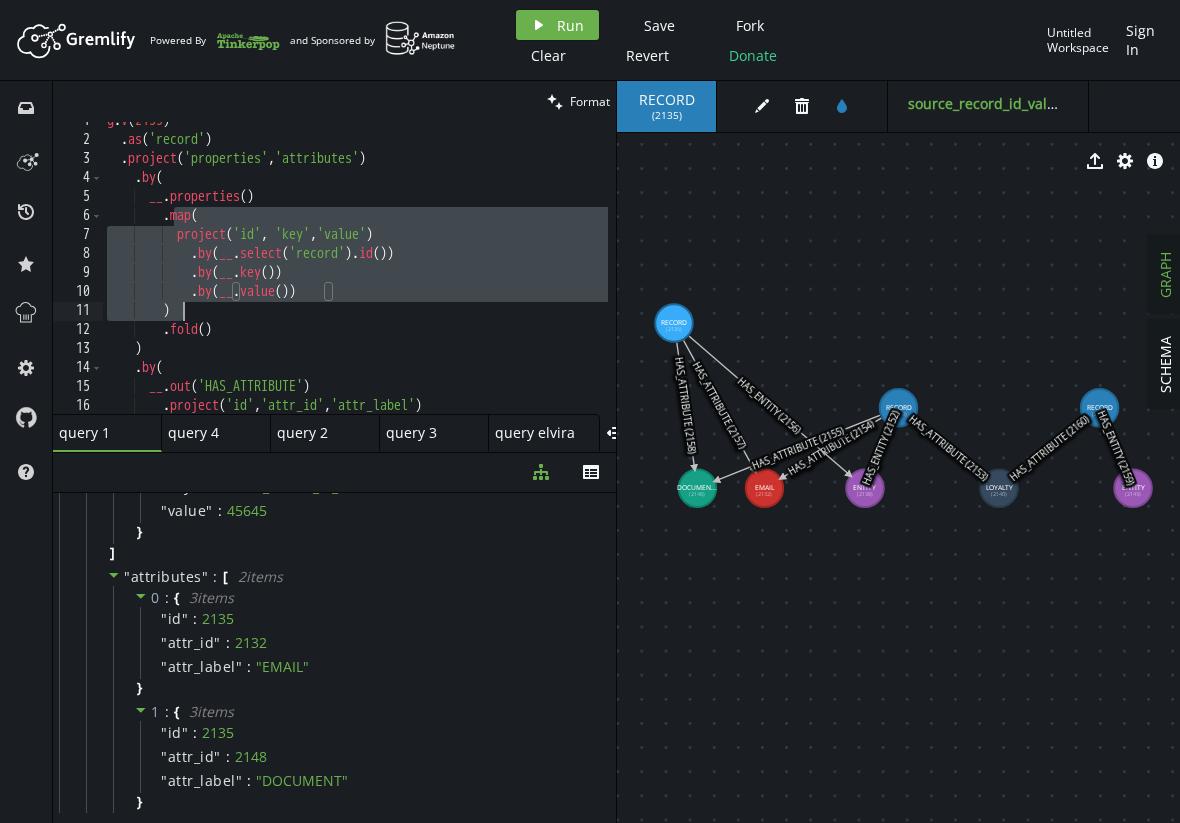 drag, startPoint x: 172, startPoint y: 215, endPoint x: 260, endPoint y: 326, distance: 141.65099 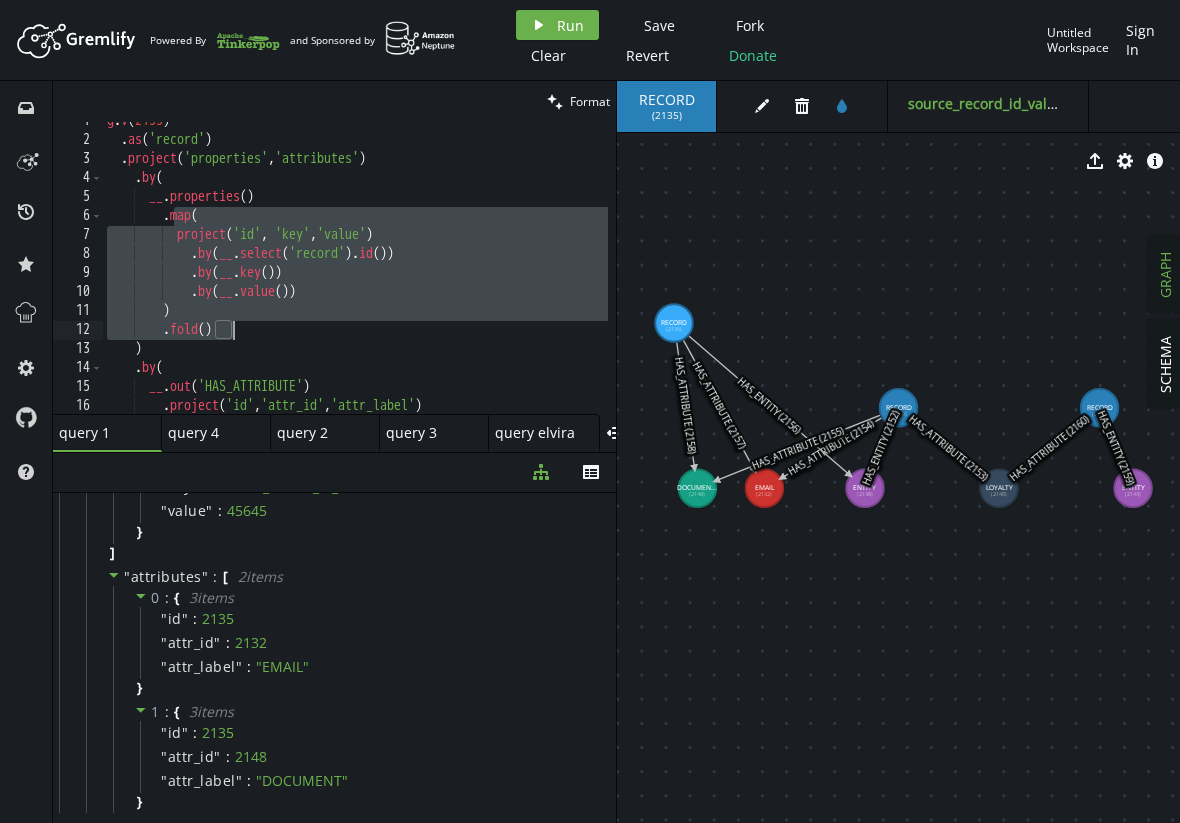 click on "l . I ( 2947 )    . do ( 'sitame' )    . consect ( 'adipiscing' , 'elitseddoe' )      . te (         __ . incididunt ( )           . utl (              etdolor ( 'ma' ,   'ali' , 'enima' )                . mi ( __ . veniam ( 'quisno' ) . ex ( ))                . ul ( __ . lab ( ))                . ni ( __ . aliqu ( ))           )           . exea ( )      )      . co (         __ . con ( 'DUI_AUTEIRURE' )           . inrepre ( 'vo' , 'veli_es' , 'cill_fugia' )" at bounding box center [355, 268] 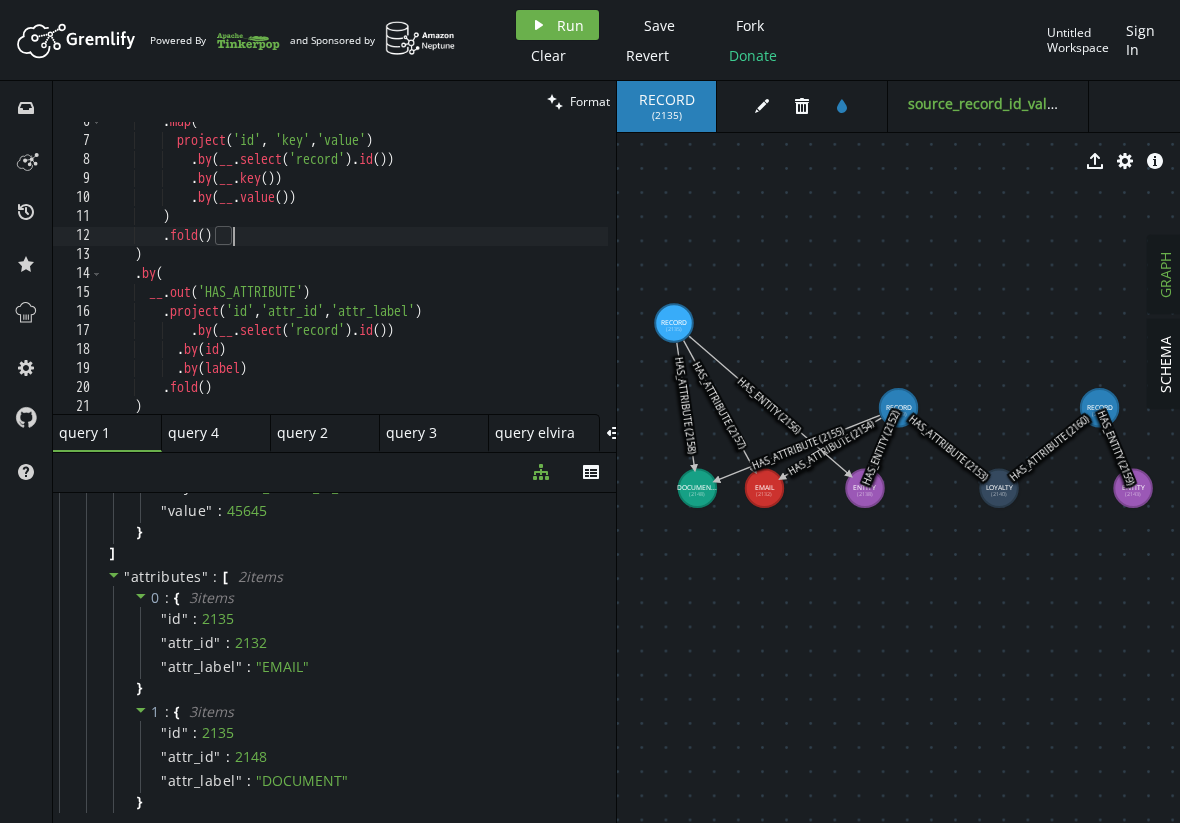 scroll, scrollTop: 103, scrollLeft: 0, axis: vertical 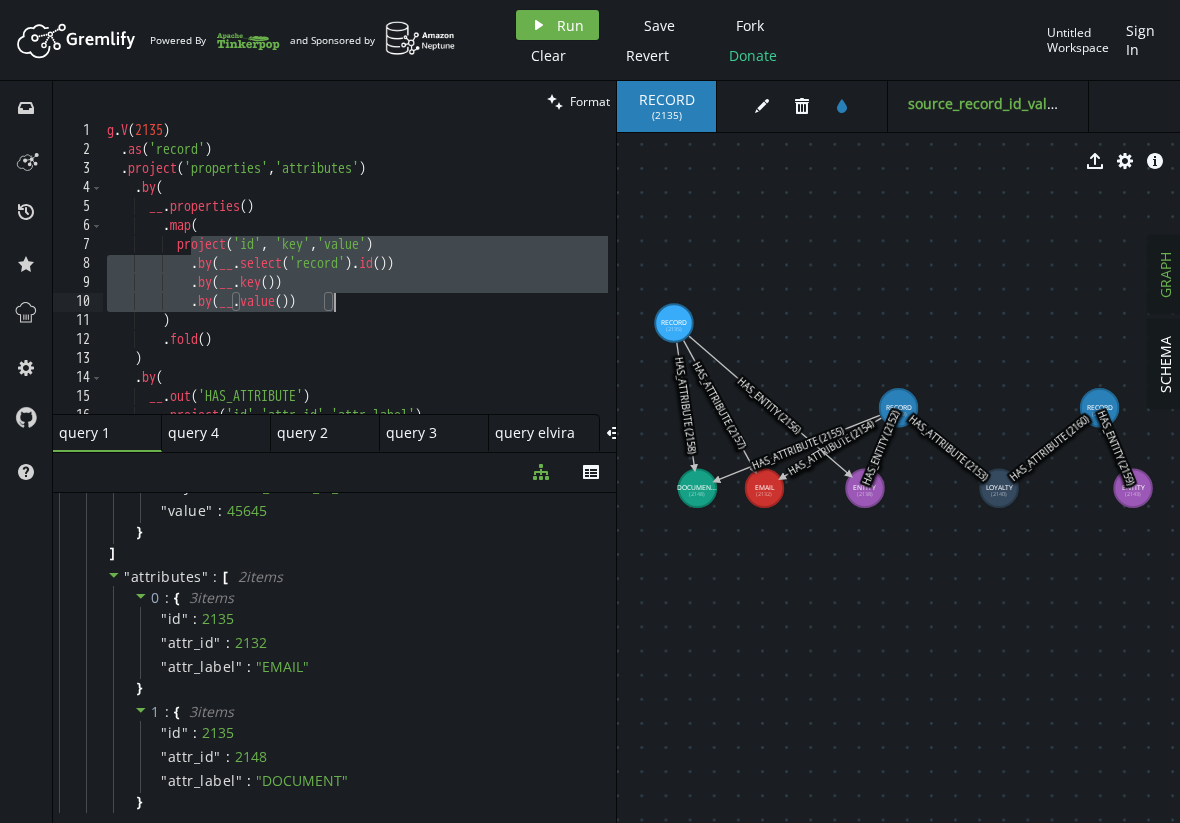 drag, startPoint x: 189, startPoint y: 245, endPoint x: 360, endPoint y: 306, distance: 181.5544 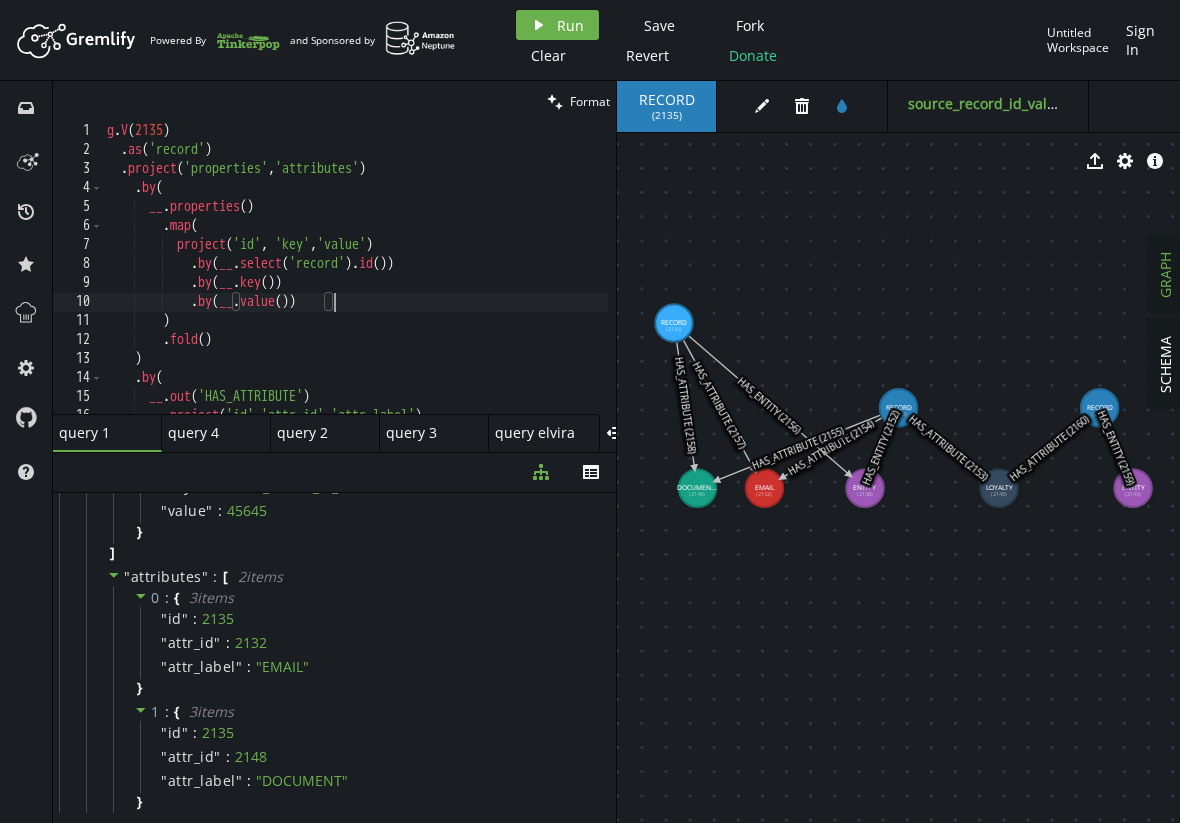 click on "l . I ( 2947 )    . do ( 'sitame' )    . consect ( 'adipiscing' , 'elitseddoe' )      . te (         __ . incididunt ( )           . utl (              etdolor ( 'ma' ,   'ali' , 'enima' )                . mi ( __ . veniam ( 'quisno' ) . ex ( ))                . ul ( __ . lab ( ))                . ni ( __ . aliqu ( ))           )           . exea ( )      )      . co (         __ . con ( 'DUI_AUTEIRURE' )           . inrepre ( 'vo' , 'veli_es' , 'cill_fugia' )" at bounding box center (355, 283) 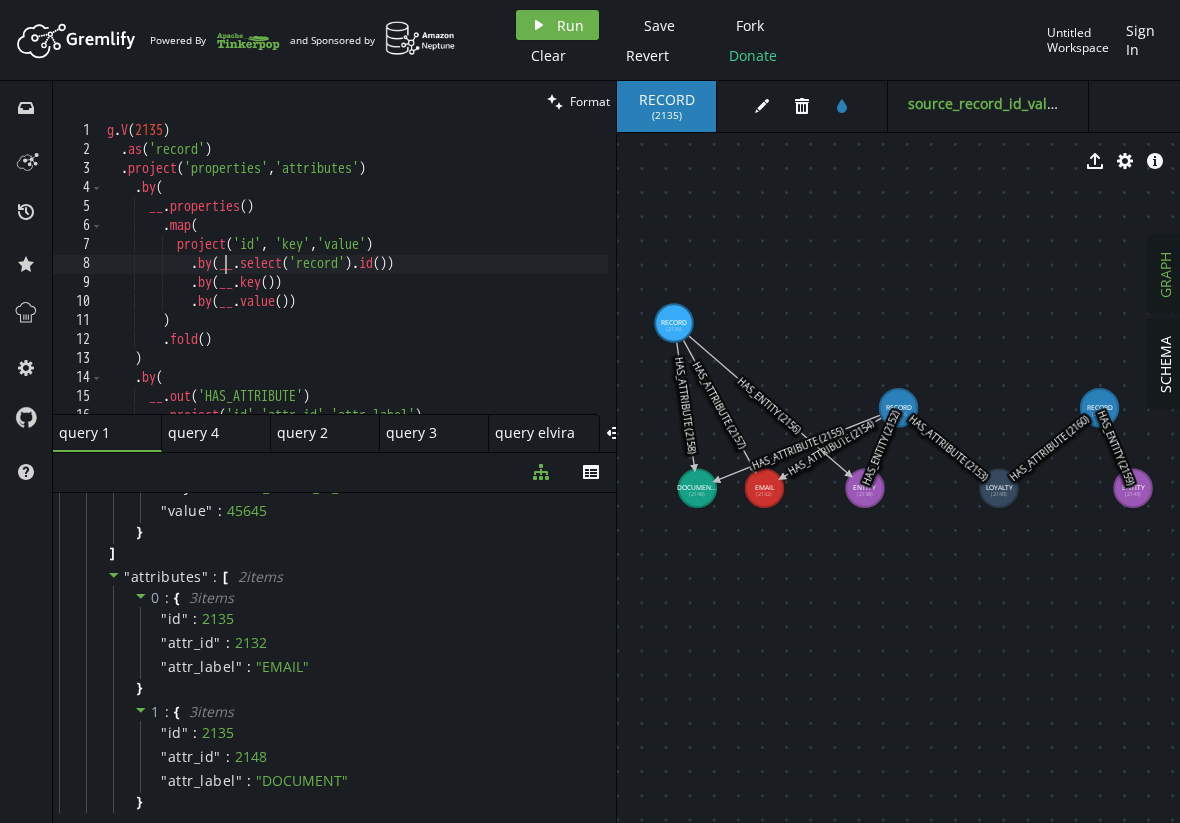 click on "l . I ( 2947 )    . do ( 'sitame' )    . consect ( 'adipiscing' , 'elitseddoe' )      . te (         __ . incididunt ( )           . utl (              etdolor ( 'ma' ,   'ali' , 'enima' )                . mi ( __ . veniam ( 'quisno' ) . ex ( ))                . ul ( __ . lab ( ))                . ni ( __ . aliqu ( ))           )           . exea ( )      )      . co (         __ . con ( 'DUI_AUTEIRURE' )           . inrepre ( 'vo' , 'veli_es' , 'cill_fugia' )" at bounding box center (355, 283) 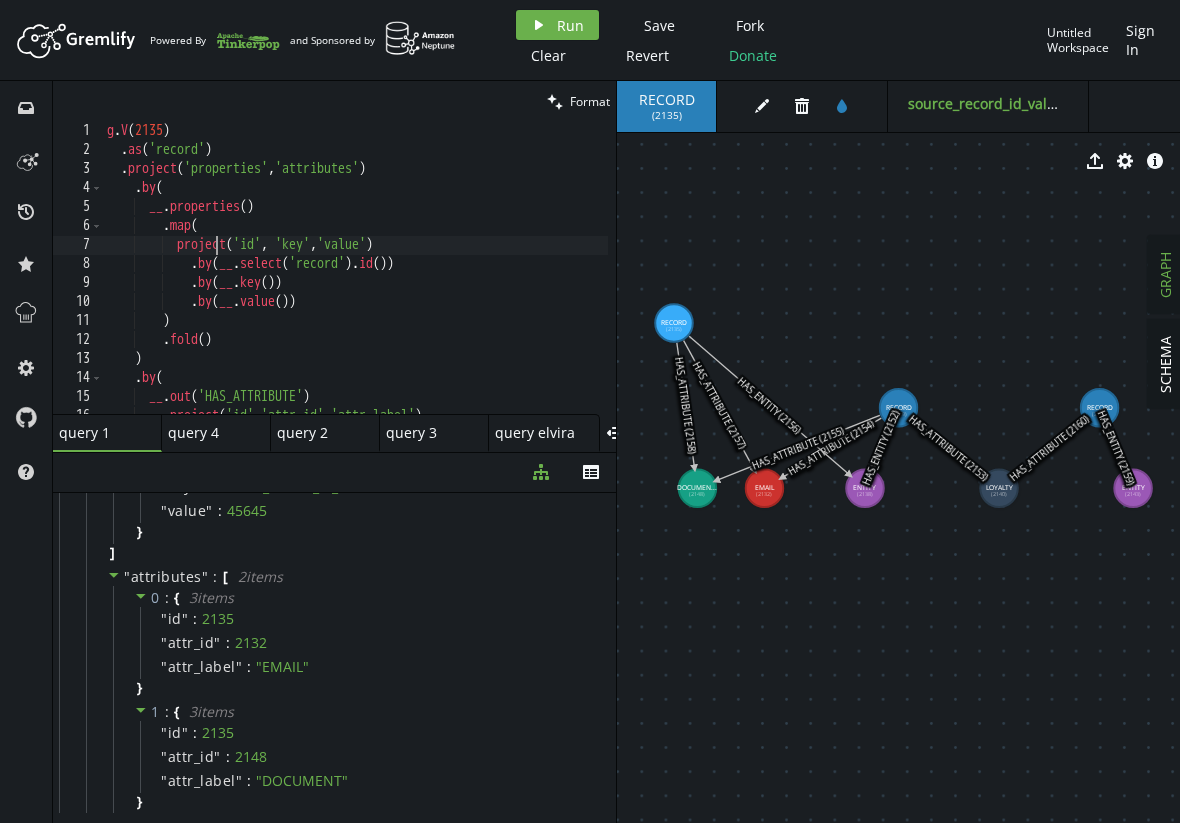 click on "l . I ( 2947 )    . do ( 'sitame' )    . consect ( 'adipiscing' , 'elitseddoe' )      . te (         __ . incididunt ( )           . utl (              etdolor ( 'ma' ,   'ali' , 'enima' )                . mi ( __ . veniam ( 'quisno' ) . ex ( ))                . ul ( __ . lab ( ))                . ni ( __ . aliqu ( ))           )           . exea ( )      )      . co (         __ . con ( 'DUI_AUTEIRURE' )           . inrepre ( 'vo' , 'veli_es' , 'cill_fugia' )" at bounding box center [355, 283] 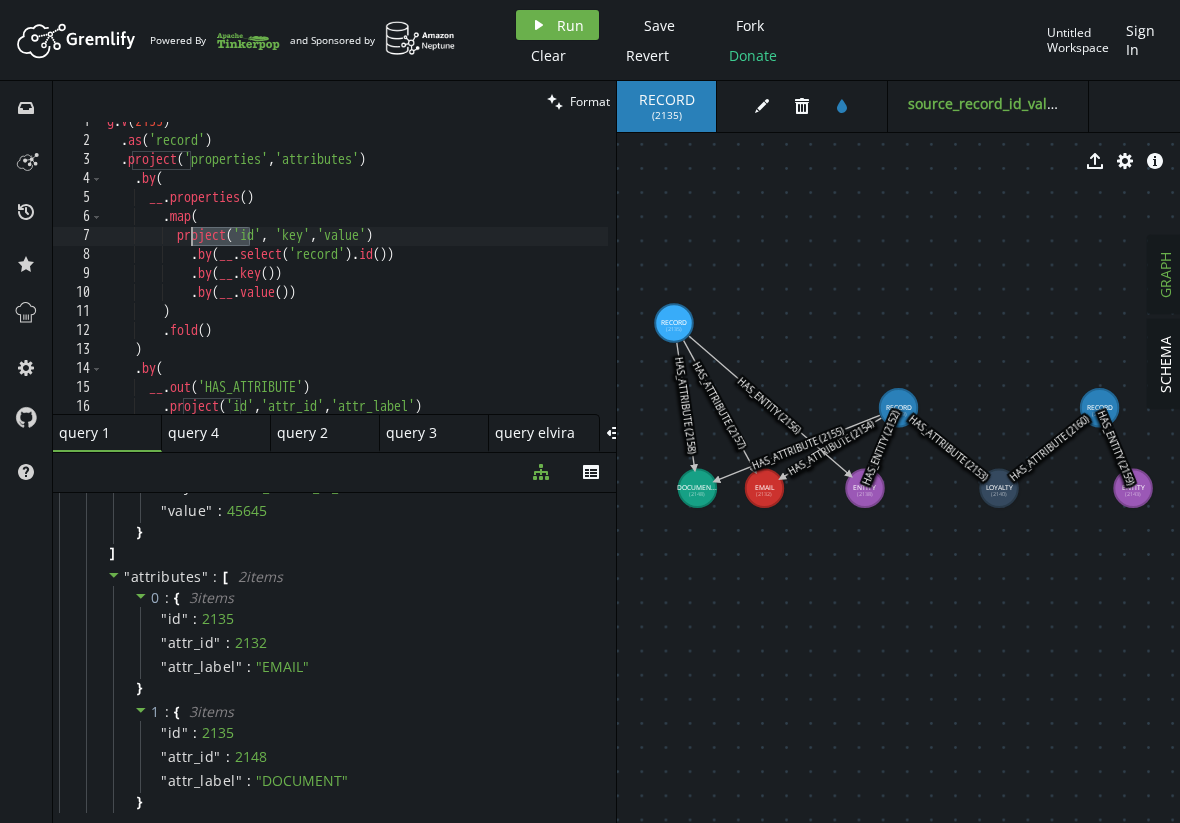 scroll, scrollTop: 9, scrollLeft: 0, axis: vertical 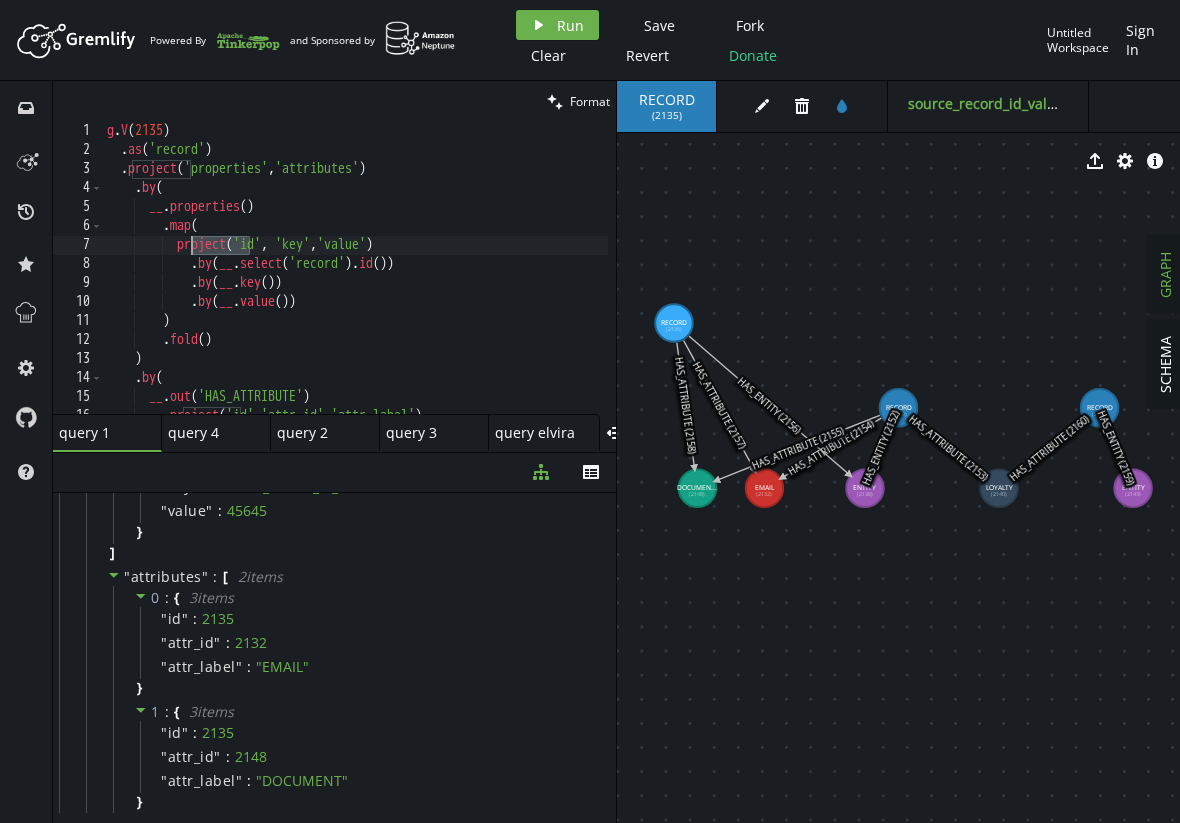 click on "l . I ( 2947 )    . do ( 'sitame' )    . consect ( 'adipiscing' , 'elitseddoe' )      . te (         __ . incididunt ( )           . utl (              etdolor ( 'ma' ,   'ali' , 'enima' )                . mi ( __ . veniam ( 'quisno' ) . ex ( ))                . ul ( __ . lab ( ))                . ni ( __ . aliqu ( ))           )           . exea ( )      )      . co (         __ . con ( 'DUI_AUTEIRURE' )           . inrepre ( 'vo' , 'veli_es' , 'cill_fugia' )" at bounding box center [355, 283] 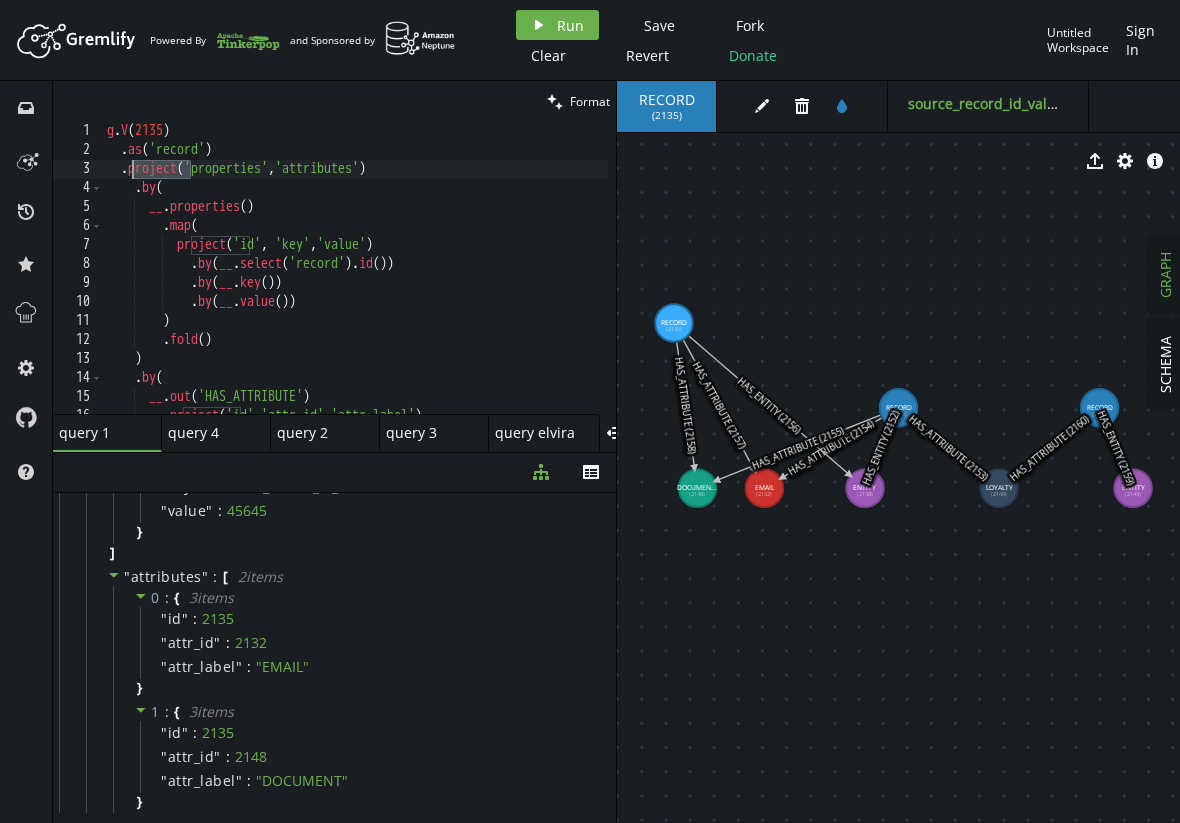 click on "l . I ( 2947 )    . do ( 'sitame' )    . consect ( 'adipiscing' , 'elitseddoe' )      . te (         __ . incididunt ( )           . utl (              etdolor ( 'ma' ,   'ali' , 'enima' )                . mi ( __ . veniam ( 'quisno' ) . ex ( ))                . ul ( __ . lab ( ))                . ni ( __ . aliqu ( ))           )           . exea ( )      )      . co (         __ . con ( 'DUI_AUTEIRURE' )           . inrepre ( 'vo' , 'veli_es' , 'cill_fugia' )" at bounding box center [355, 283] 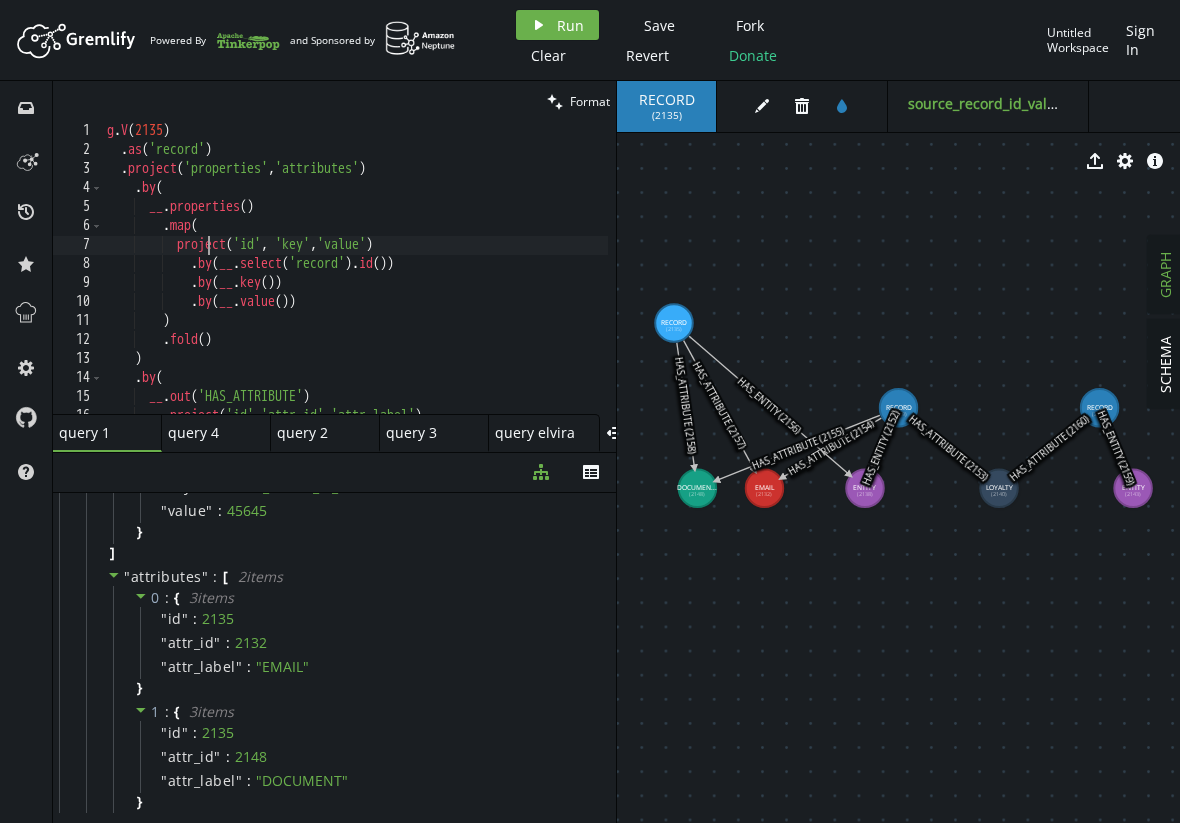 click on "l . I ( 2947 )    . do ( 'sitame' )    . consect ( 'adipiscing' , 'elitseddoe' )      . te (         __ . incididunt ( )           . utl (              etdolor ( 'ma' ,   'ali' , 'enima' )                . mi ( __ . veniam ( 'quisno' ) . ex ( ))                . ul ( __ . lab ( ))                . ni ( __ . aliqu ( ))           )           . exea ( )      )      . co (         __ . con ( 'DUI_AUTEIRURE' )           . inrepre ( 'vo' , 'veli_es' , 'cill_fugia' )" at bounding box center [355, 283] 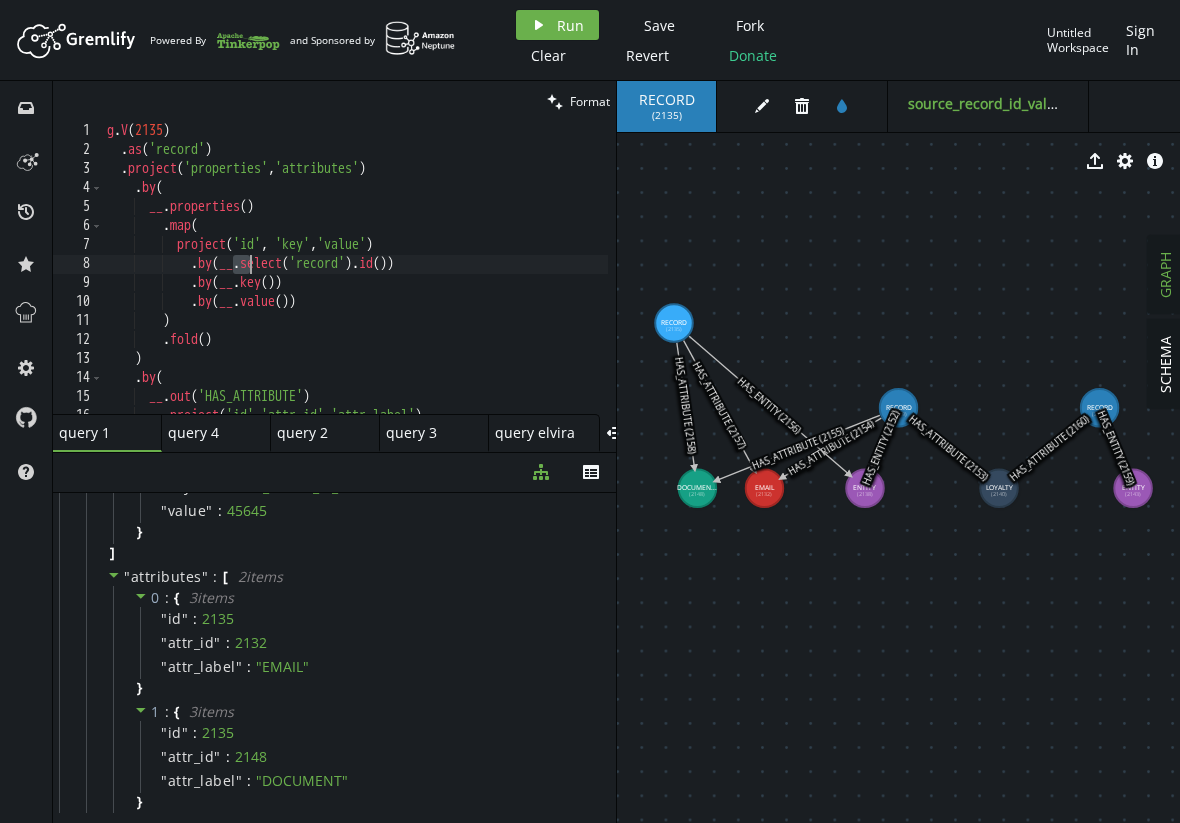 drag, startPoint x: 233, startPoint y: 265, endPoint x: 276, endPoint y: 265, distance: 43 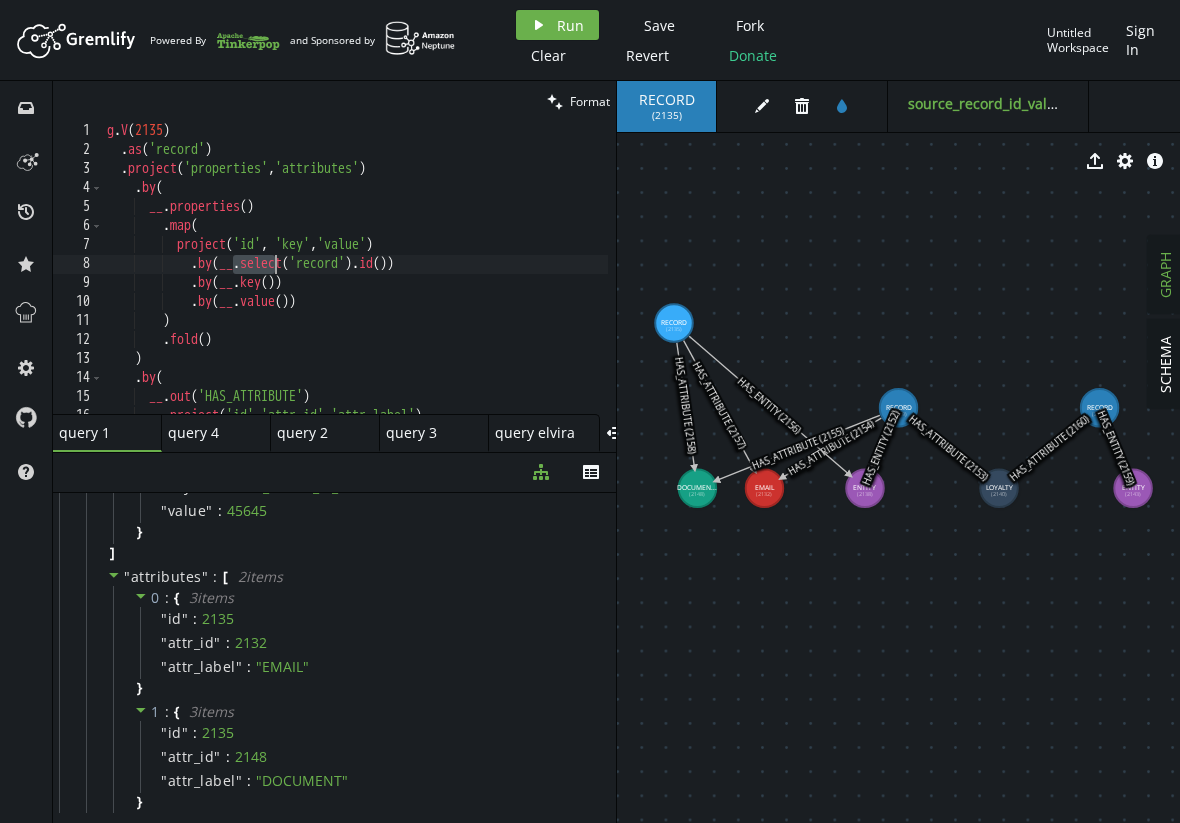 click on "l . I ( 2947 )    . do ( 'sitame' )    . consect ( 'adipiscing' , 'elitseddoe' )      . te (         __ . incididunt ( )           . utl (              etdolor ( 'ma' ,   'ali' , 'enima' )                . mi ( __ . veniam ( 'quisno' ) . ex ( ))                . ul ( __ . lab ( ))                . ni ( __ . aliqu ( ))           )           . exea ( )      )      . co (         __ . con ( 'DUI_AUTEIRURE' )           . inrepre ( 'vo' , 'veli_es' , 'cill_fugia' )" at bounding box center [355, 283] 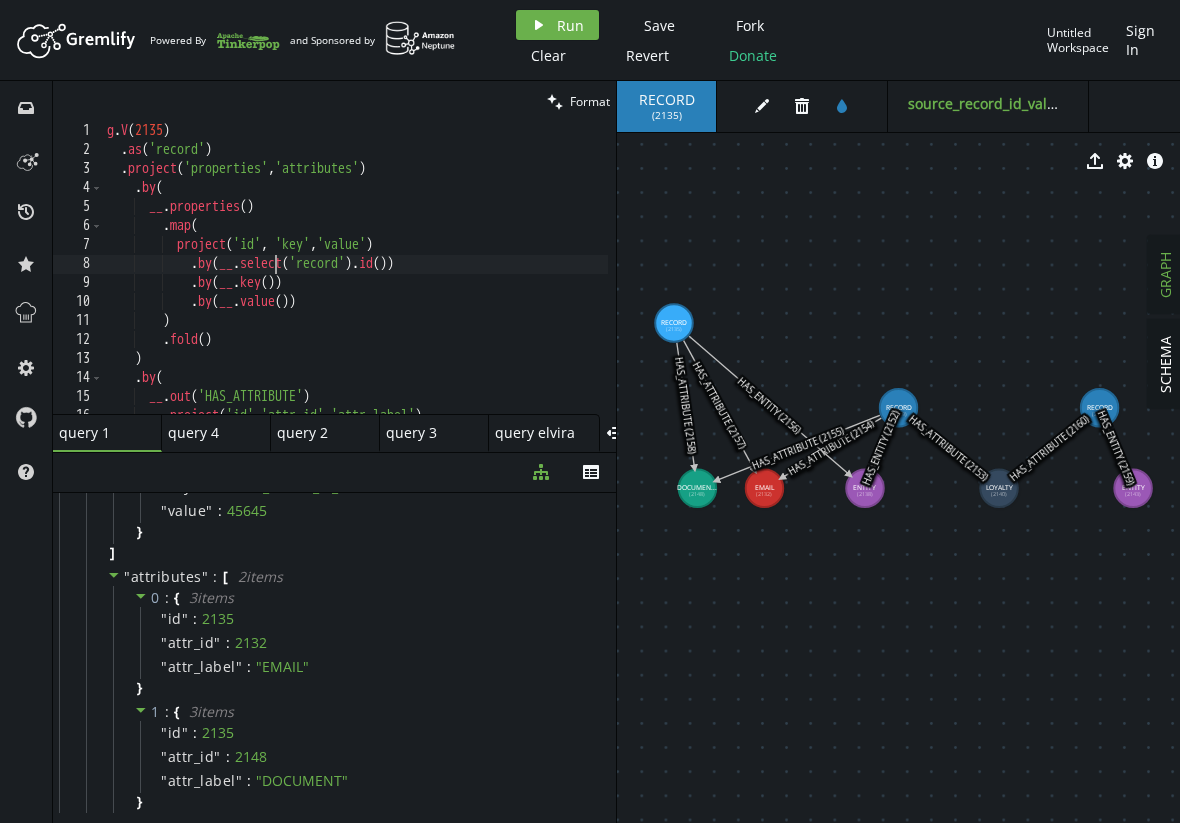 click on "l . I ( 2947 )    . do ( 'sitame' )    . consect ( 'adipiscing' , 'elitseddoe' )      . te (         __ . incididunt ( )           . utl (              etdolor ( 'ma' ,   'ali' , 'enima' )                . mi ( __ . veniam ( 'quisno' ) . ex ( ))                . ul ( __ . lab ( ))                . ni ( __ . aliqu ( ))           )           . exea ( )      )      . co (         __ . con ( 'DUI_AUTEIRURE' )           . inrepre ( 'vo' , 'veli_es' , 'cill_fugia' )" at bounding box center (355, 283) 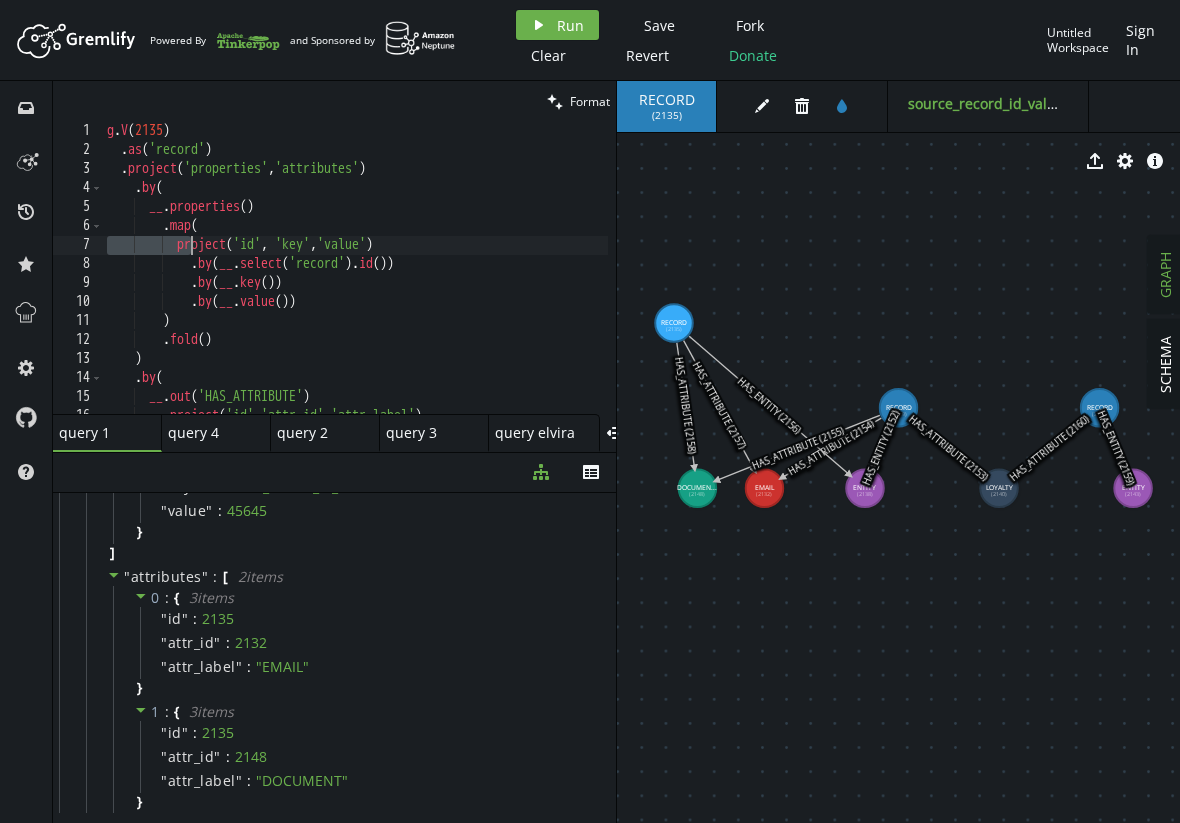 click on "l . I ( 2947 )    . do ( 'sitame' )    . consect ( 'adipiscing' , 'elitseddoe' )      . te (         __ . incididunt ( )           . utl (              etdolor ( 'ma' ,   'ali' , 'enima' )                . mi ( __ . veniam ( 'quisno' ) . ex ( ))                . ul ( __ . lab ( ))                . ni ( __ . aliqu ( ))           )           . exea ( )      )      . co (         __ . con ( 'DUI_AUTEIRURE' )           . inrepre ( 'vo' , 'veli_es' , 'cill_fugia' )" at bounding box center [355, 283] 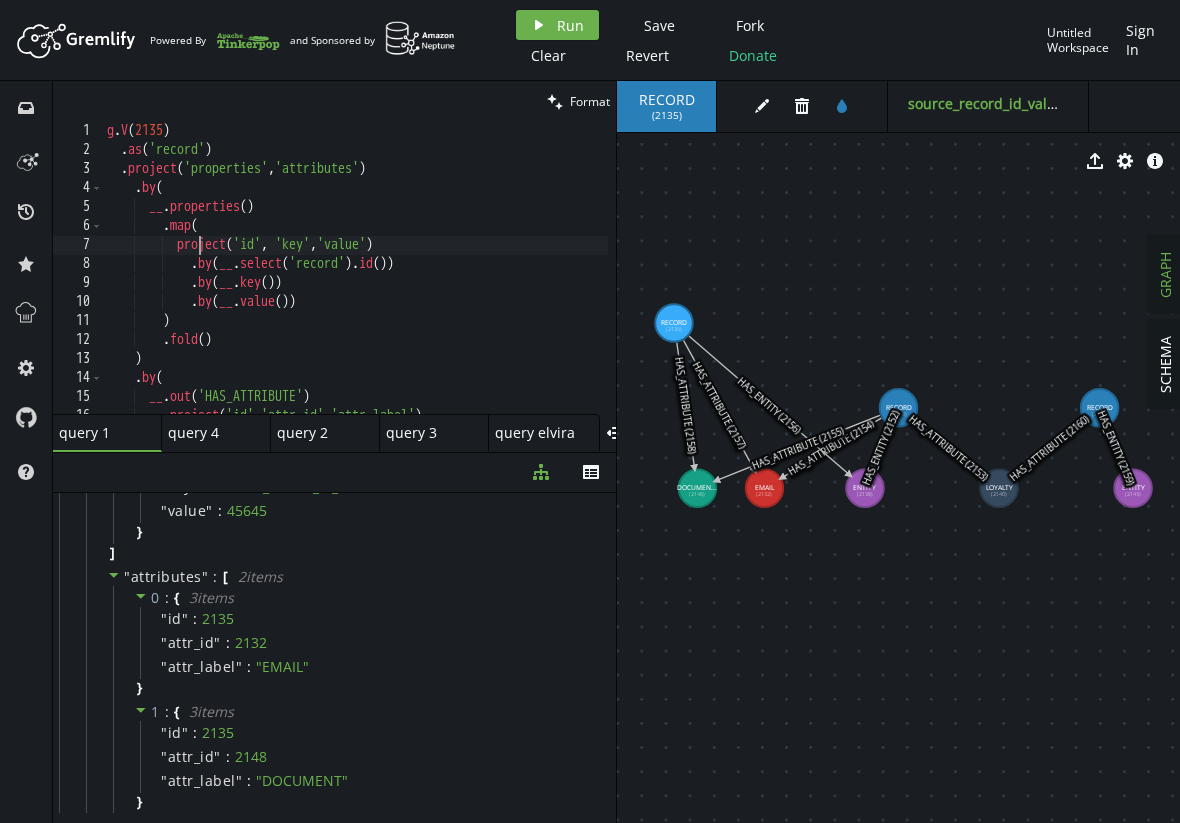 click on "l . I ( 2947 )    . do ( 'sitame' )    . consect ( 'adipiscing' , 'elitseddoe' )      . te (         __ . incididunt ( )           . utl (              etdolor ( 'ma' ,   'ali' , 'enima' )                . mi ( __ . veniam ( 'quisno' ) . ex ( ))                . ul ( __ . lab ( ))                . ni ( __ . aliqu ( ))           )           . exea ( )      )      . co (         __ . con ( 'DUI_AUTEIRURE' )           . inrepre ( 'vo' , 'veli_es' , 'cill_fugia' )" at bounding box center (355, 283) 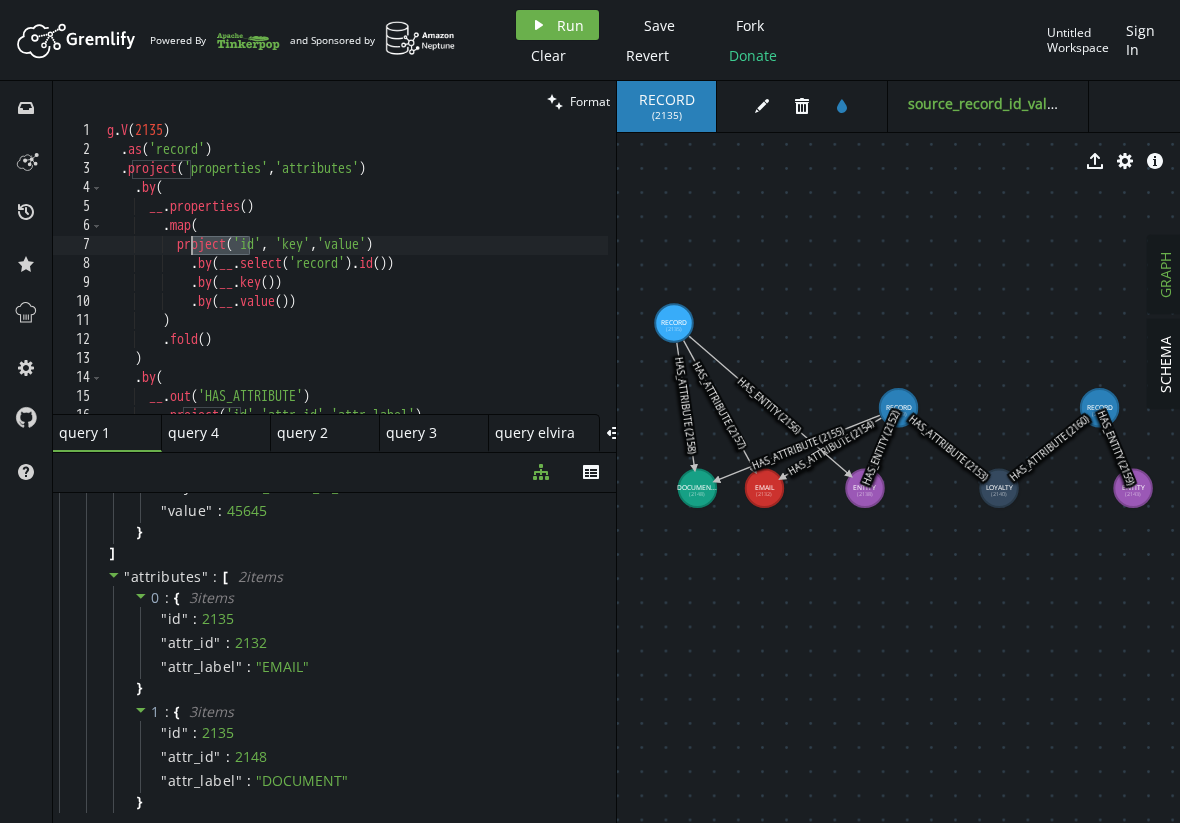 click on "l . I ( 2947 )    . do ( 'sitame' )    . consect ( 'adipiscing' , 'elitseddoe' )      . te (         __ . incididunt ( )           . utl (              etdolor ( 'ma' ,   'ali' , 'enima' )                . mi ( __ . veniam ( 'quisno' ) . ex ( ))                . ul ( __ . lab ( ))                . ni ( __ . aliqu ( ))           )           . exea ( )      )      . co (         __ . con ( 'DUI_AUTEIRURE' )           . inrepre ( 'vo' , 'veli_es' , 'cill_fugia' )" at bounding box center (355, 283) 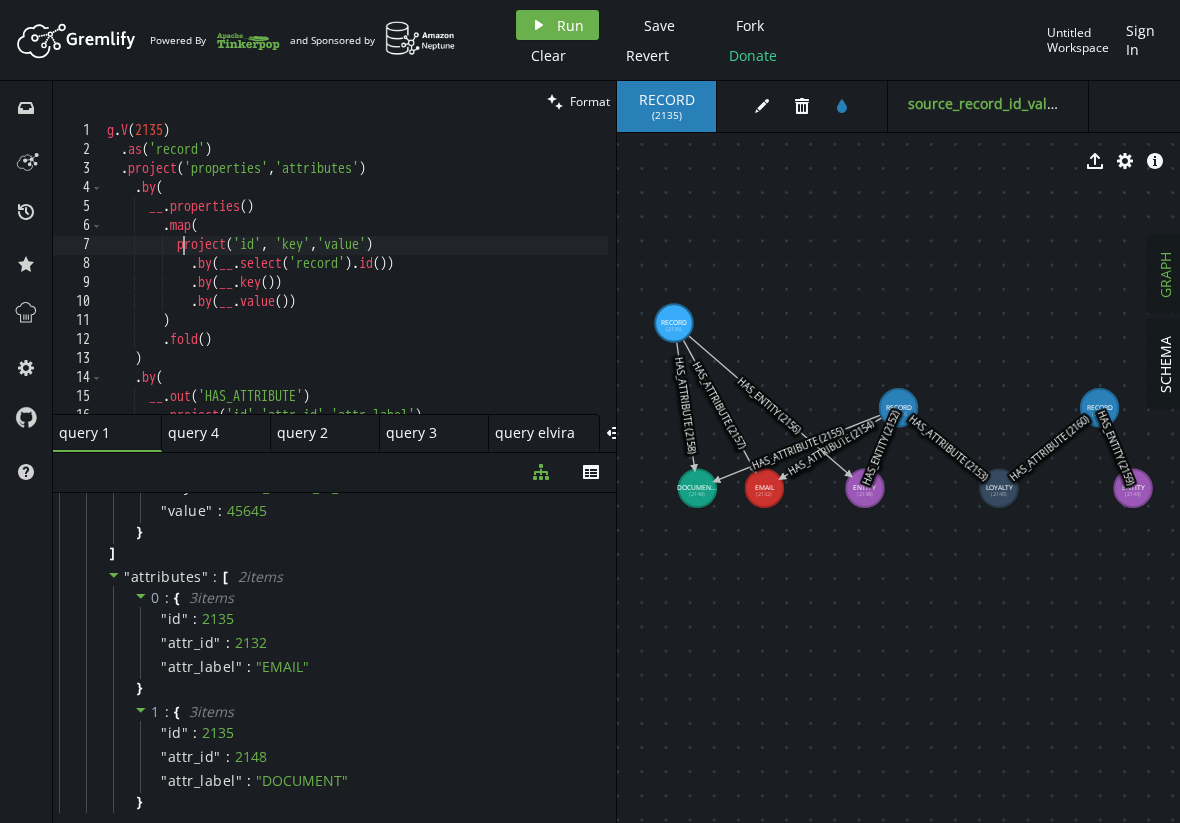click on "l . I ( 2947 )    . do ( 'sitame' )    . consect ( 'adipiscing' , 'elitseddoe' )      . te (         __ . incididunt ( )           . utl (              etdolor ( 'ma' ,   'ali' , 'enima' )                . mi ( __ . veniam ( 'quisno' ) . ex ( ))                . ul ( __ . lab ( ))                . ni ( __ . aliqu ( ))           )           . exea ( )      )      . co (         __ . con ( 'DUI_AUTEIRURE' )           . inrepre ( 'vo' , 'veli_es' , 'cill_fugia' )" at bounding box center [355, 283] 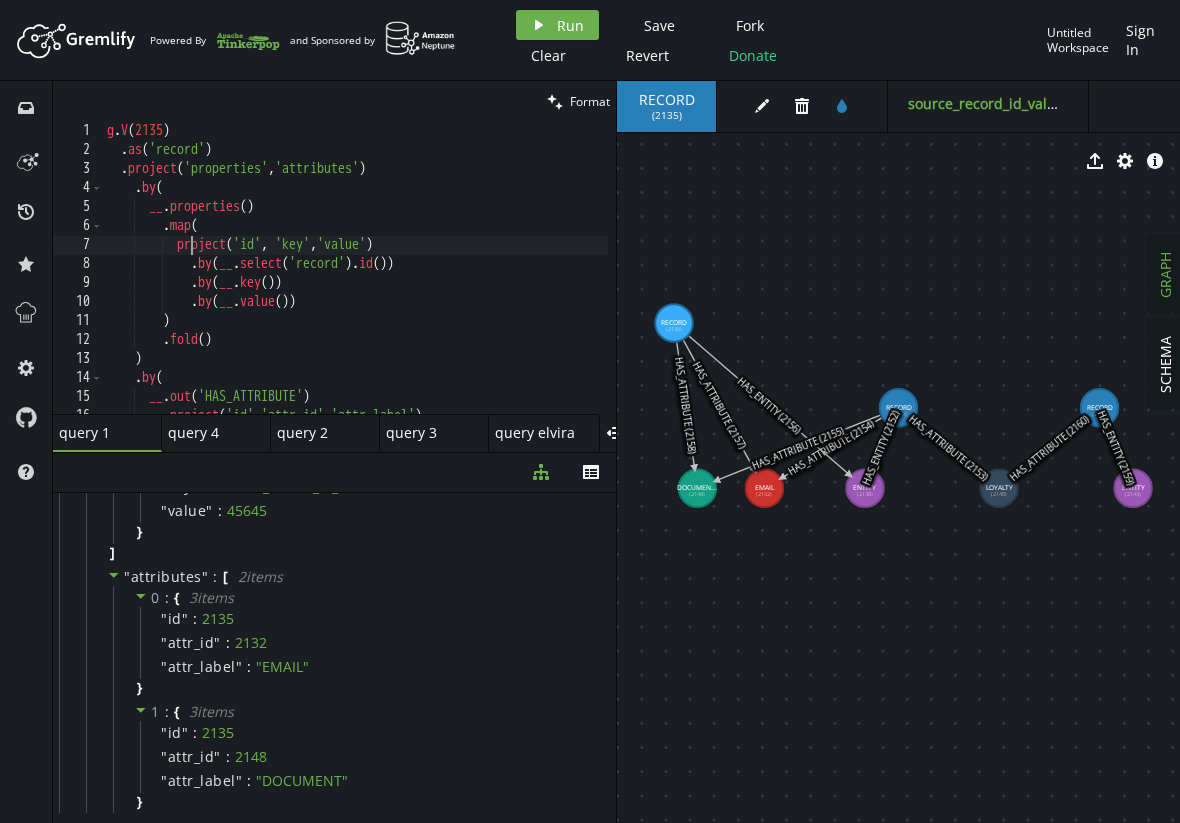 click on "l . I ( 2947 )    . do ( 'sitame' )    . consect ( 'adipiscing' , 'elitseddoe' )      . te (         __ . incididunt ( )           . utl (              etdolor ( 'ma' ,   'ali' , 'enima' )                . mi ( __ . veniam ( 'quisno' ) . ex ( ))                . ul ( __ . lab ( ))                . ni ( __ . aliqu ( ))           )           . exea ( )      )      . co (         __ . con ( 'DUI_AUTEIRURE' )           . inrepre ( 'vo' , 'veli_es' , 'cill_fugia' )" at bounding box center [355, 283] 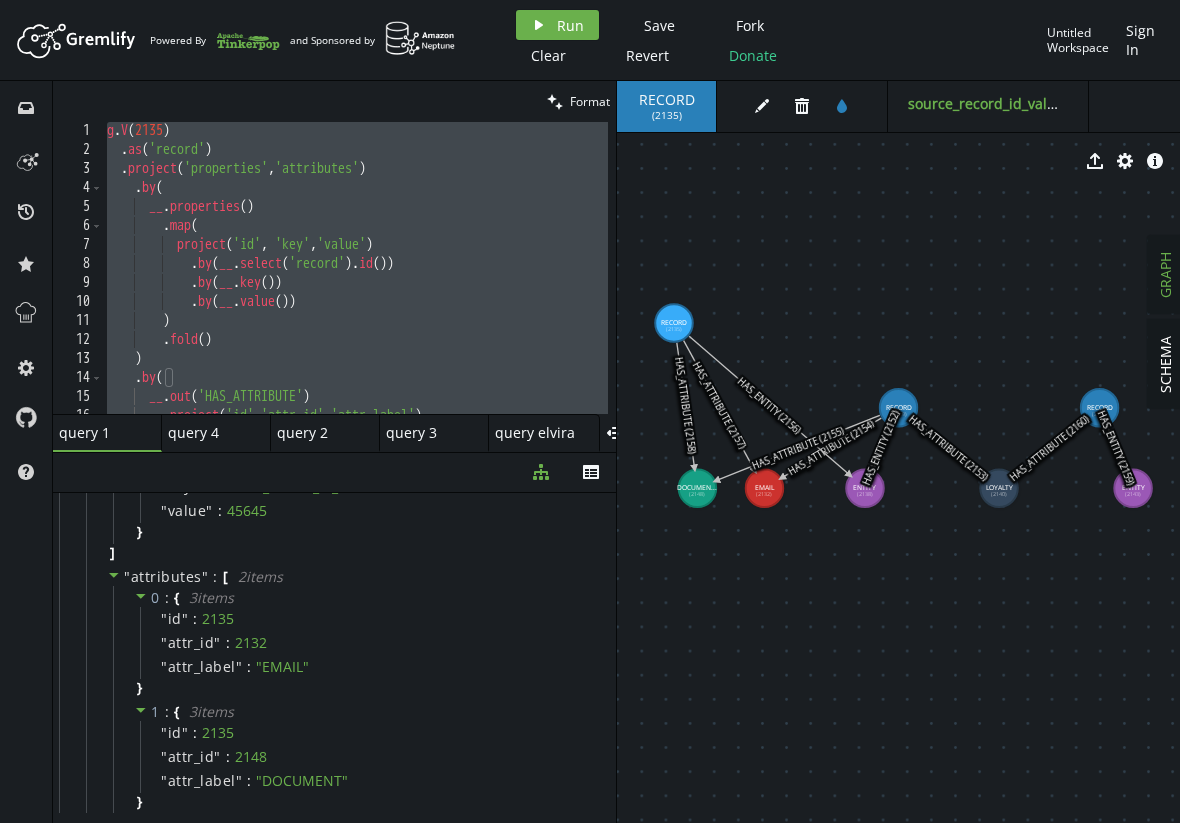 click on "l . I ( 2947 )    . do ( 'sitame' )    . consect ( 'adipiscing' , 'elitseddoe' )      . te (         __ . incididunt ( )           . utl (              etdolor ( 'ma' ,   'ali' , 'enima' )                . mi ( __ . veniam ( 'quisno' ) . ex ( ))                . ul ( __ . lab ( ))                . ni ( __ . aliqu ( ))           )           . exea ( )      )      . co (         __ . con ( 'DUI_AUTEIRURE' )           . inrepre ( 'vo' , 'veli_es' , 'cill_fugia' )" at bounding box center (355, 283) 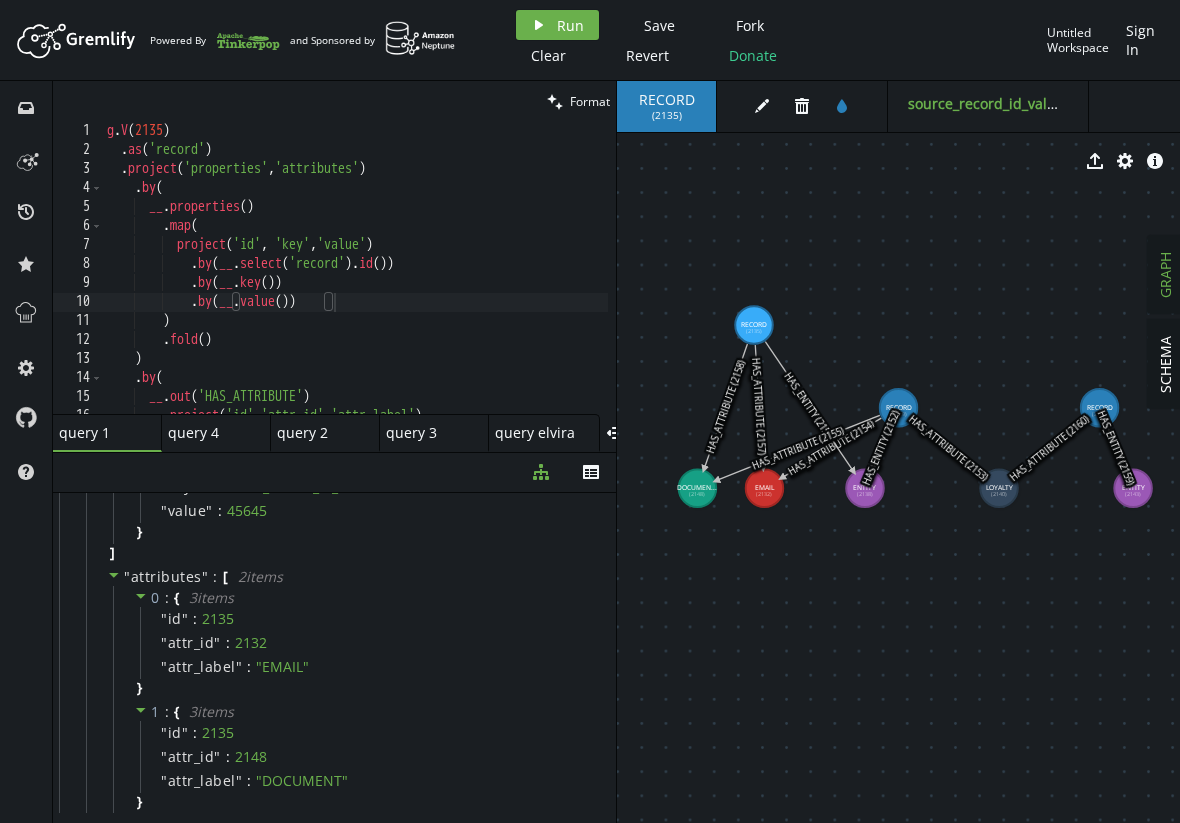 drag, startPoint x: 673, startPoint y: 313, endPoint x: 754, endPoint y: 325, distance: 81.88406 